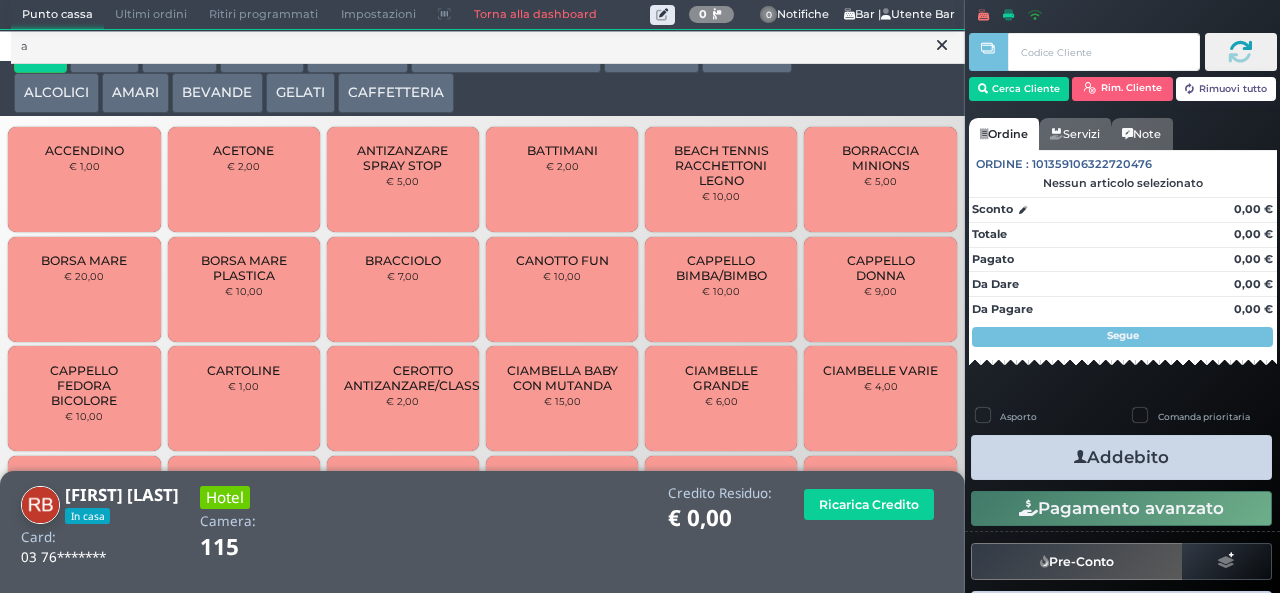 scroll, scrollTop: 0, scrollLeft: 0, axis: both 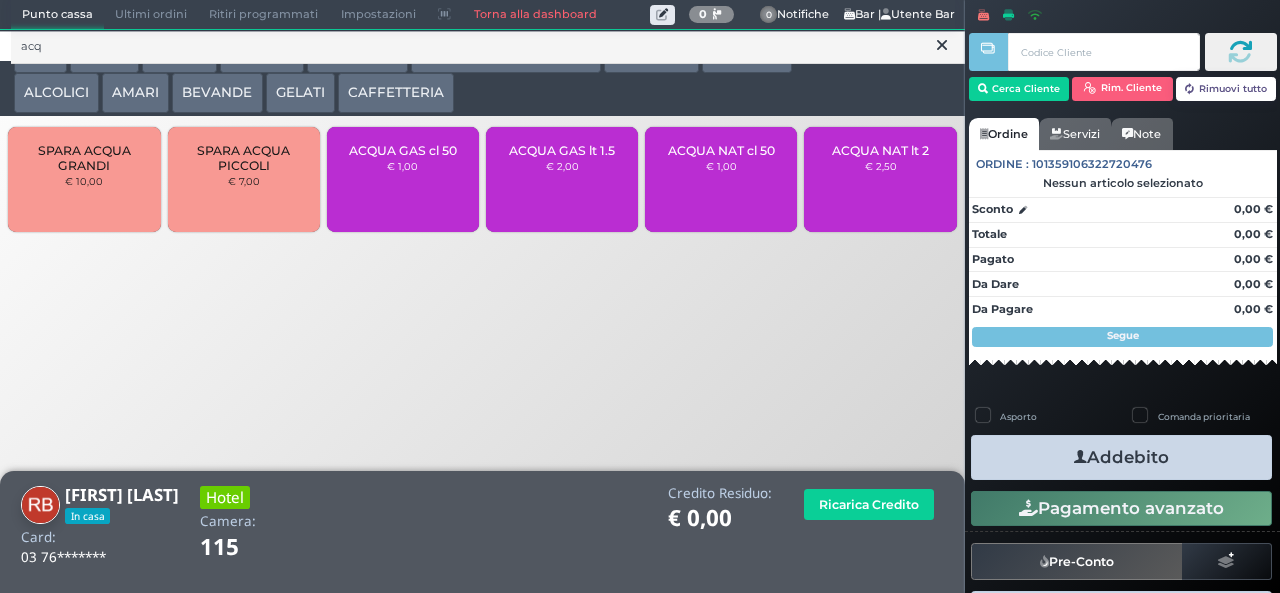 type on "acq" 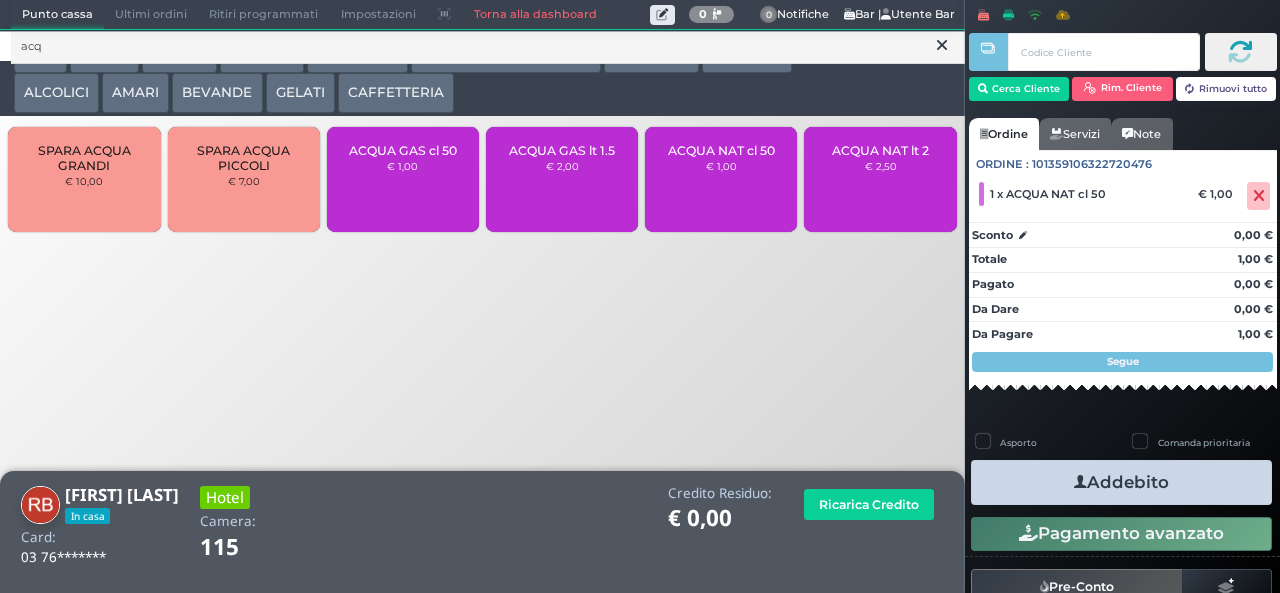 click at bounding box center (942, 45) 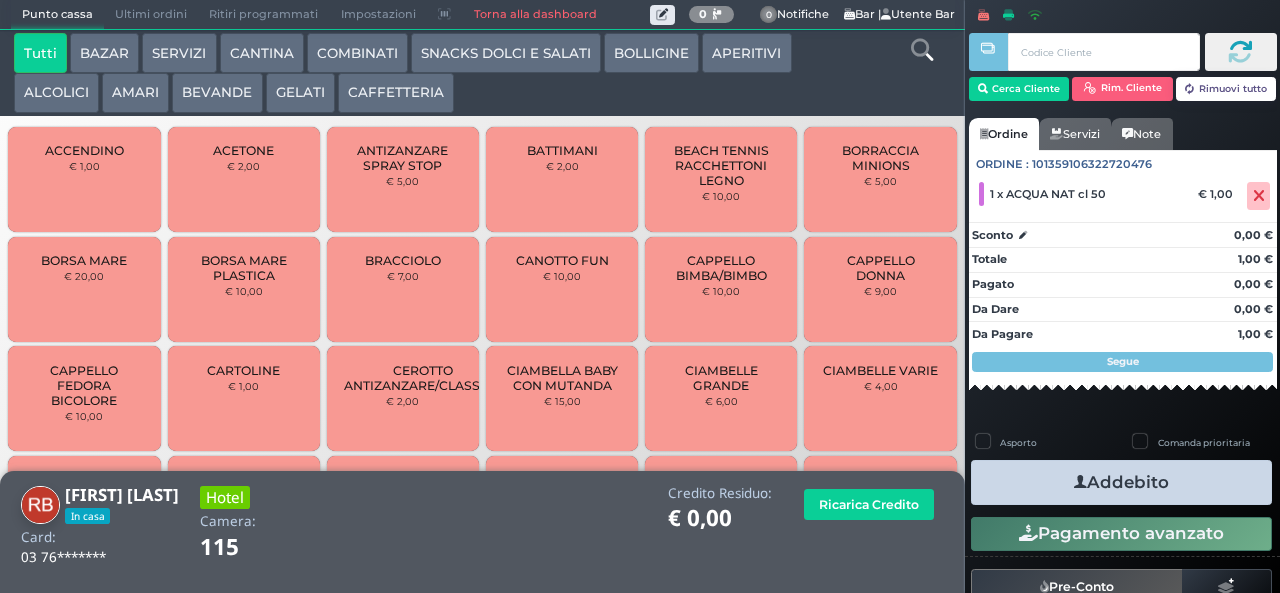 click at bounding box center (922, 50) 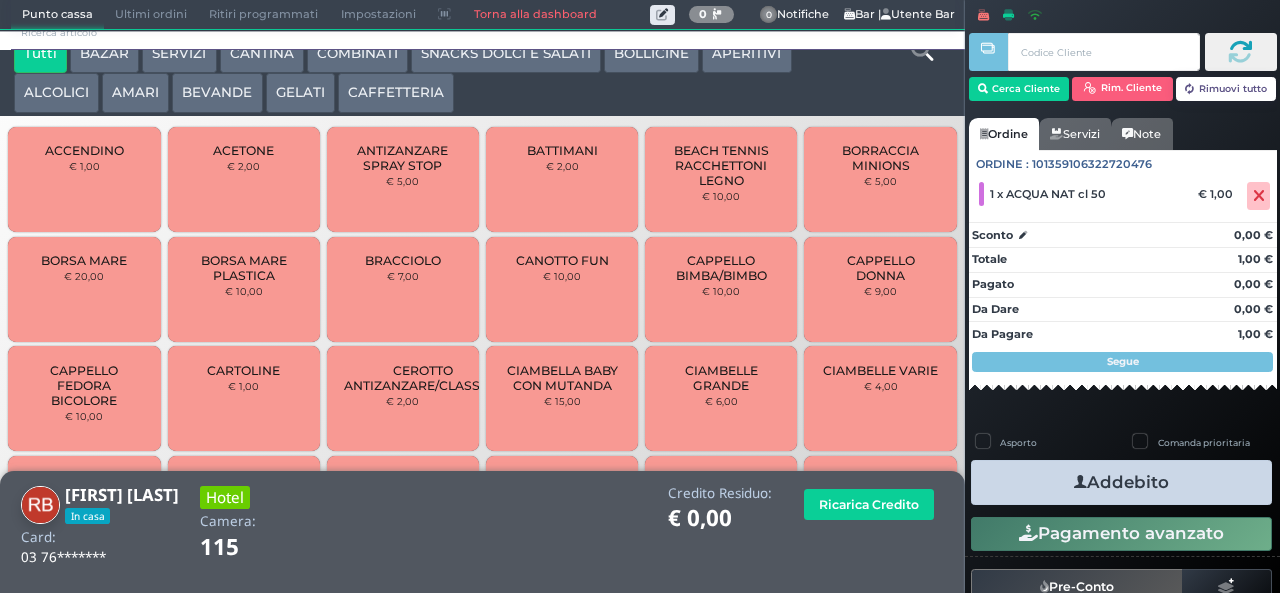 scroll, scrollTop: 0, scrollLeft: 0, axis: both 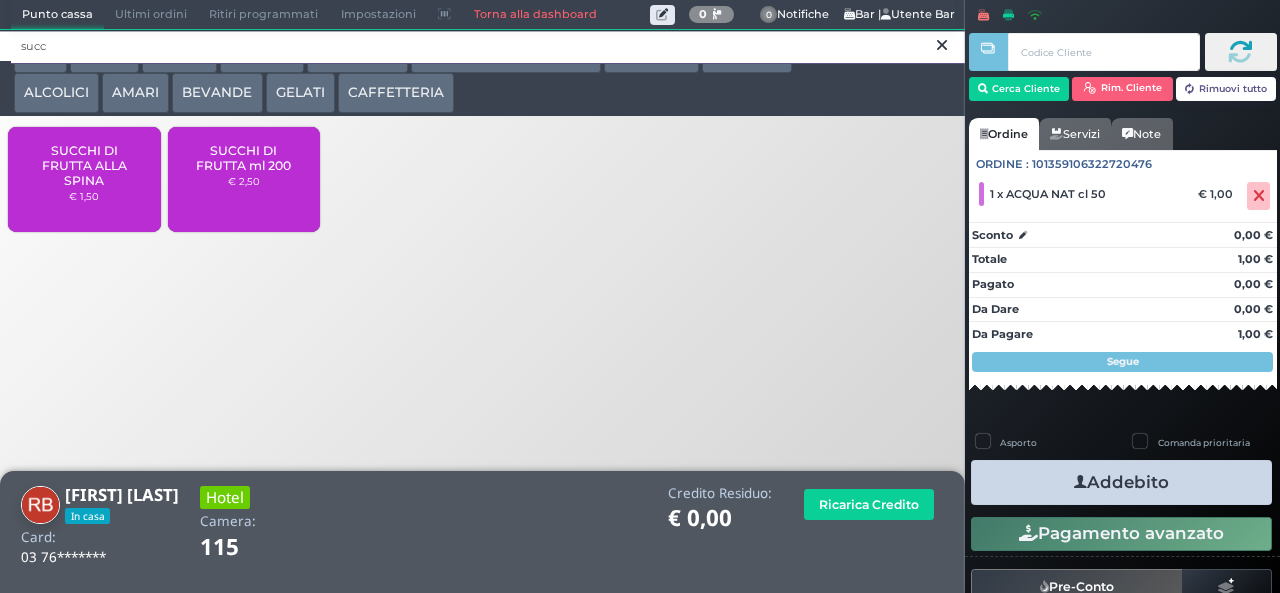 type on "succ" 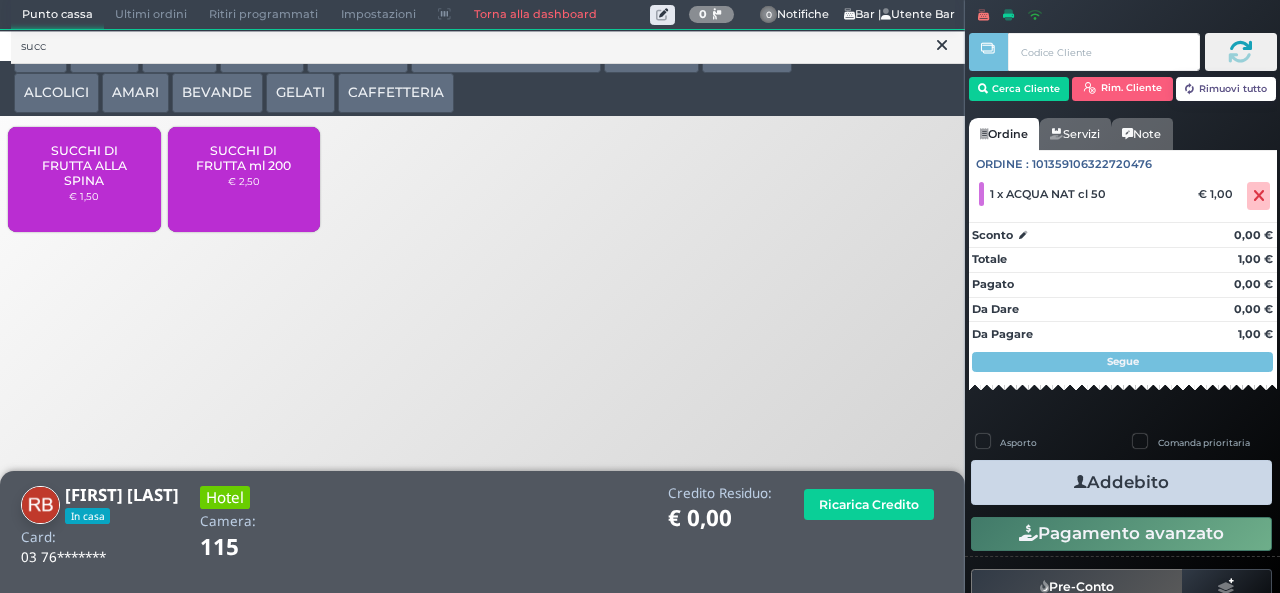 click on "SUCCHI DI FRUTTA ml 200" at bounding box center [243, 158] 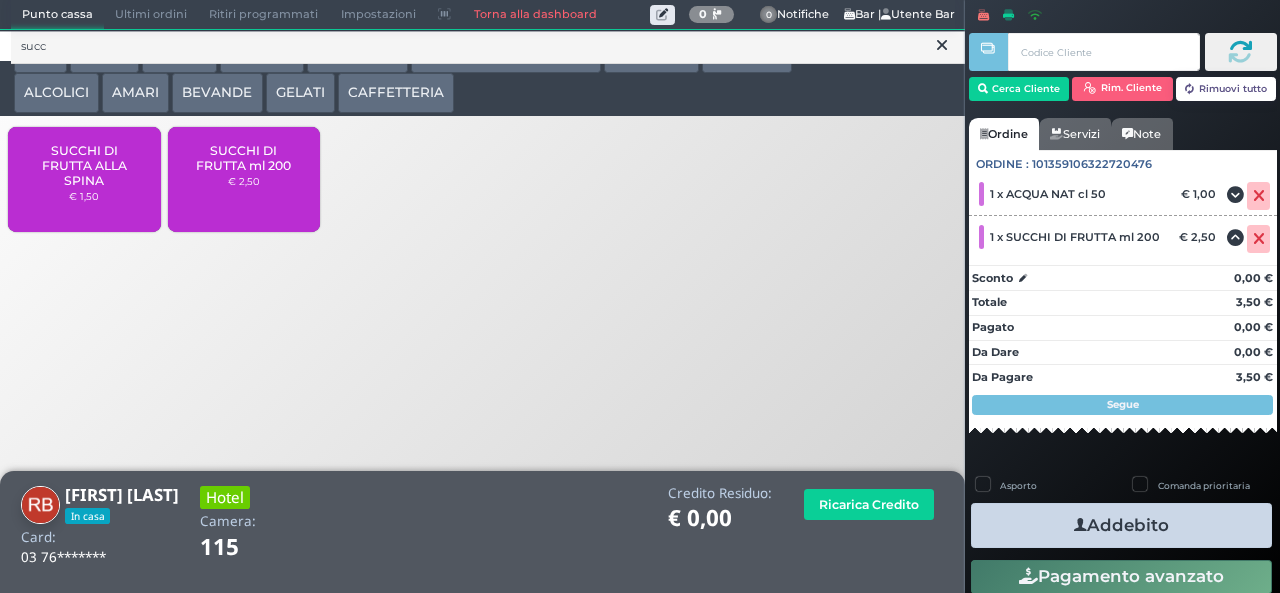 click at bounding box center [942, 45] 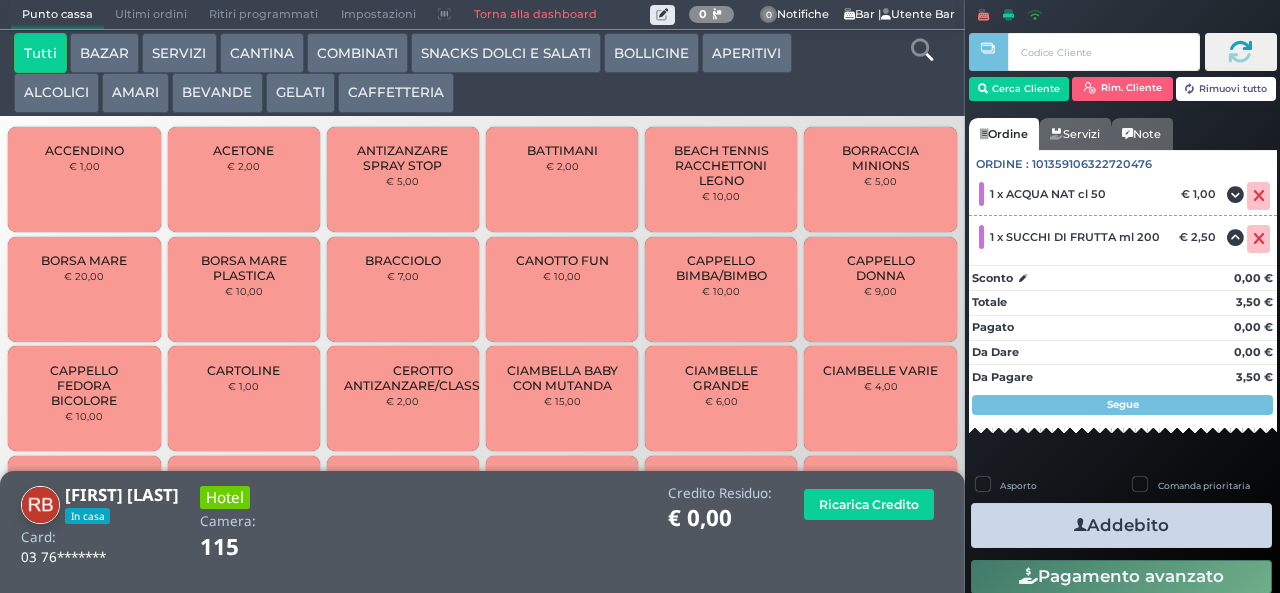 click at bounding box center [922, 50] 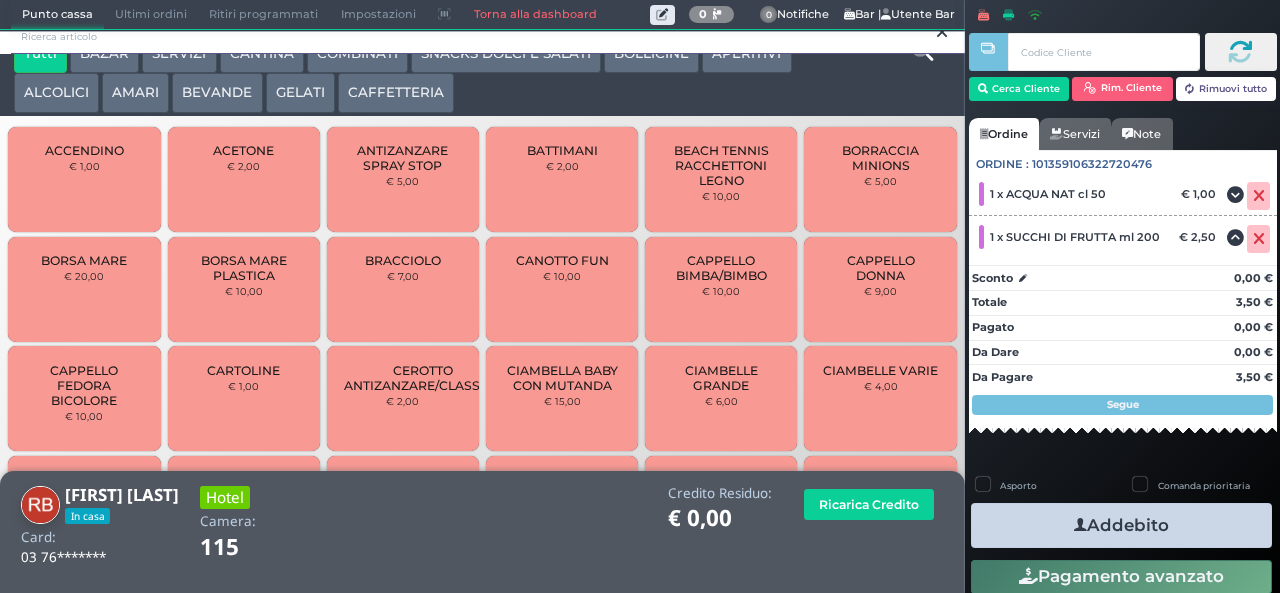 scroll, scrollTop: 0, scrollLeft: 0, axis: both 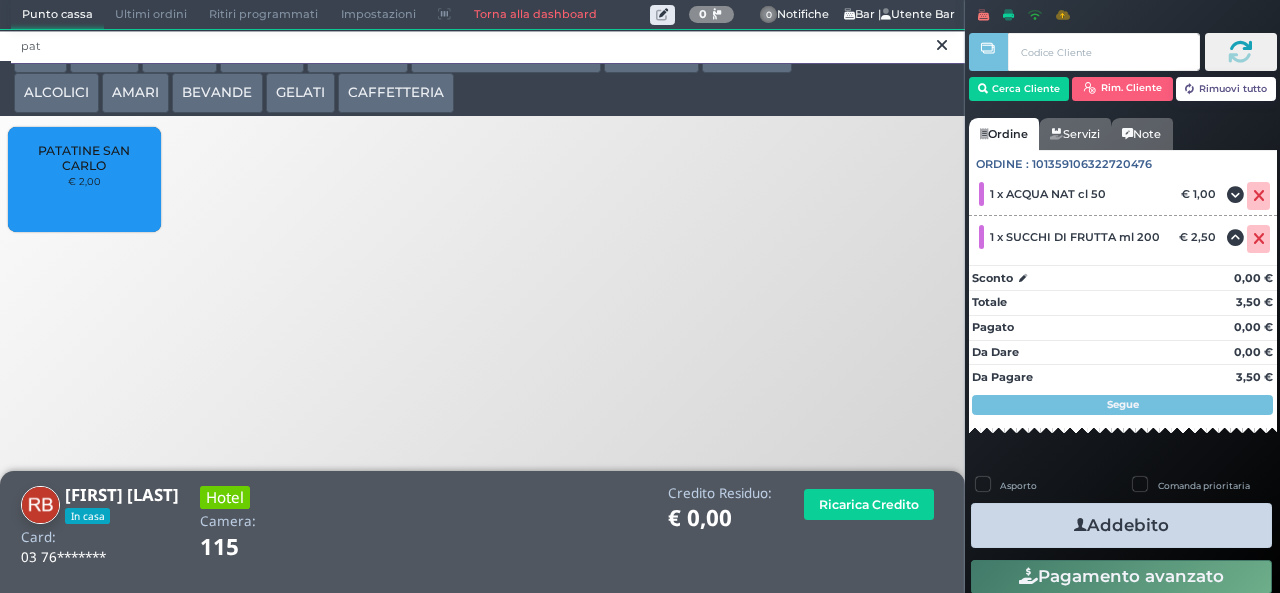type on "pat" 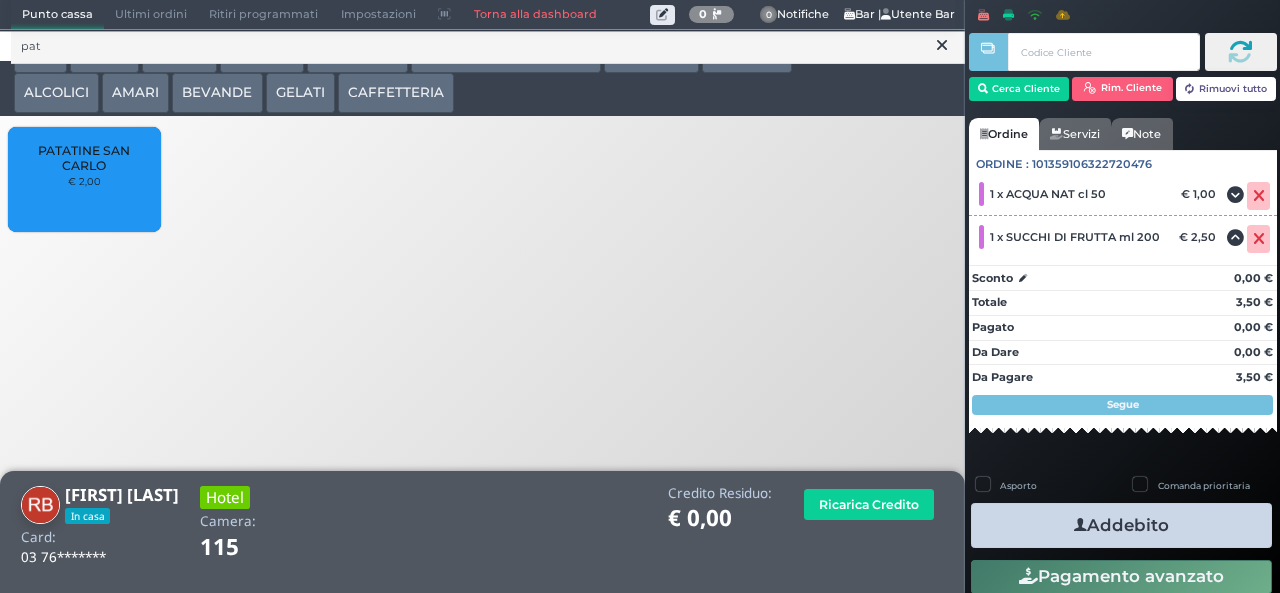 click on "PATATINE SAN CARLO" at bounding box center (84, 158) 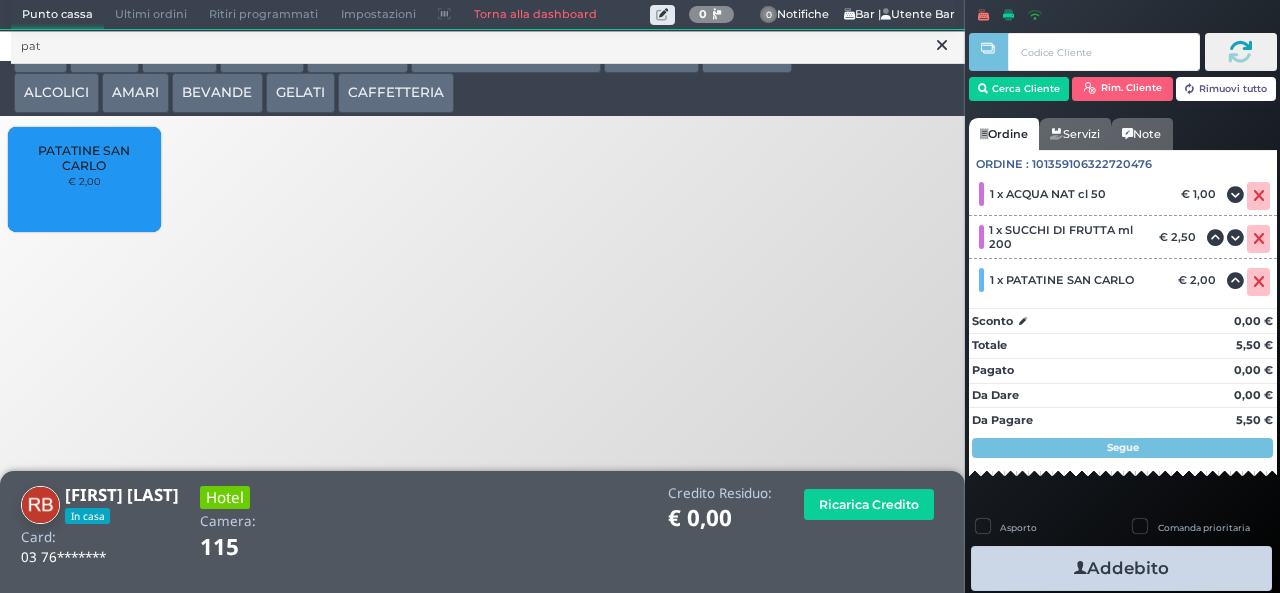 click on "Addebito" at bounding box center [1121, 568] 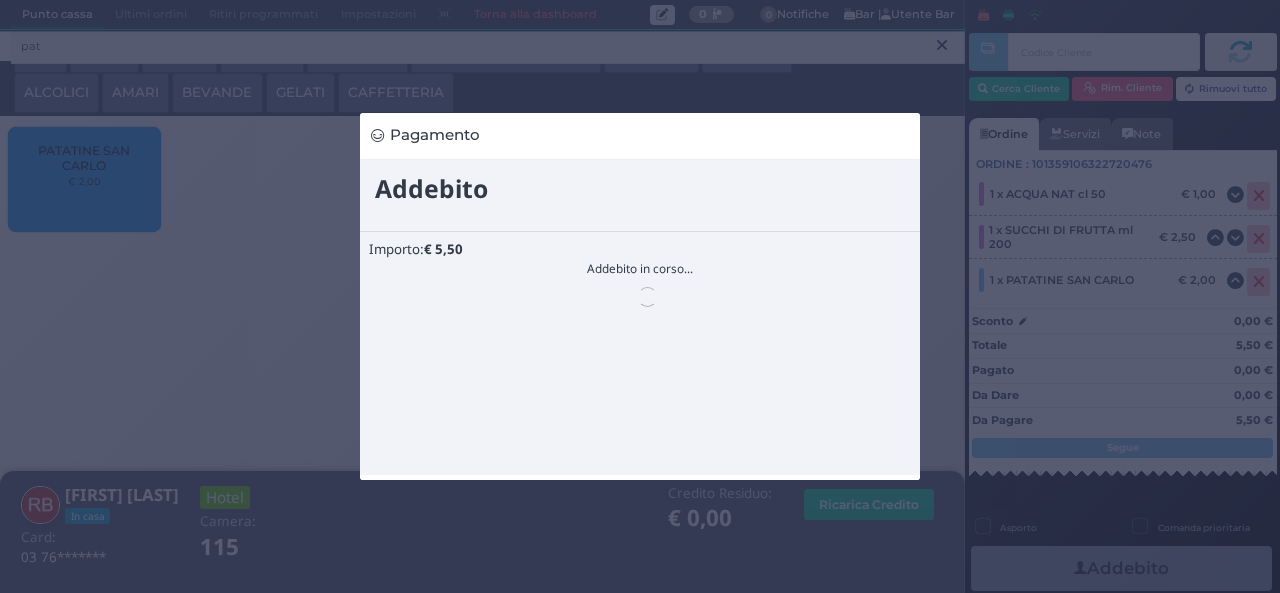 scroll, scrollTop: 0, scrollLeft: 0, axis: both 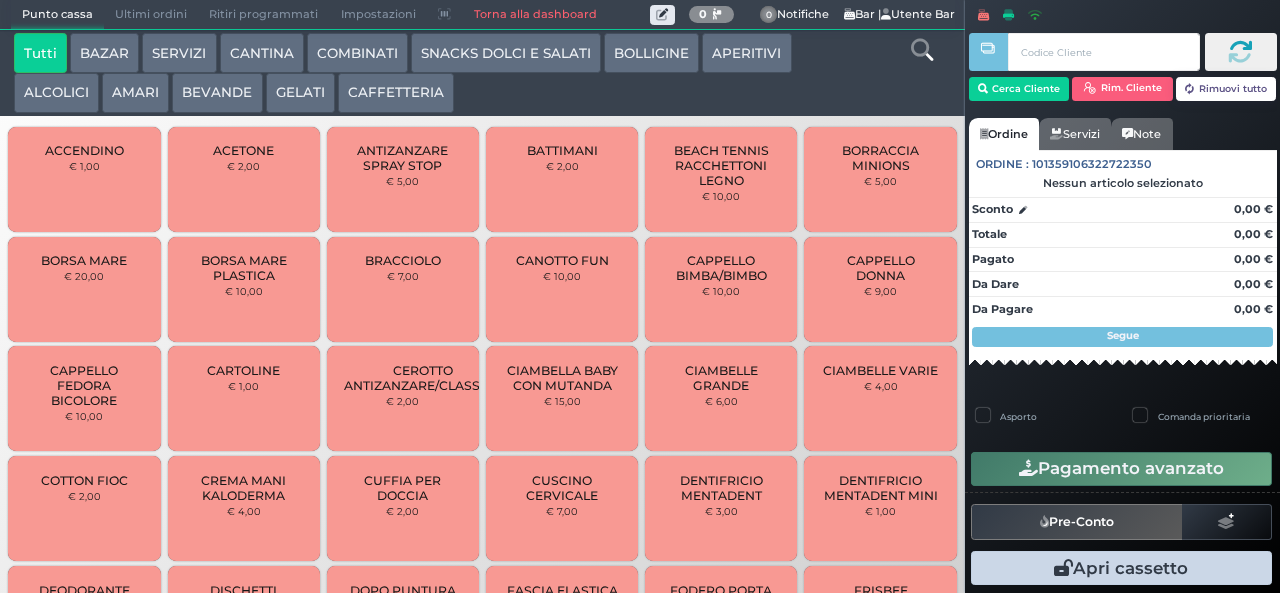 click on "SNACKS DOLCI E SALATI" at bounding box center (506, 53) 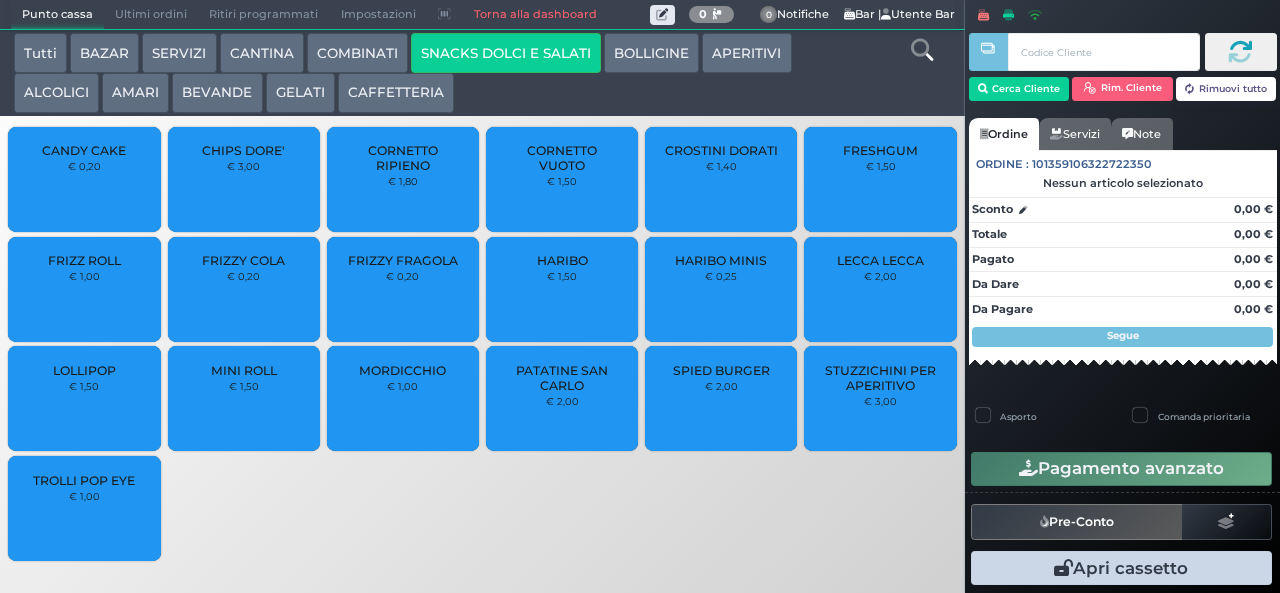 click on "LOLLIPOP" at bounding box center [84, 370] 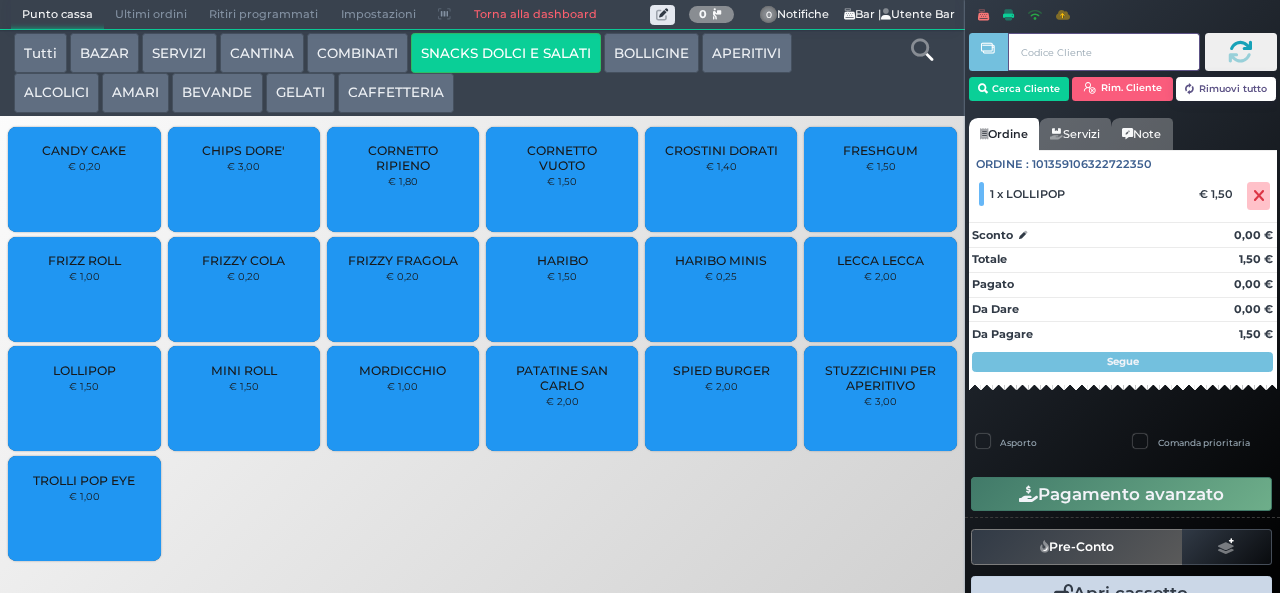type 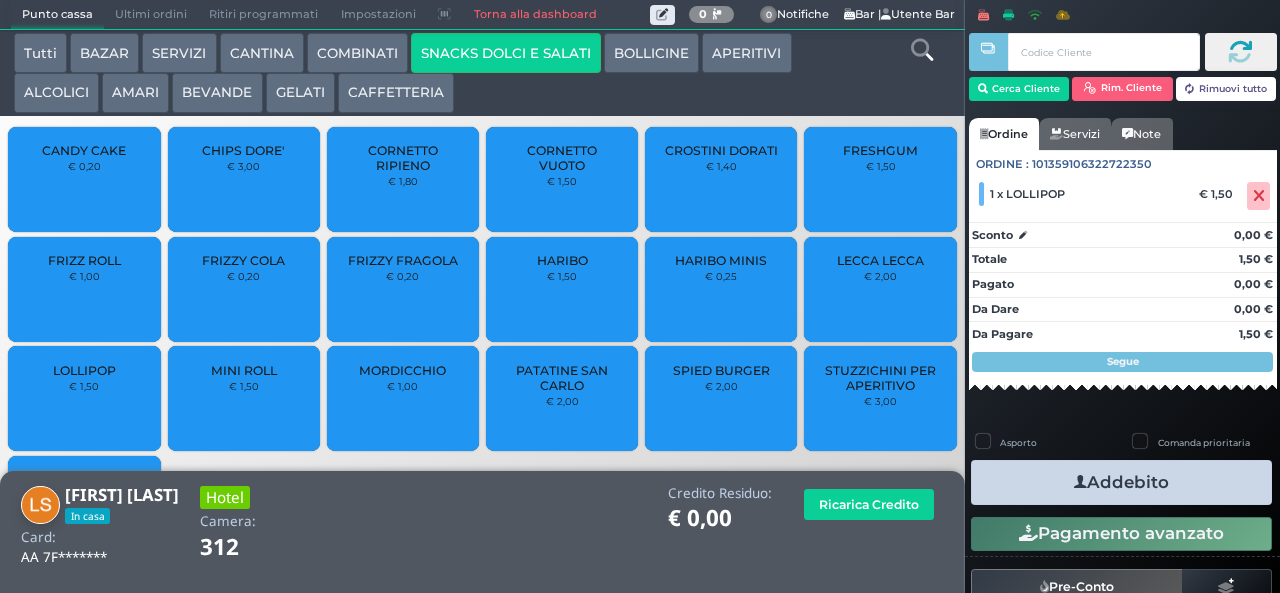 click on "Addebito" at bounding box center (1121, 482) 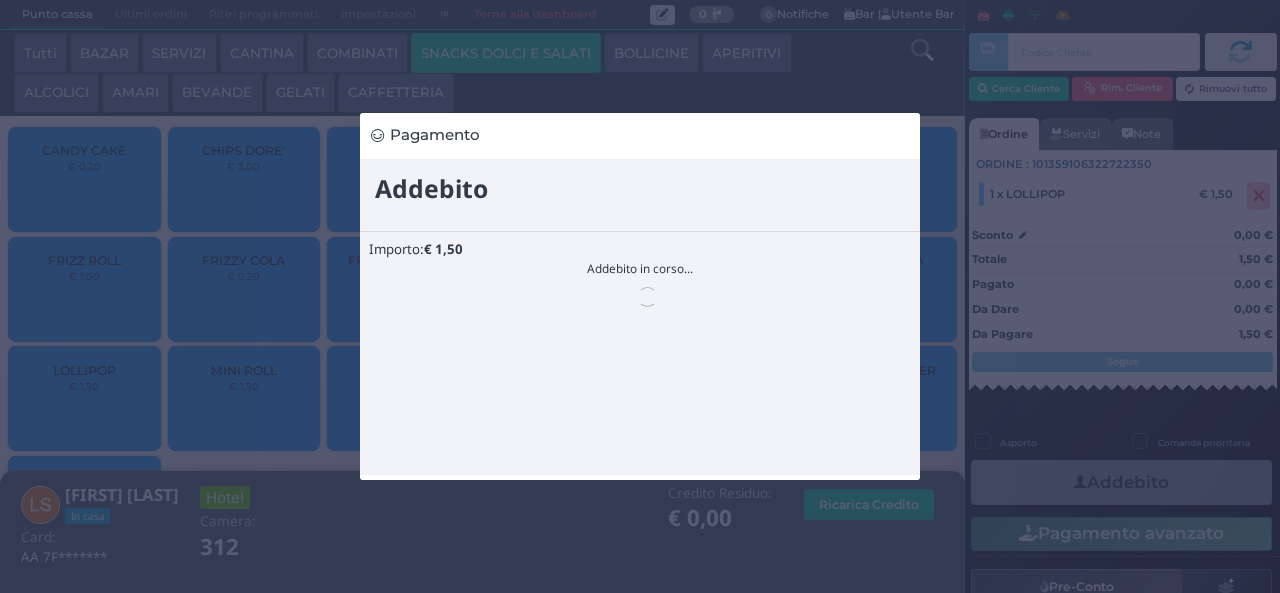 scroll, scrollTop: 0, scrollLeft: 0, axis: both 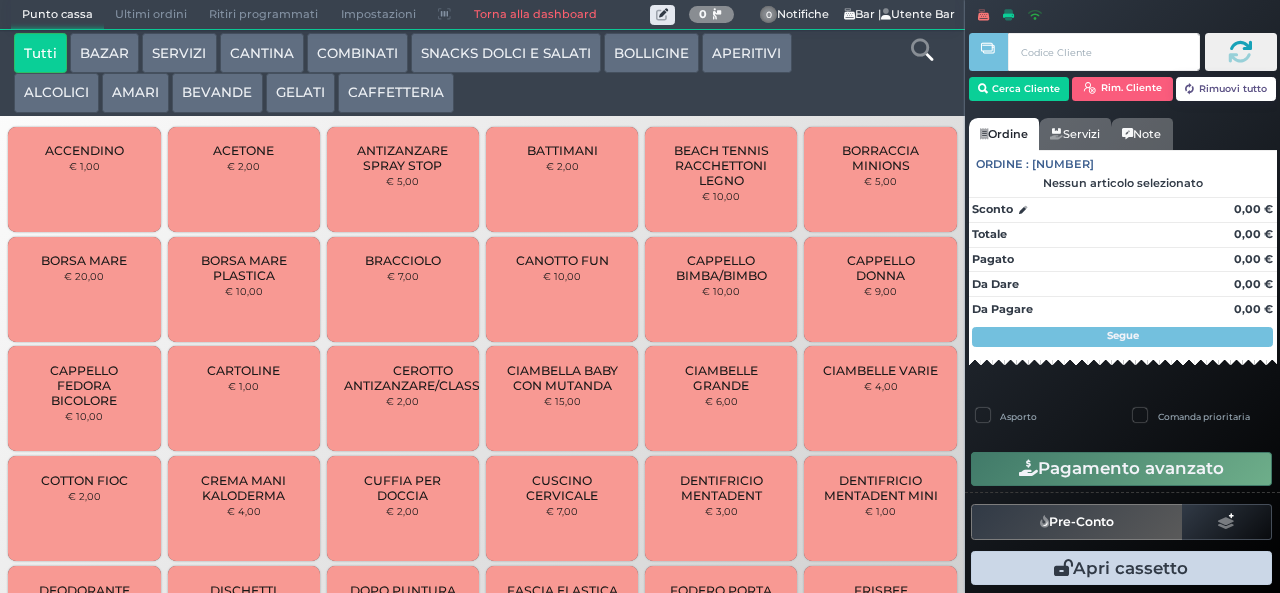 click on "SNACKS DOLCI E SALATI" at bounding box center (506, 53) 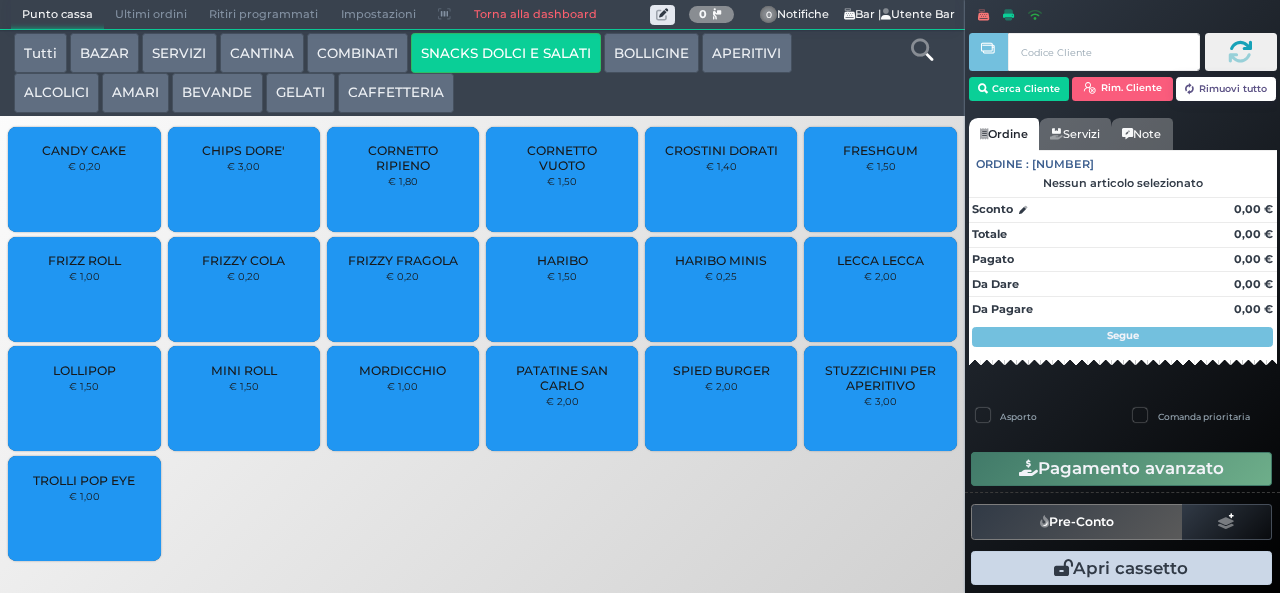click on "€ 0,25" at bounding box center (721, 276) 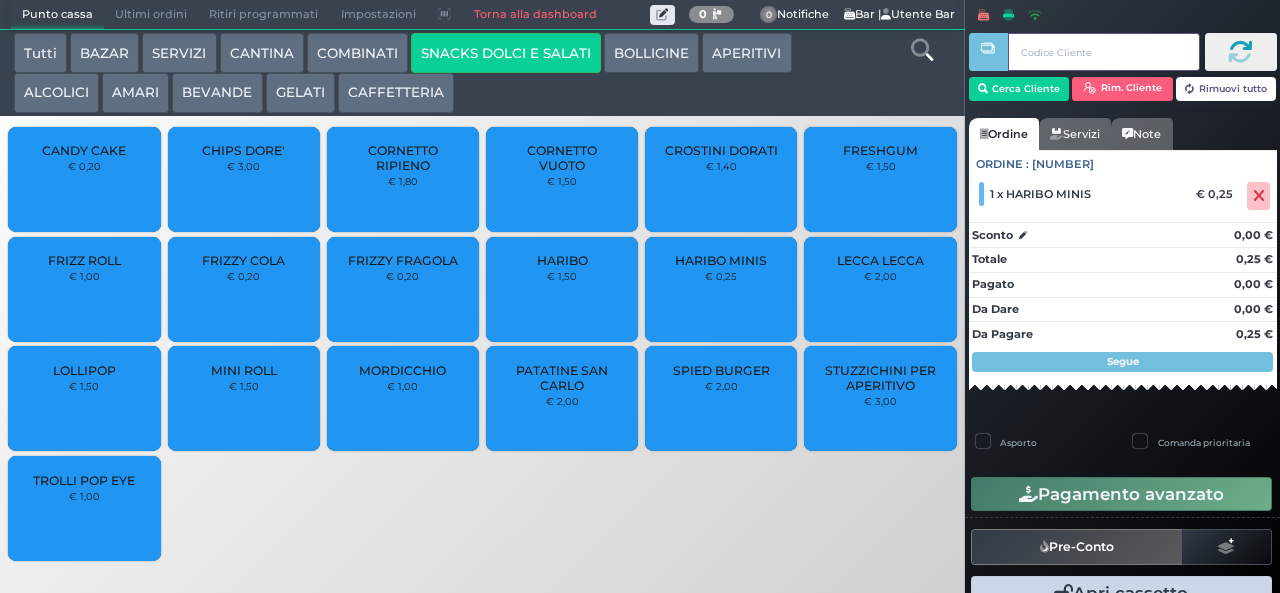 type 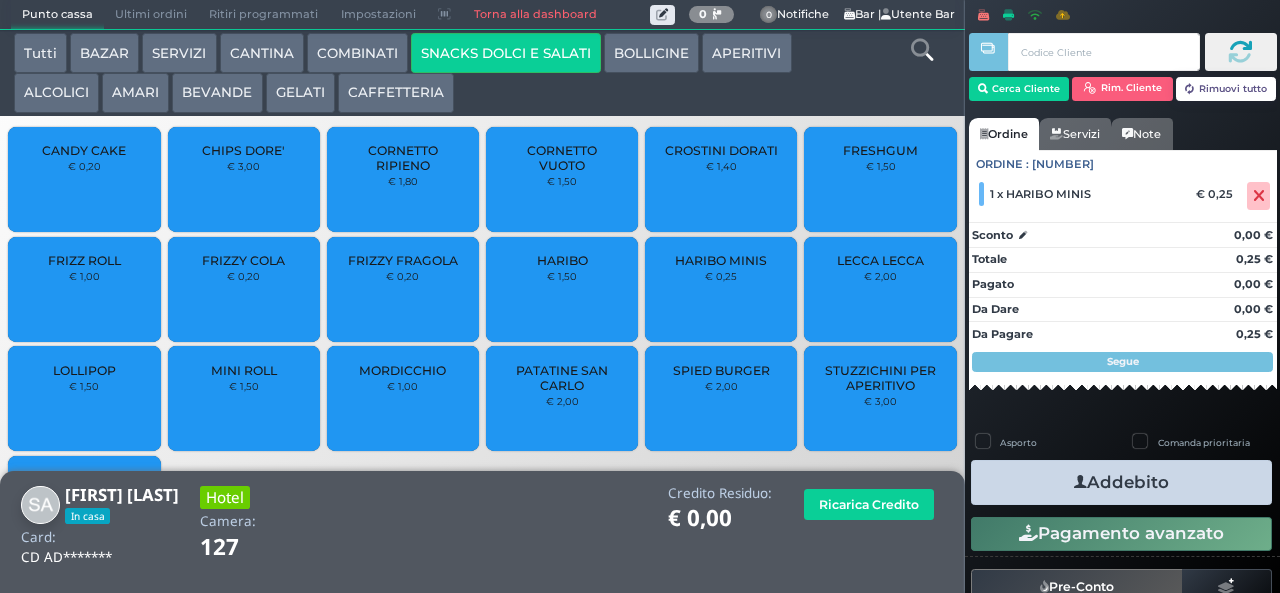 click on "Addebito" at bounding box center [1121, 482] 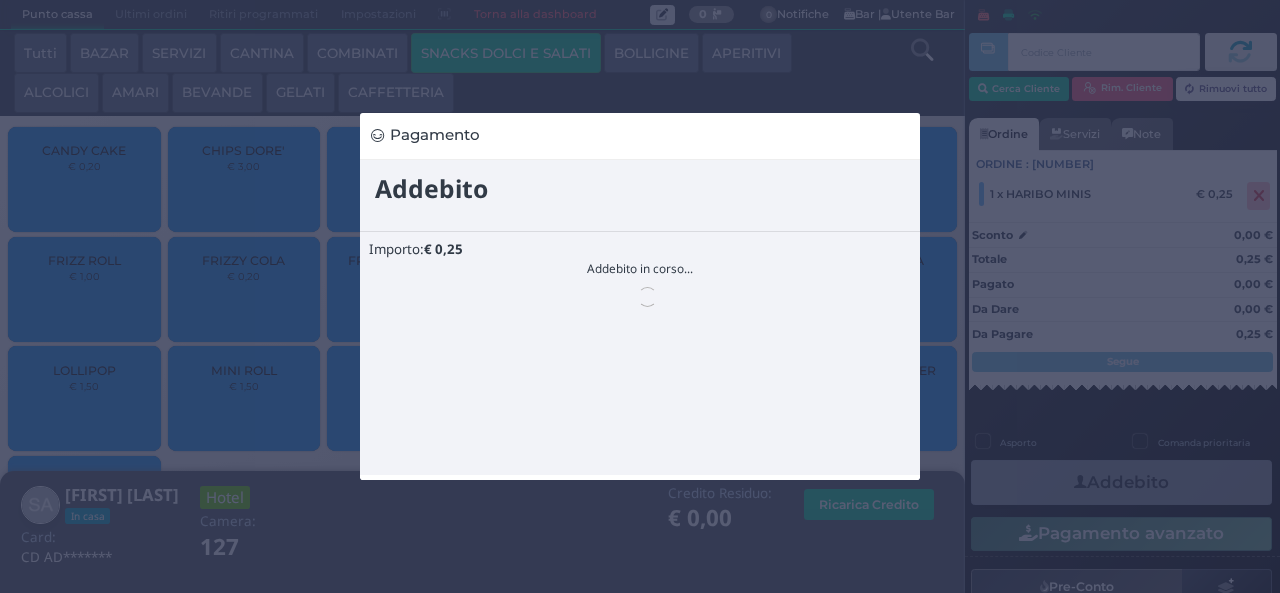 scroll, scrollTop: 0, scrollLeft: 0, axis: both 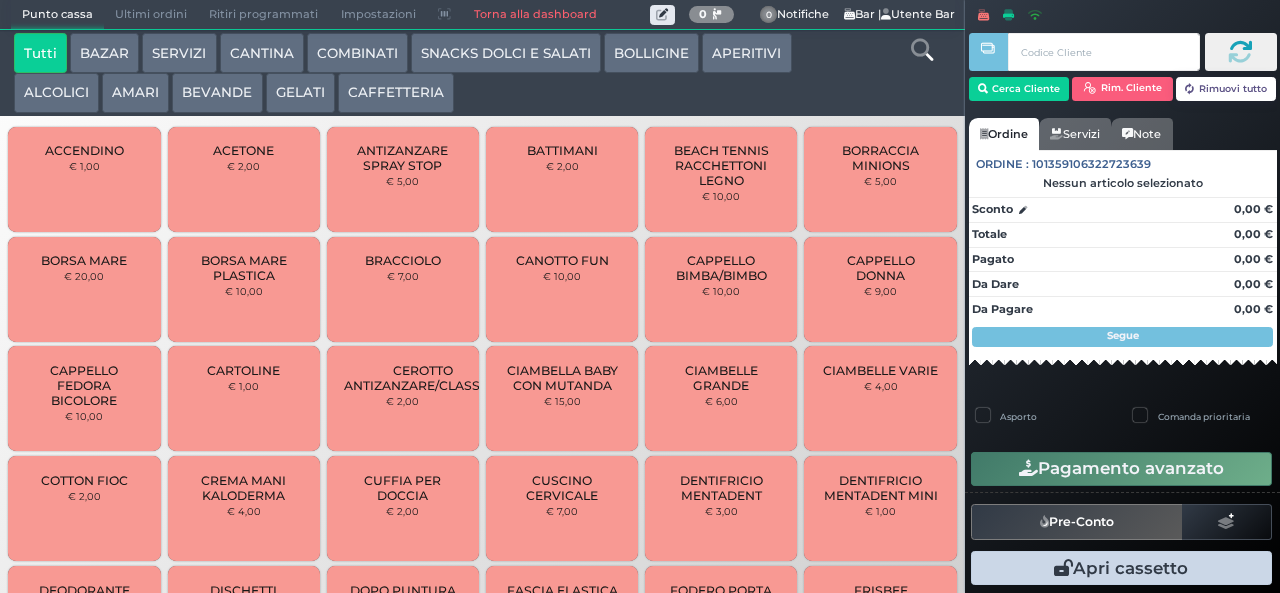 click on "SNACKS DOLCI E SALATI" at bounding box center (506, 53) 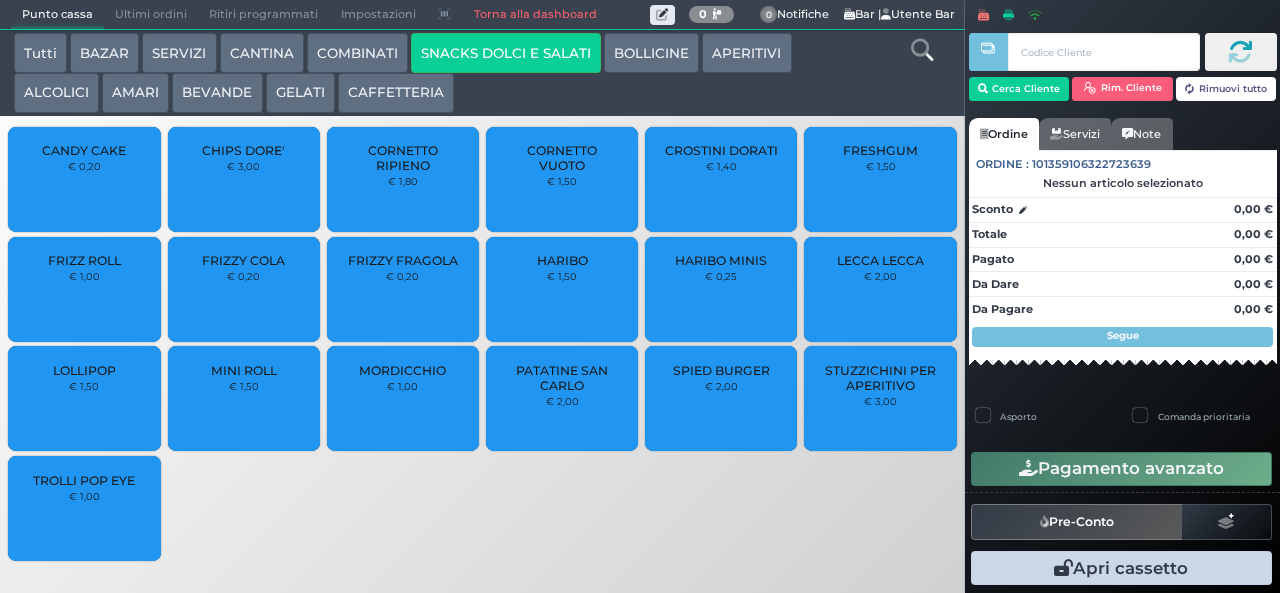 click on "PATATINE SAN CARLO" at bounding box center (562, 378) 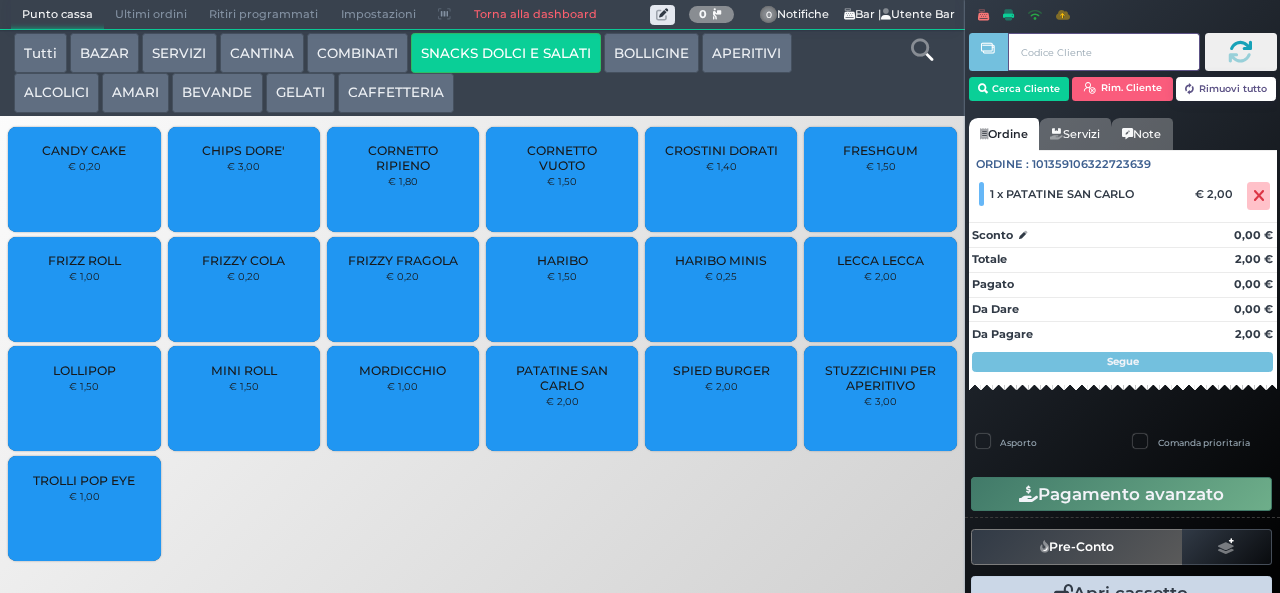 type 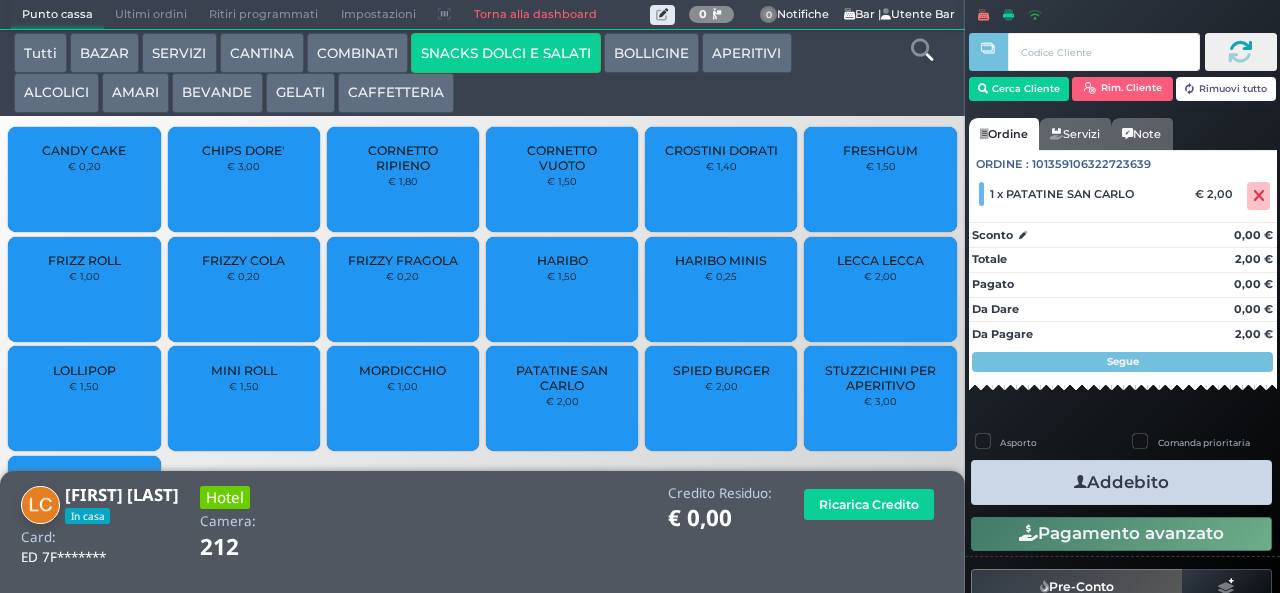 click on "Addebito" at bounding box center [1121, 482] 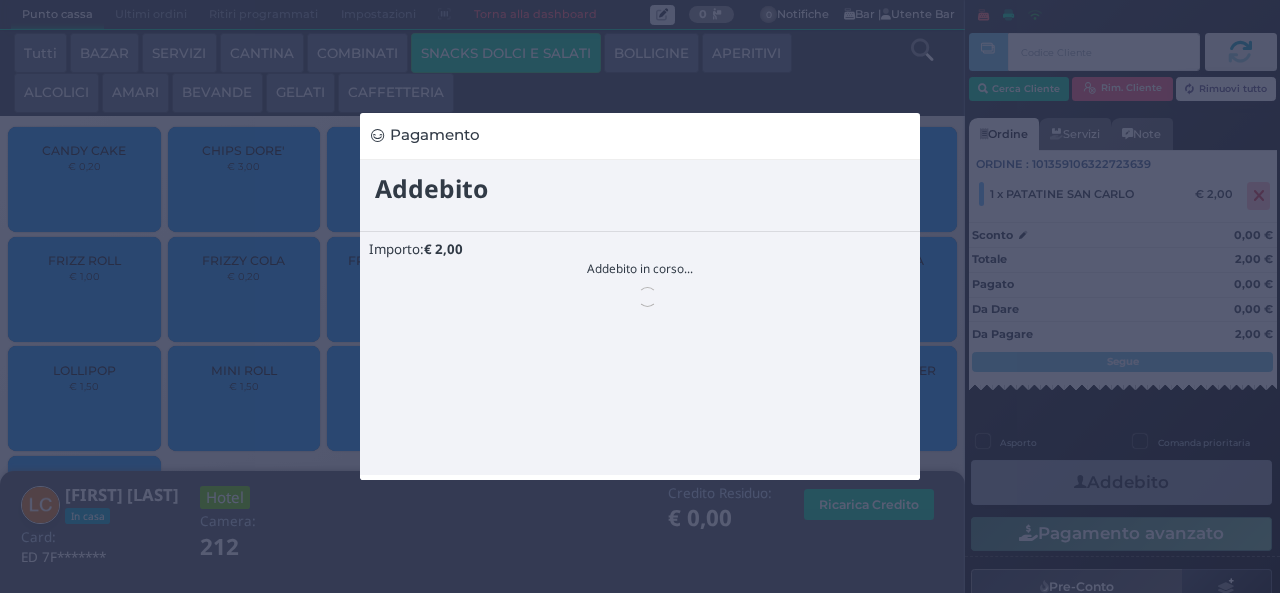 scroll, scrollTop: 0, scrollLeft: 0, axis: both 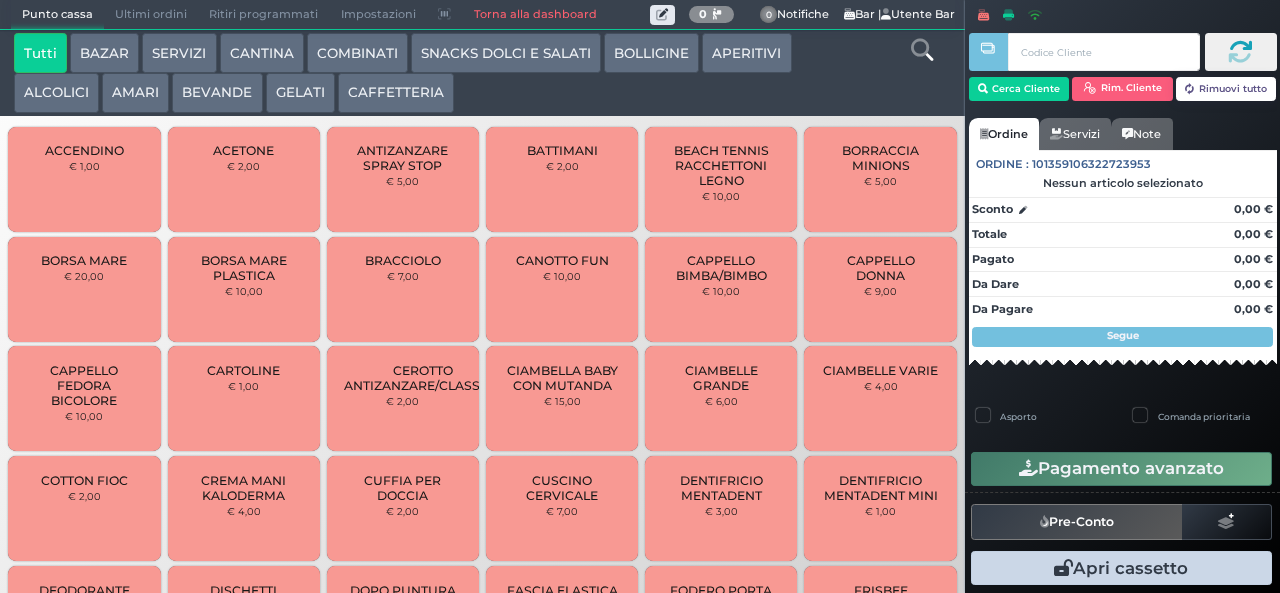click on "GELATI" at bounding box center (300, 93) 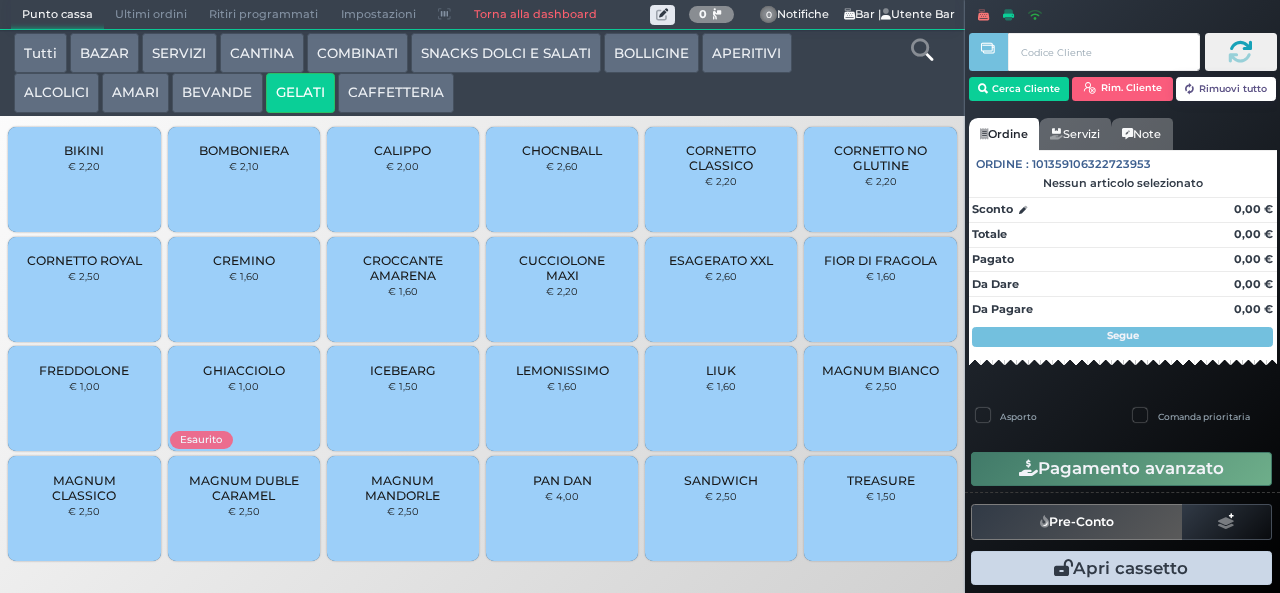 click on "MAGNUM BIANCO" at bounding box center [880, 370] 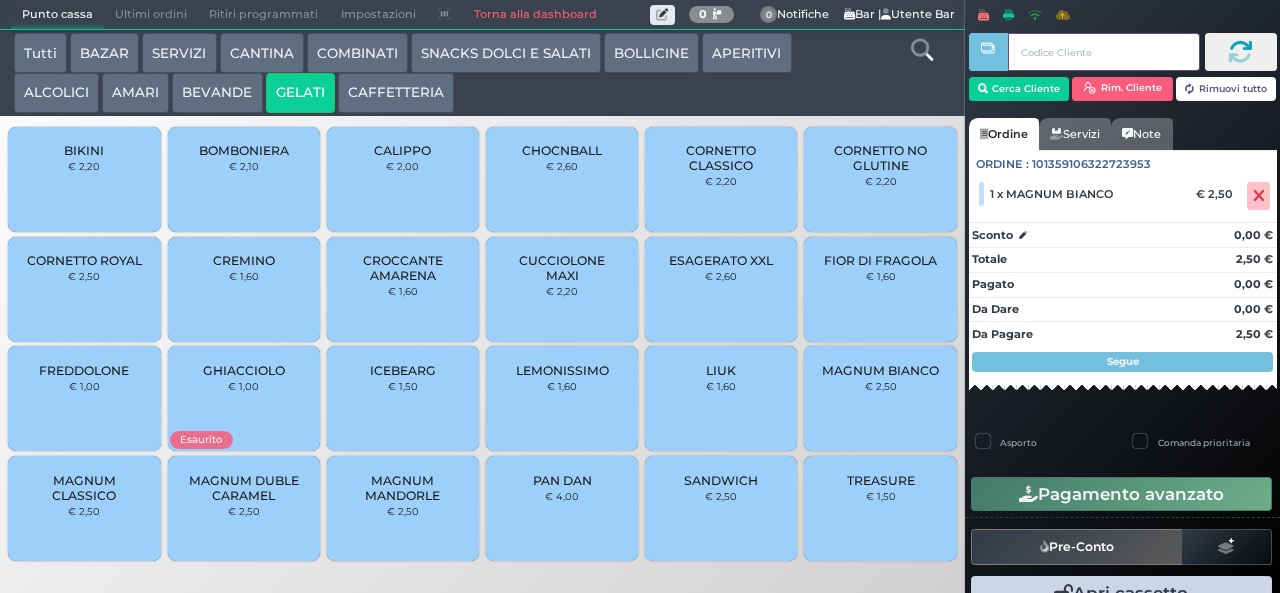 type 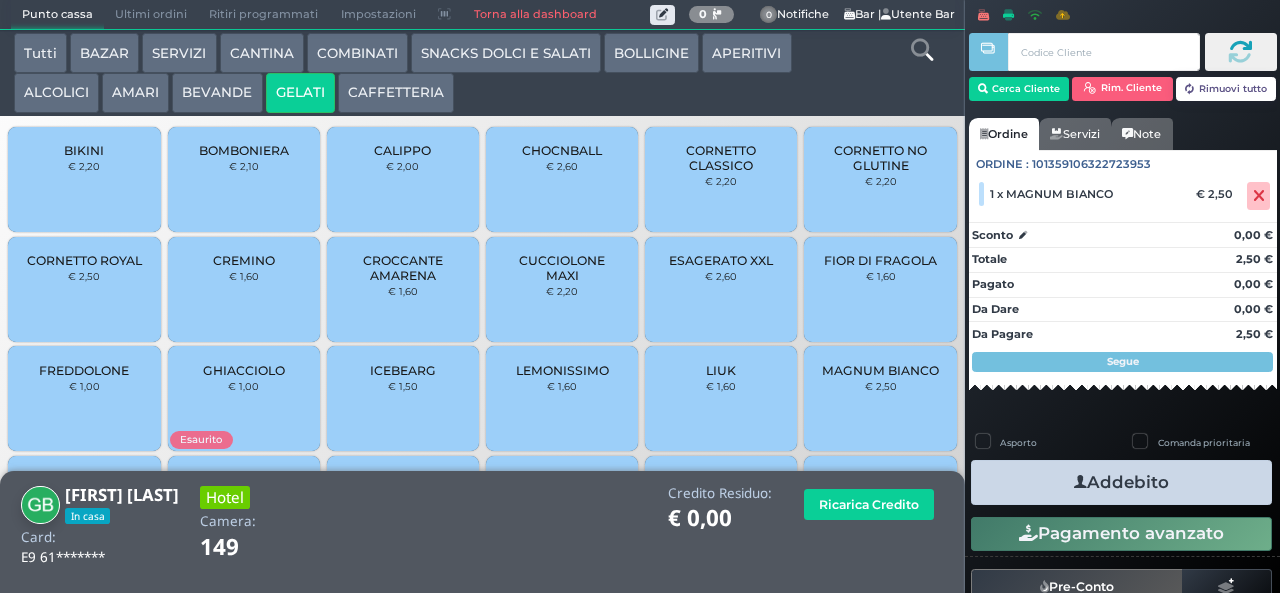 click at bounding box center [1080, 482] 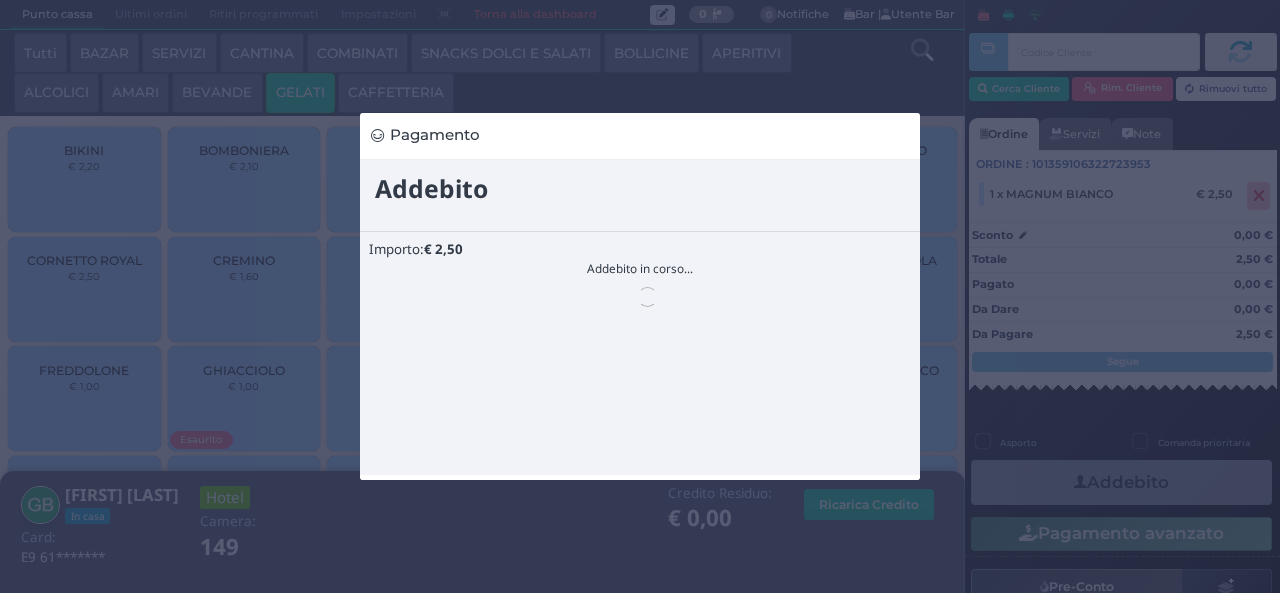 scroll, scrollTop: 0, scrollLeft: 0, axis: both 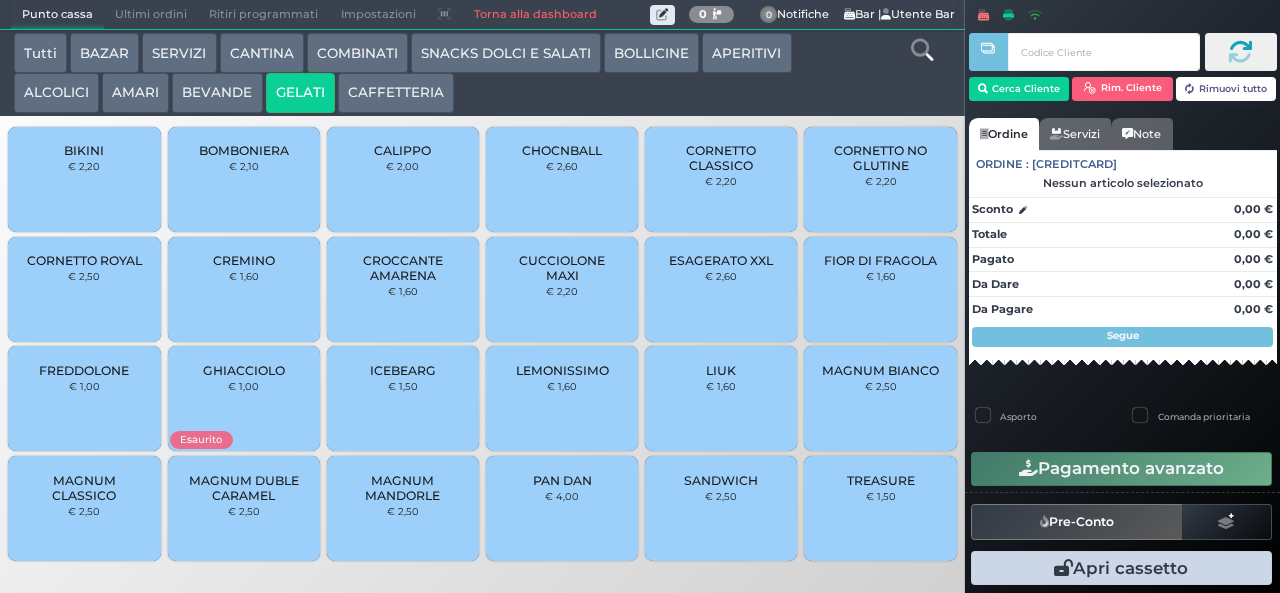 click on "MAGNUM BIANCO" at bounding box center [880, 370] 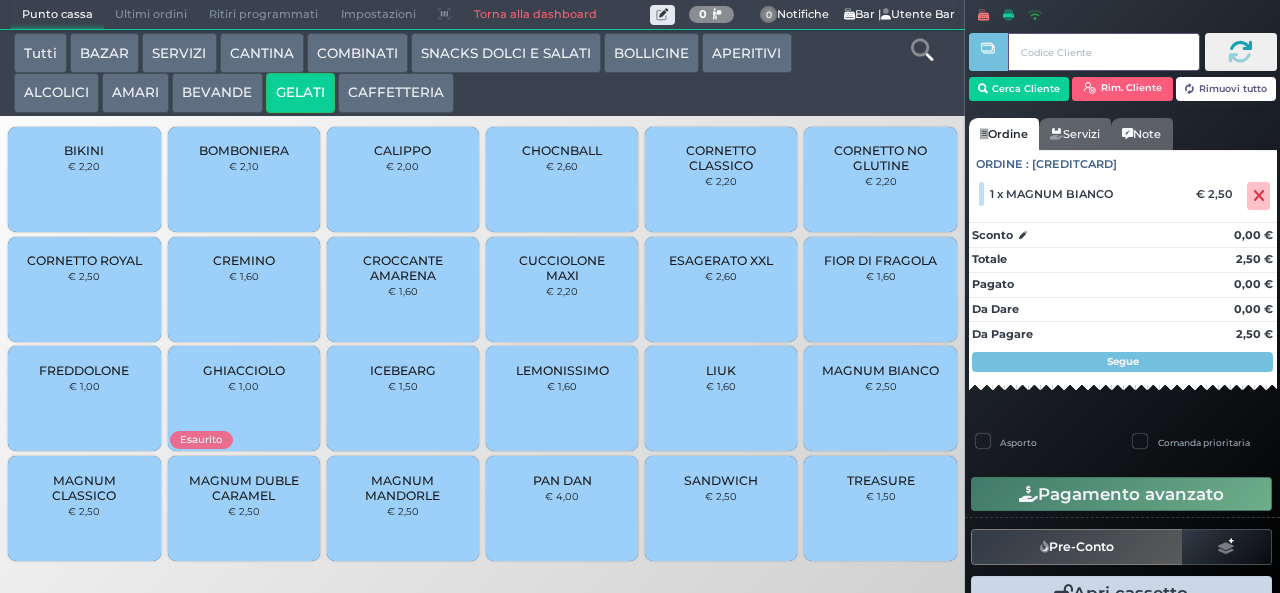 type 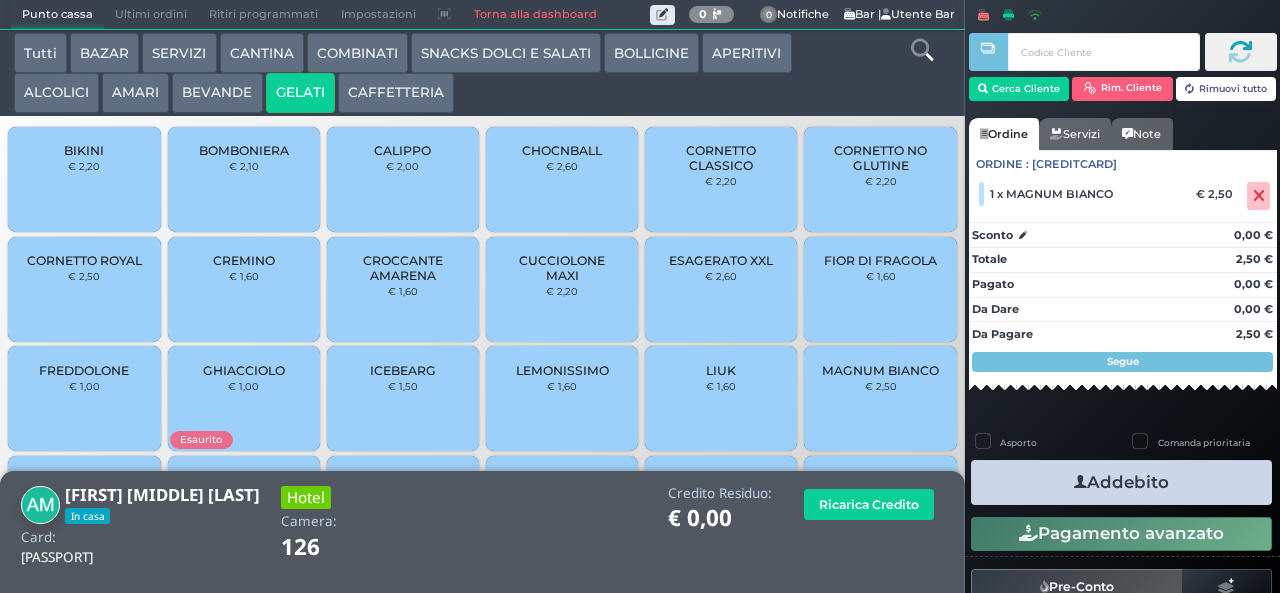 click at bounding box center [1080, 482] 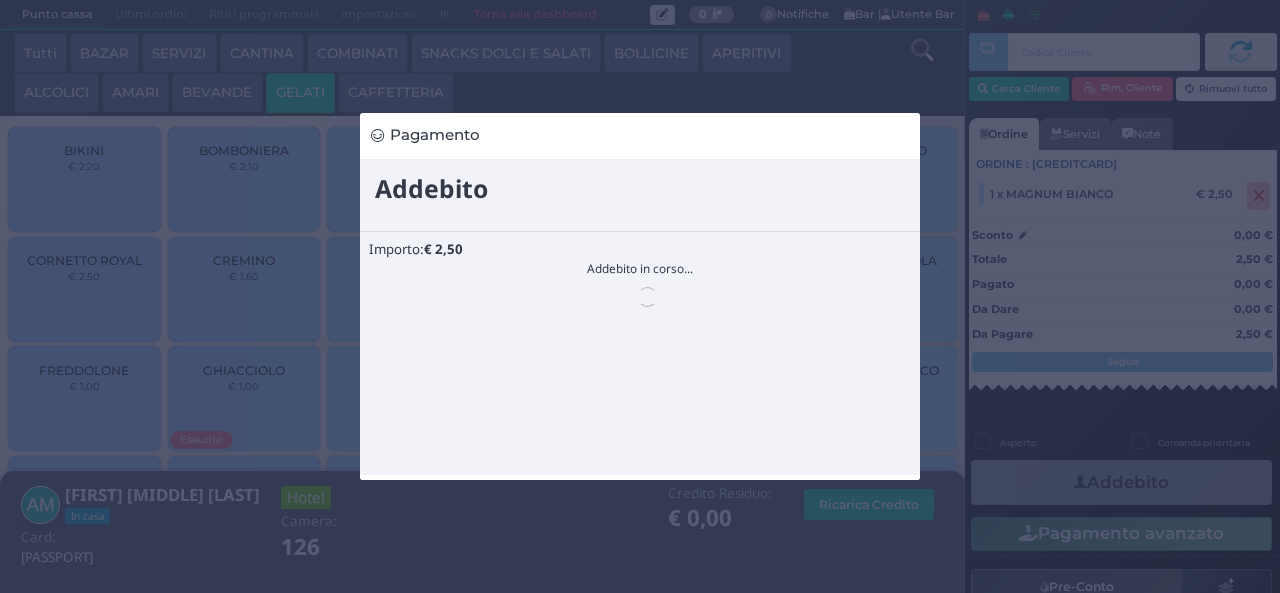 scroll, scrollTop: 0, scrollLeft: 0, axis: both 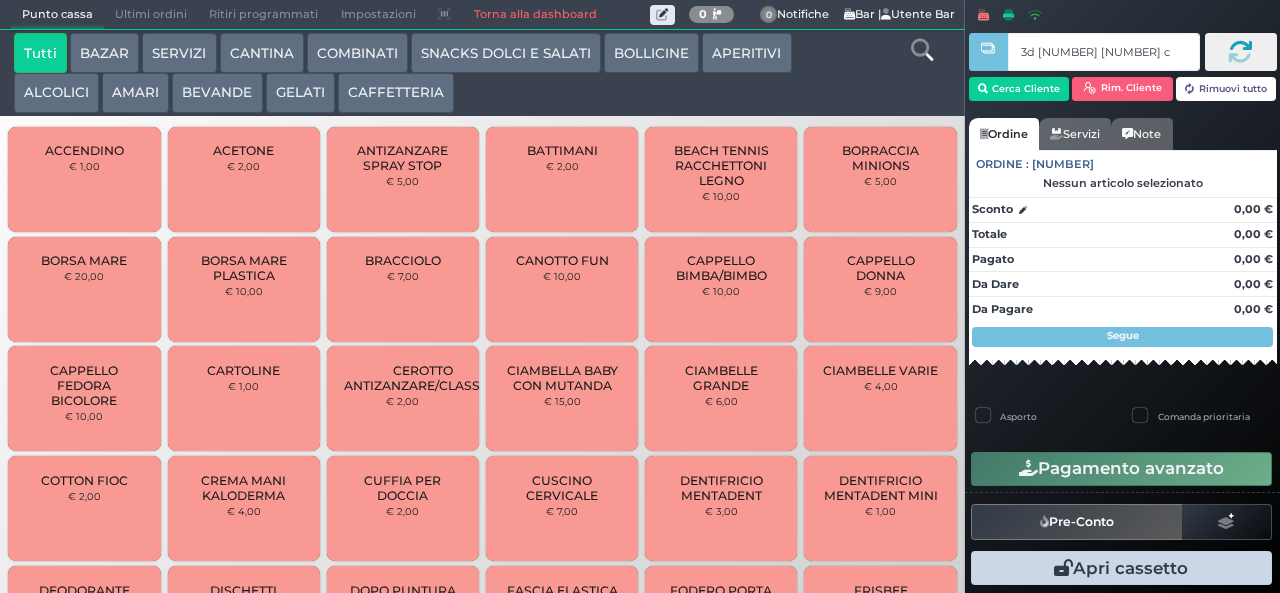 type on "3d [NUMBER] [NUMBER] c3" 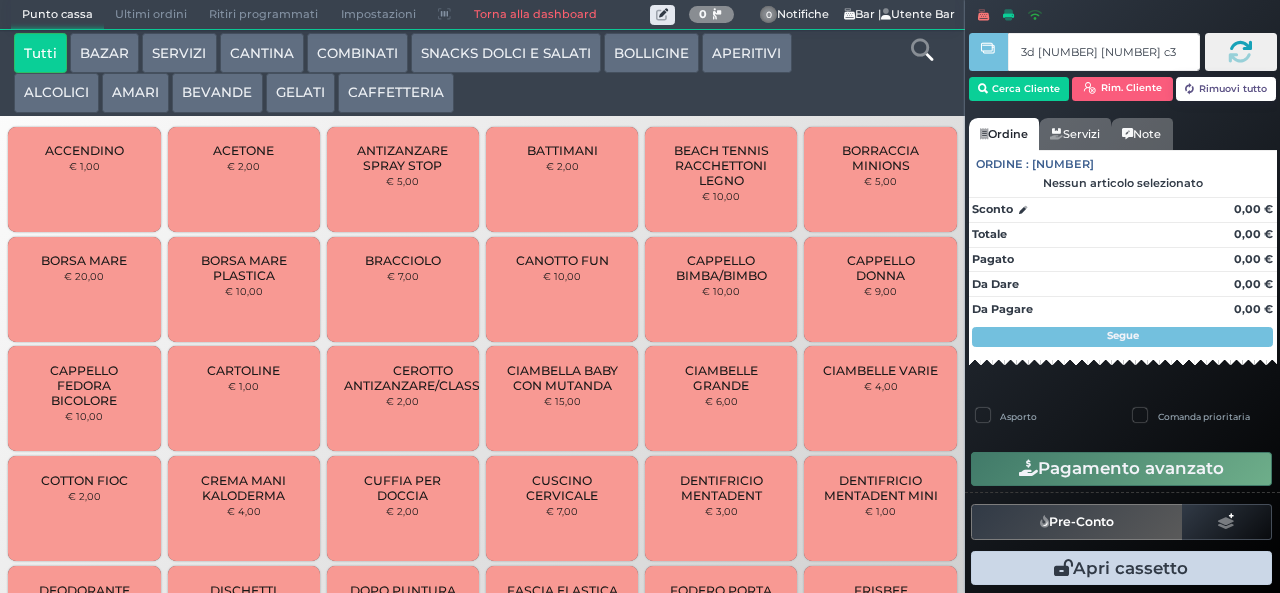 type 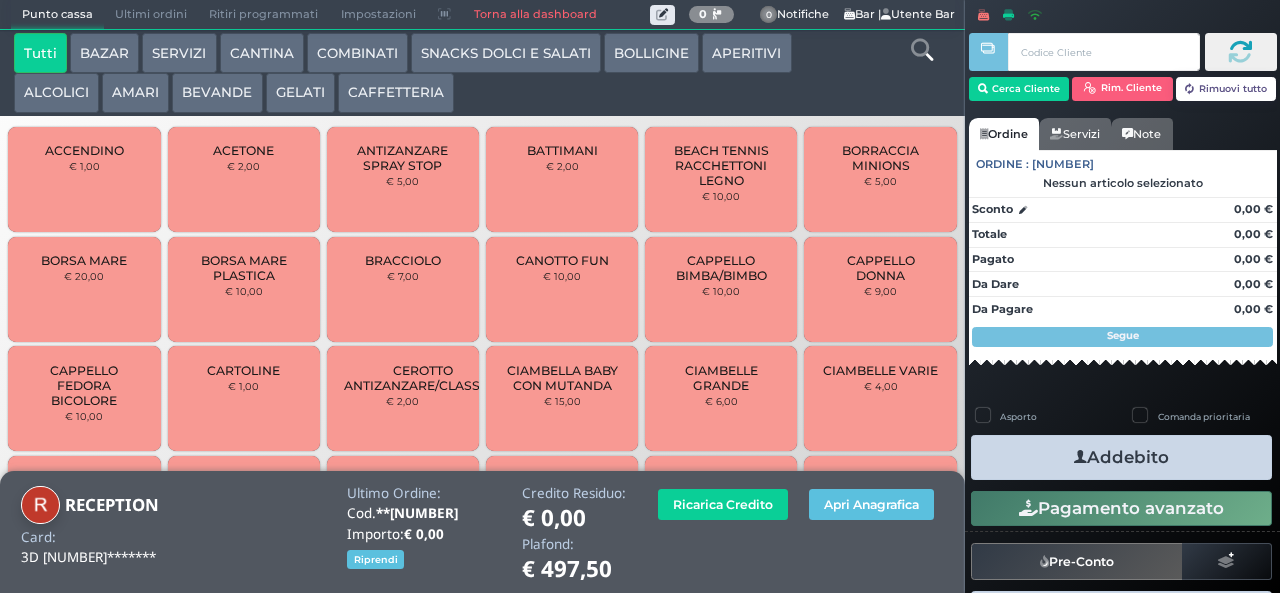 click on "BEVANDE" at bounding box center (217, 93) 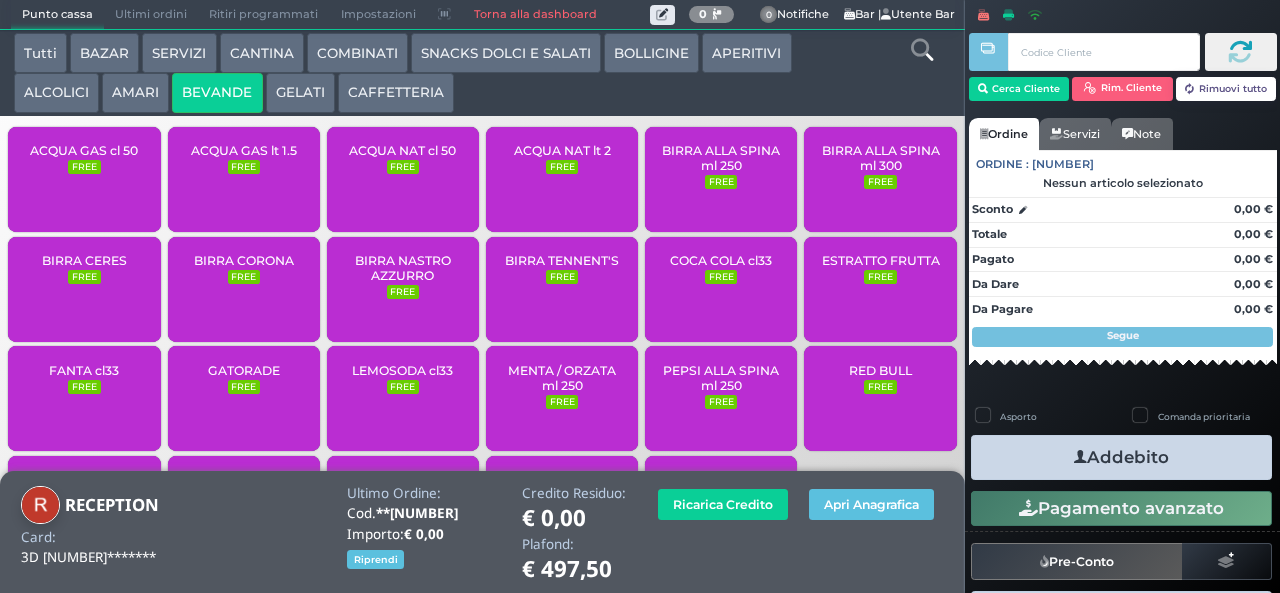 click on "ACQUA NAT lt 2" at bounding box center [562, 150] 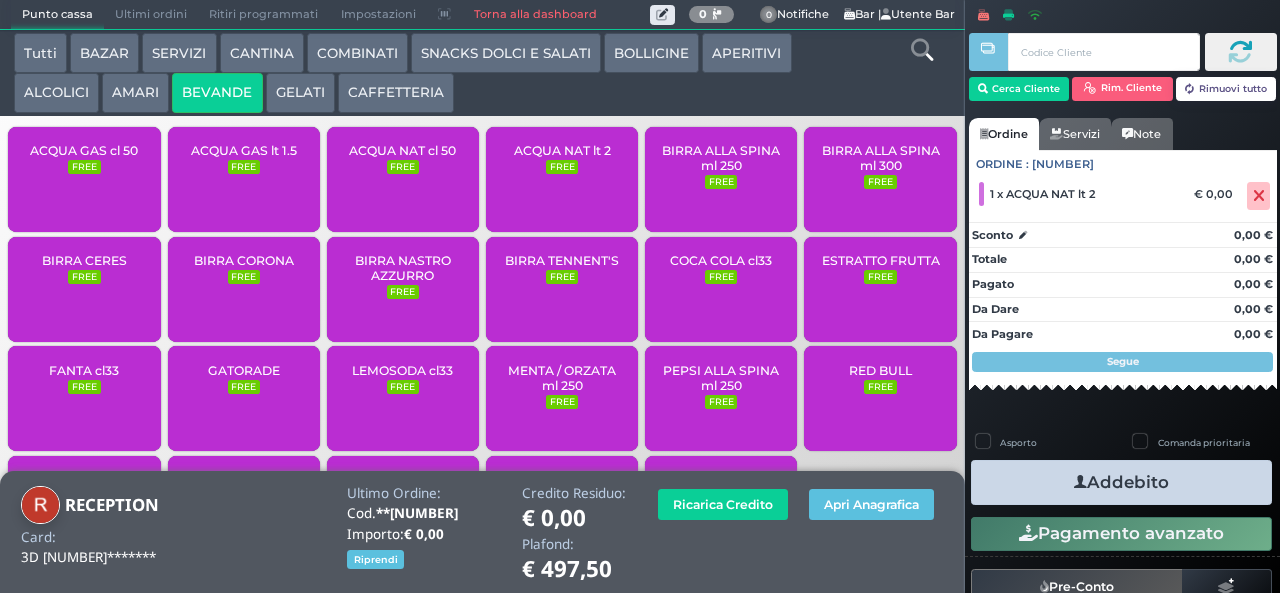 click on "Addebito" at bounding box center (1121, 482) 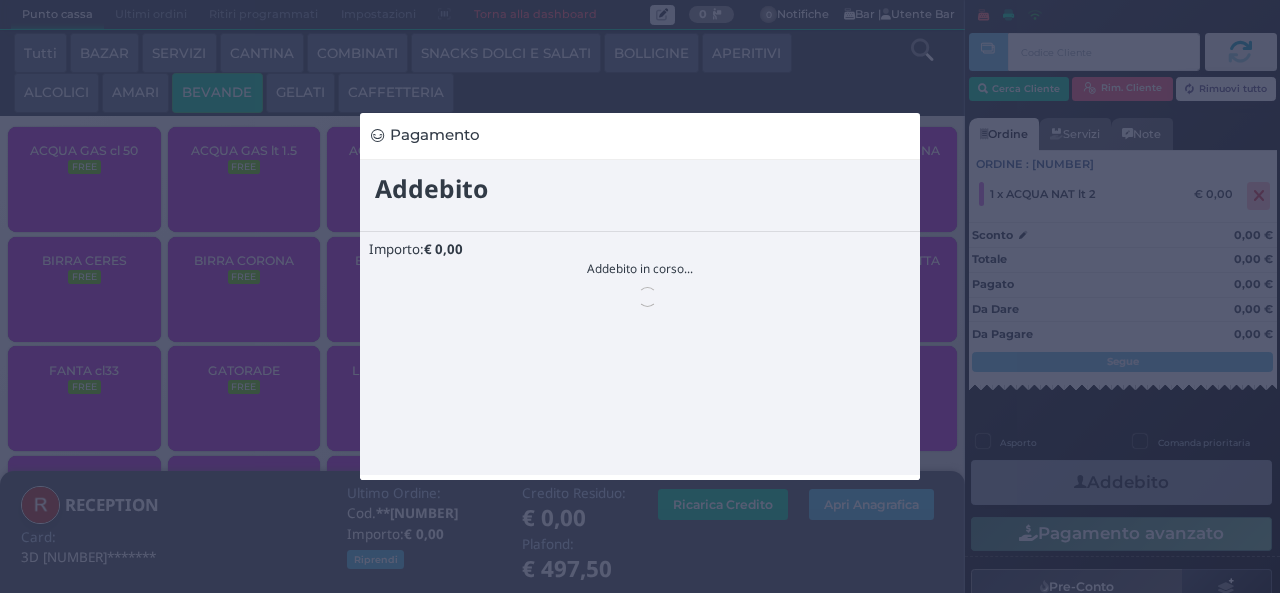 scroll, scrollTop: 0, scrollLeft: 0, axis: both 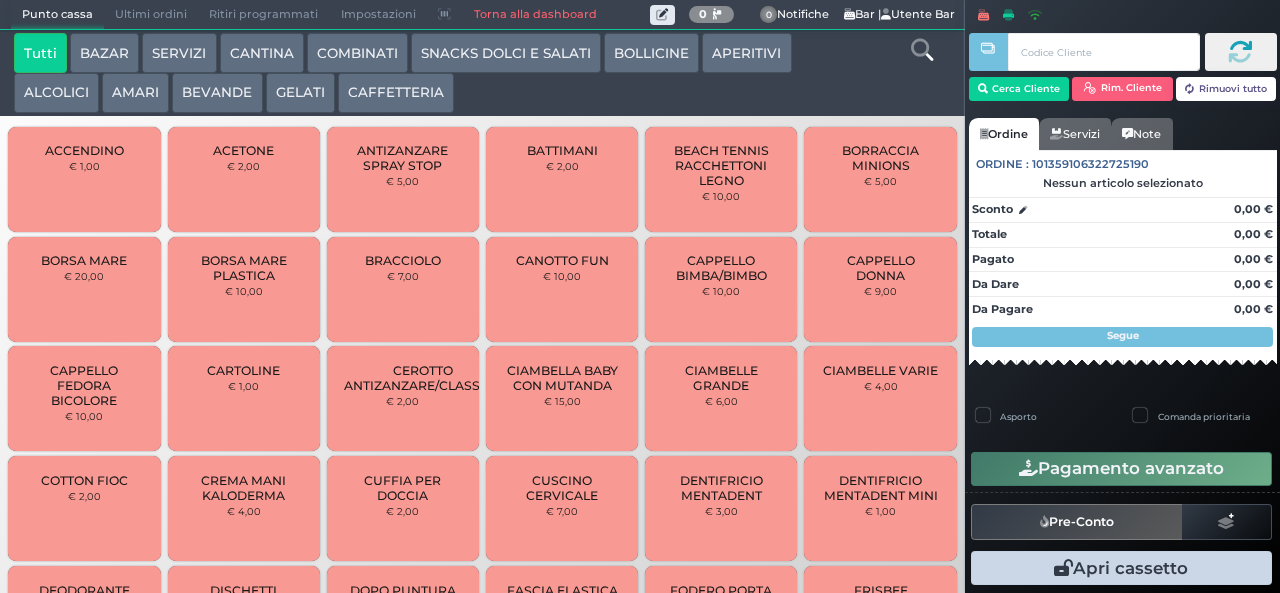 click on "GELATI" at bounding box center [300, 93] 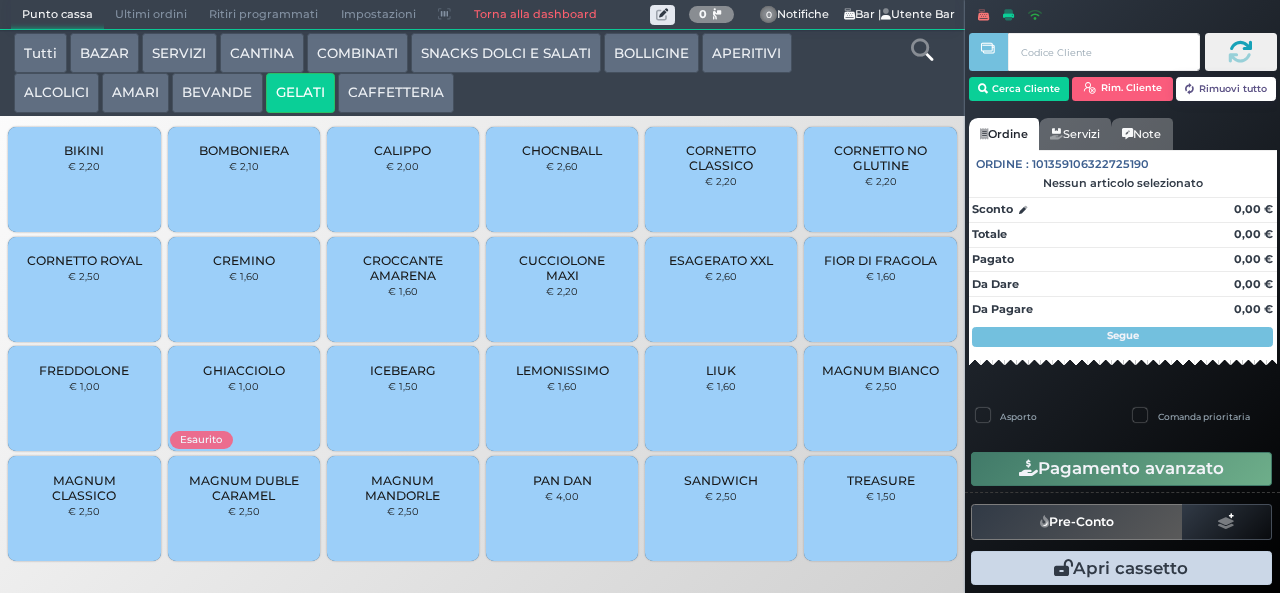 click on "PAN DAN" at bounding box center (562, 480) 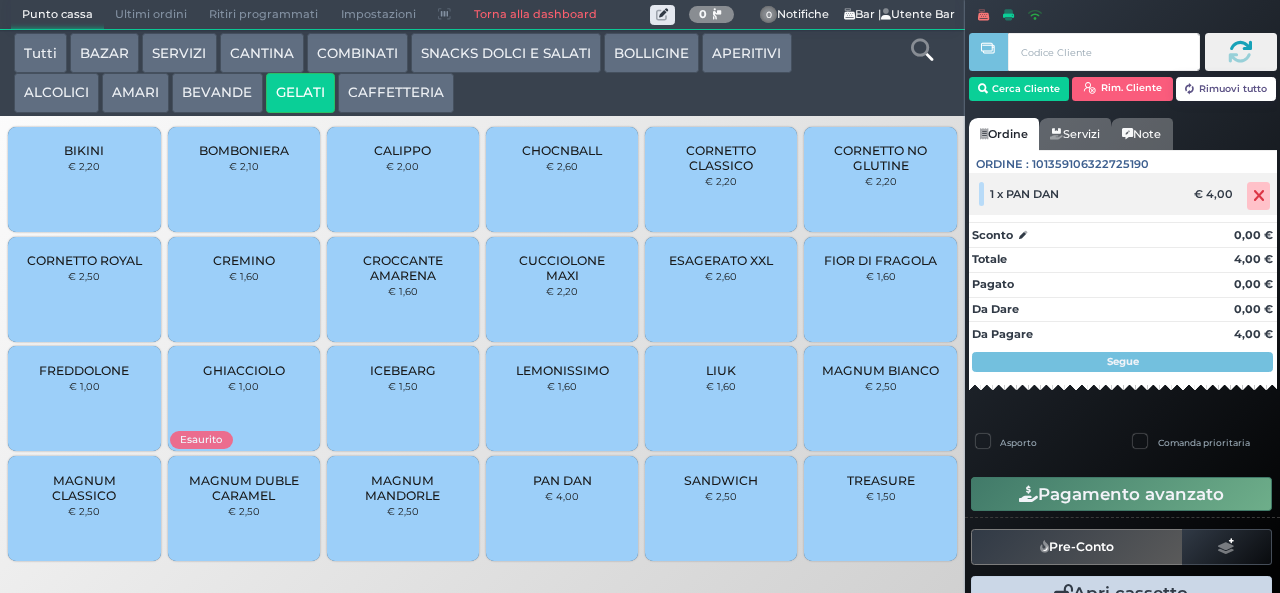 click at bounding box center (1259, 196) 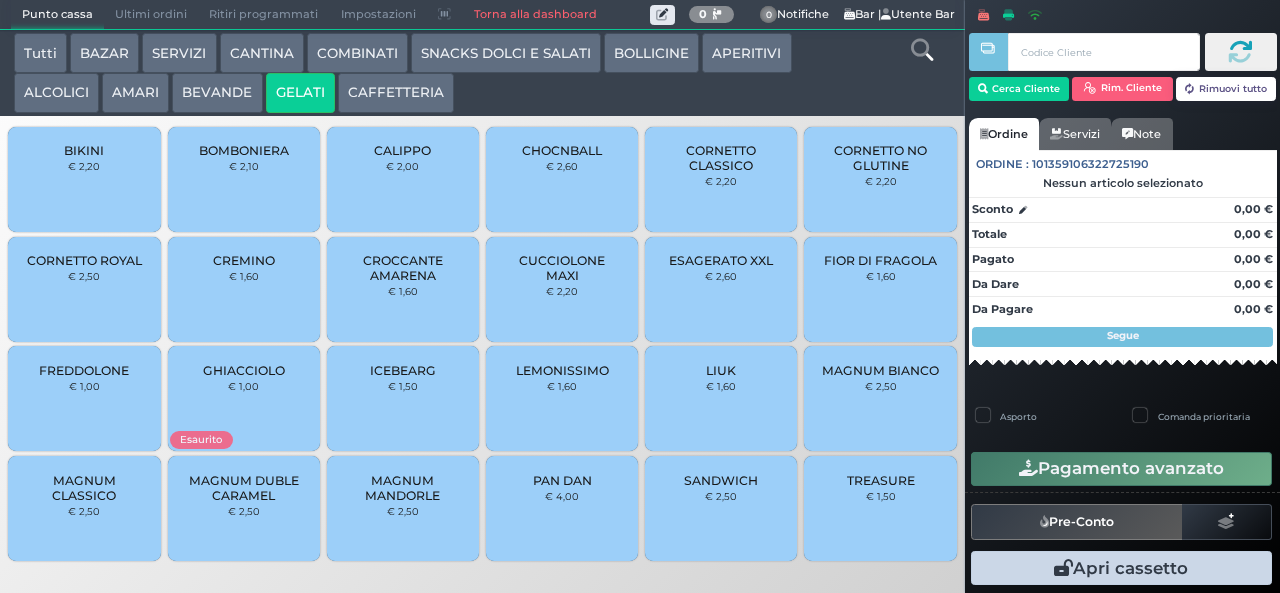 click on "BEVANDE" at bounding box center (217, 93) 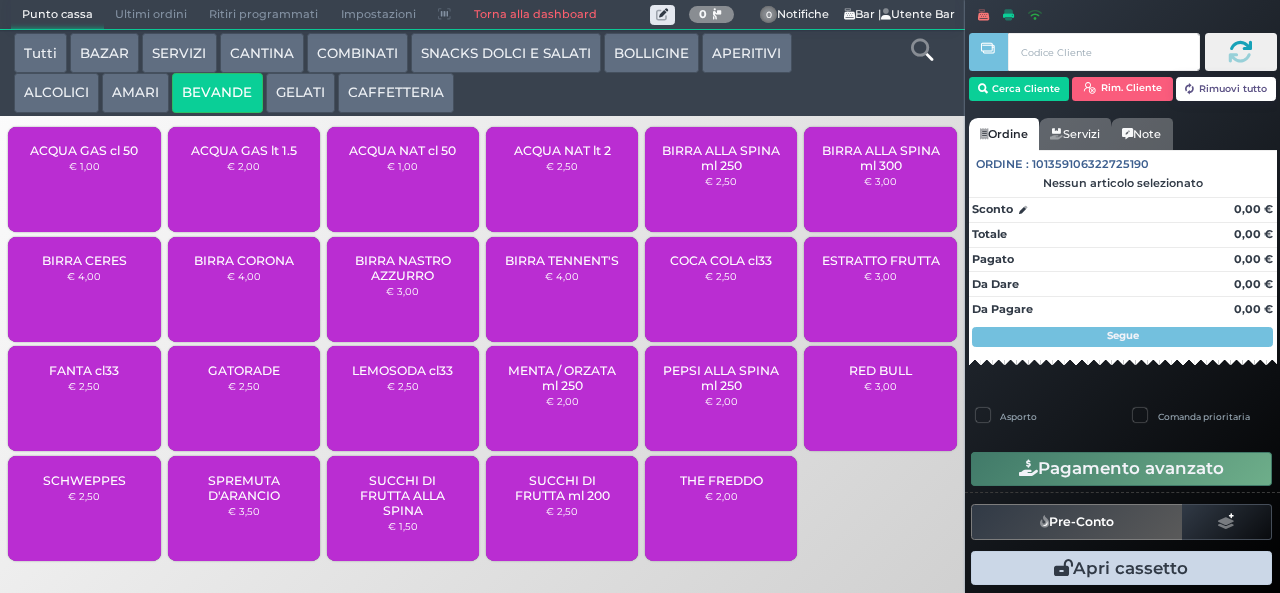 click on "ACQUA NAT lt 2" at bounding box center (562, 150) 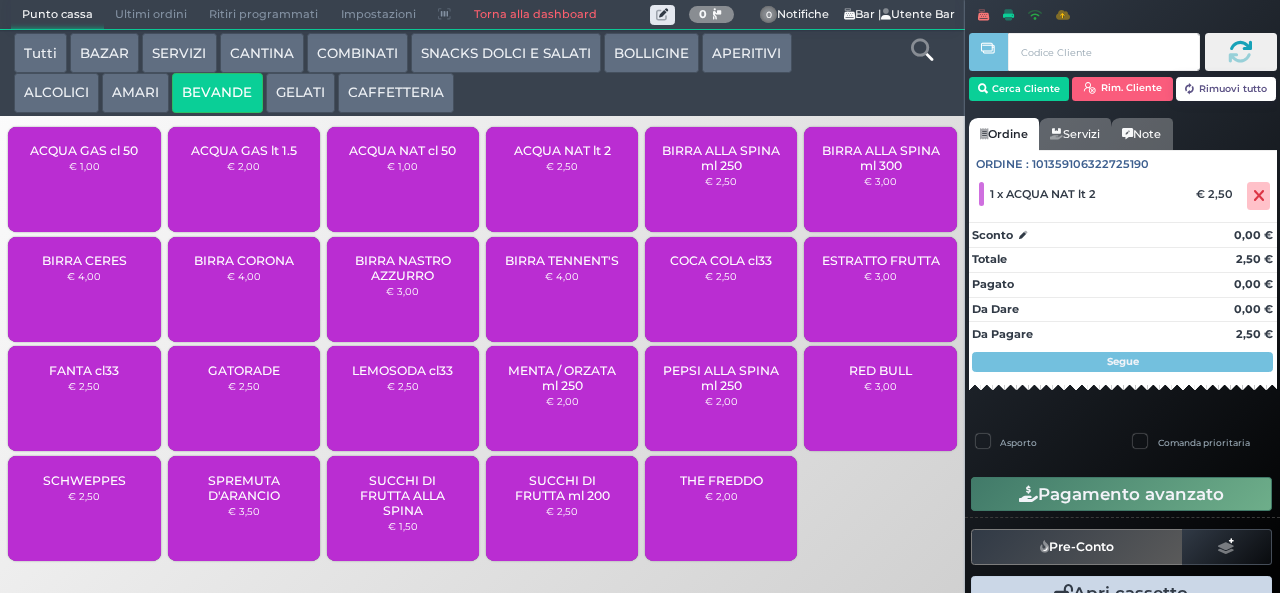 click on "ACQUA NAT lt 2" at bounding box center [562, 150] 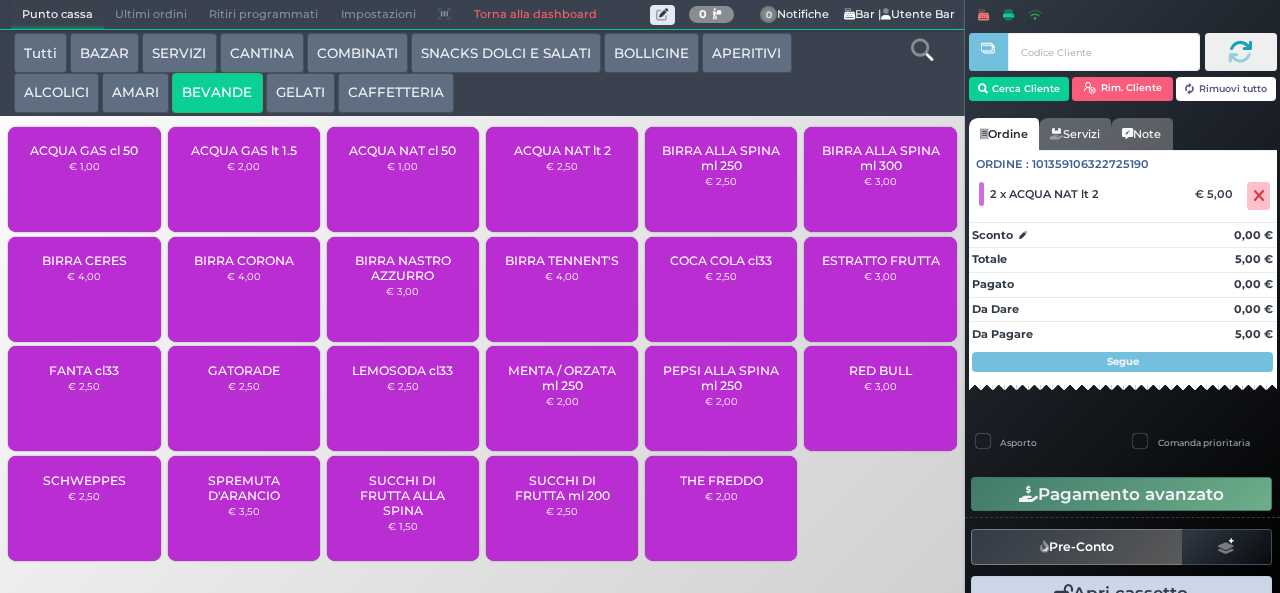click on "ACQUA NAT lt 2" at bounding box center (562, 150) 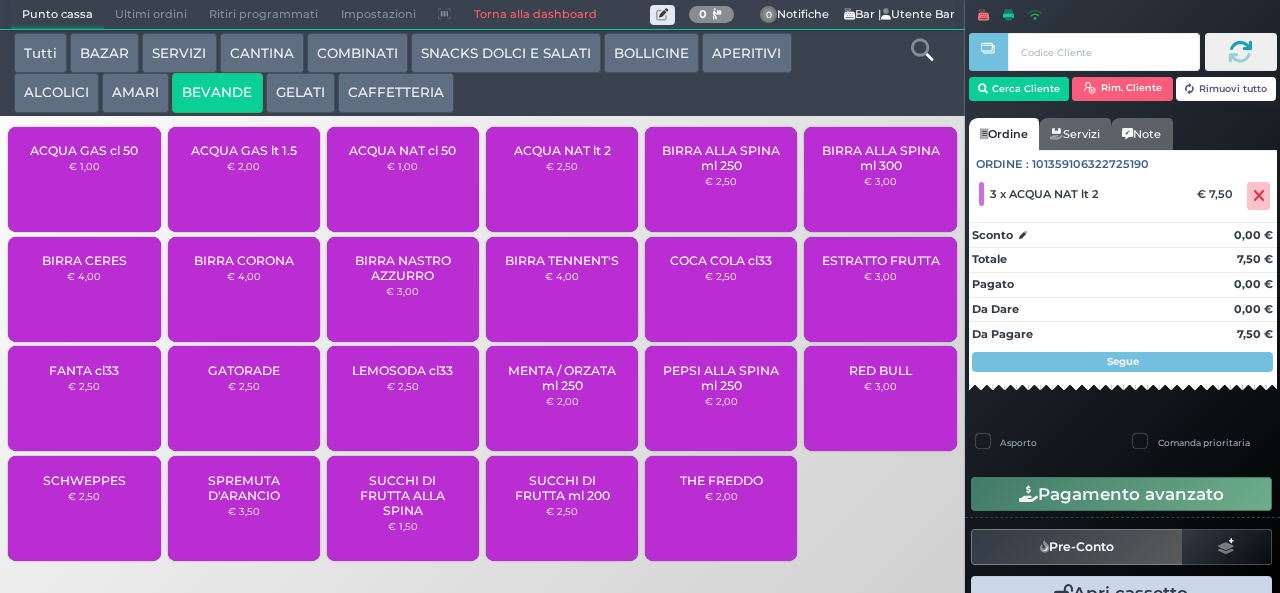click on "ACQUA NAT lt 2" at bounding box center [562, 150] 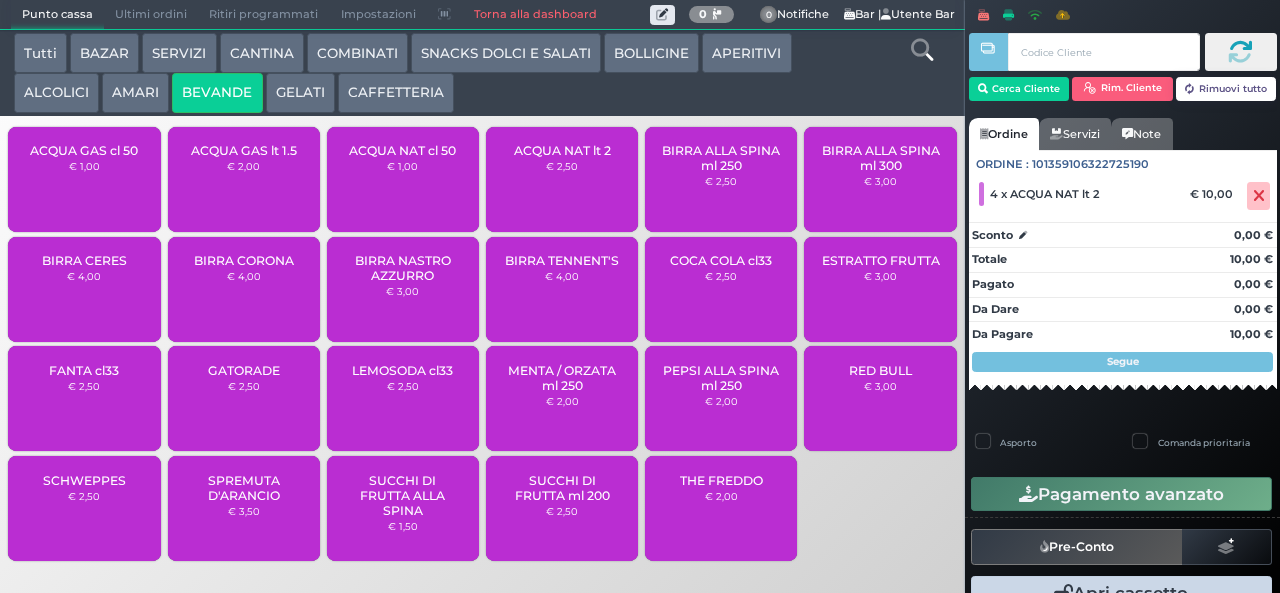 click on "ACQUA NAT cl 50" at bounding box center (402, 150) 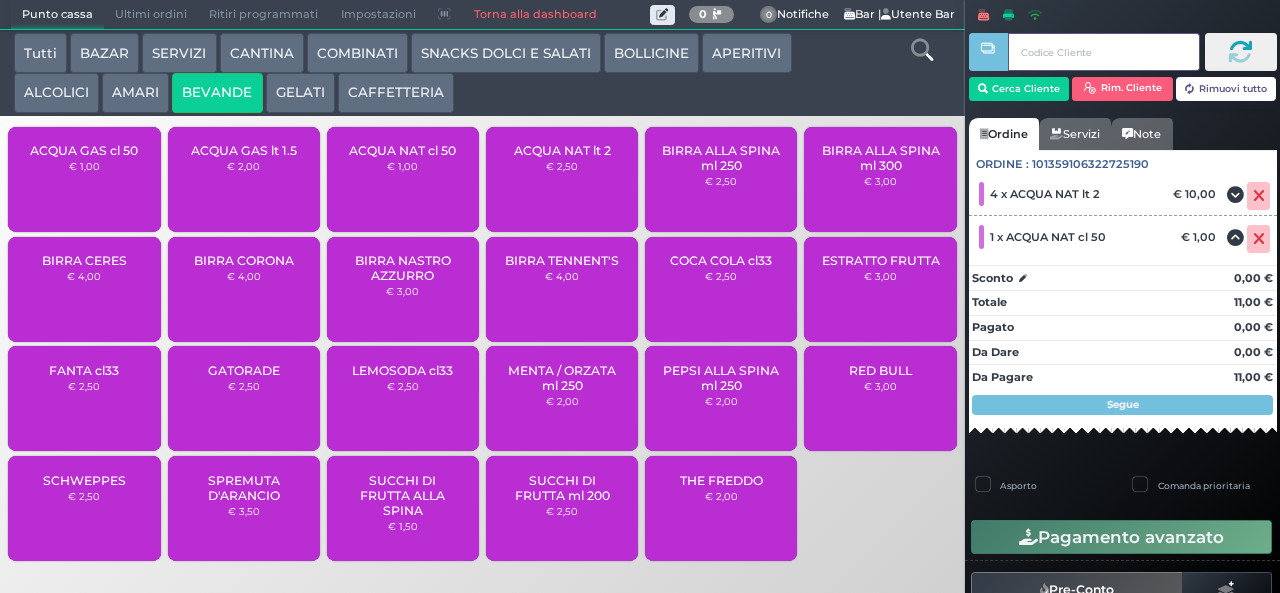 type 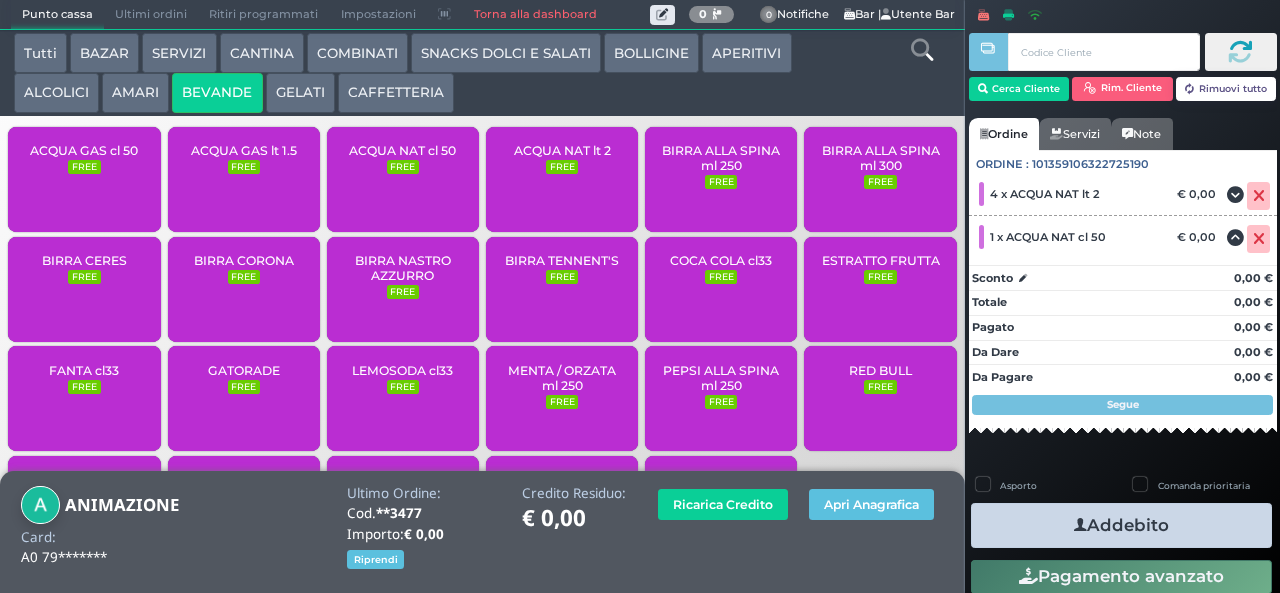 click on "Addebito" at bounding box center [1121, 525] 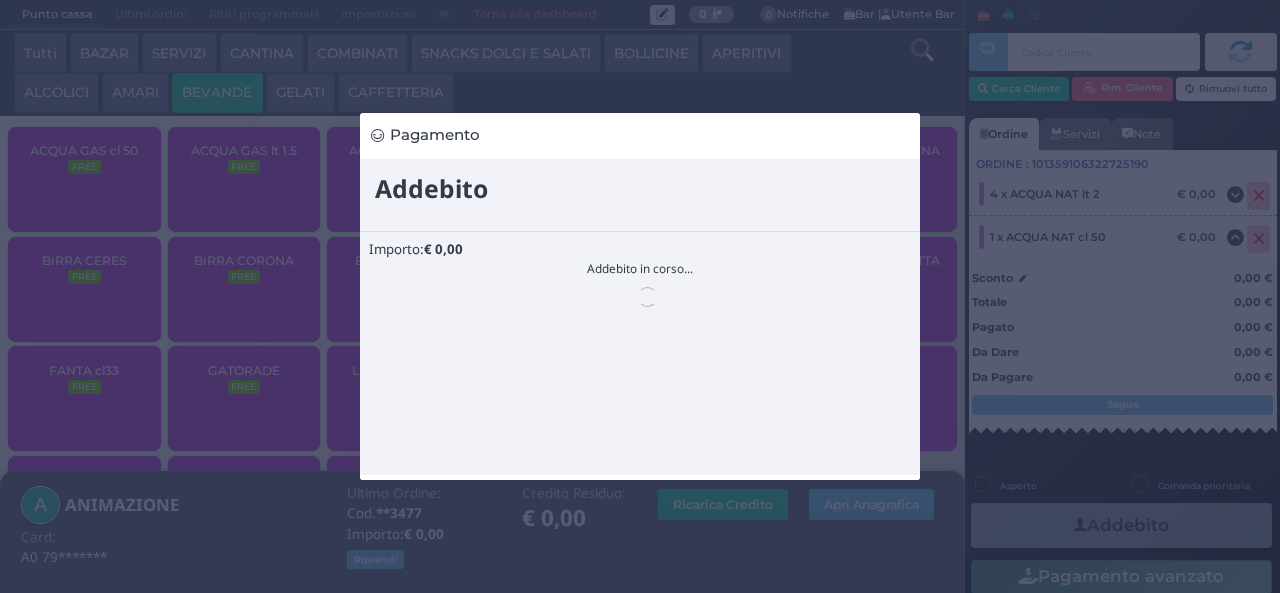 scroll, scrollTop: 0, scrollLeft: 0, axis: both 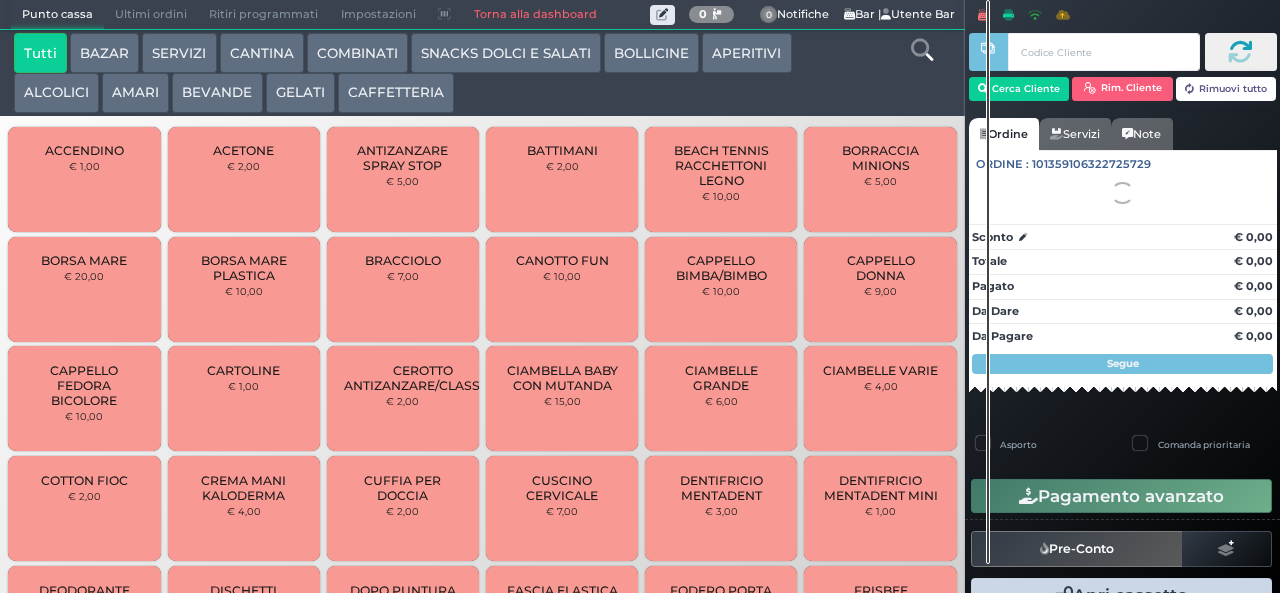 click on "CAFFETTERIA" at bounding box center [396, 93] 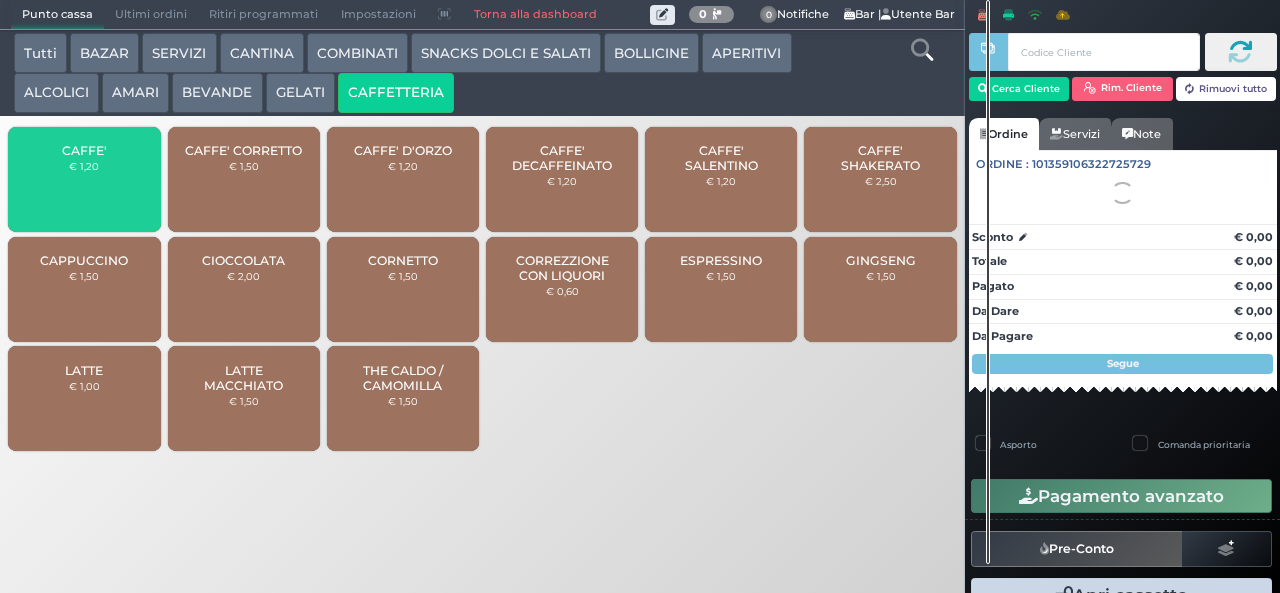 click on "CAFFE'
€ 1,20" at bounding box center [84, 179] 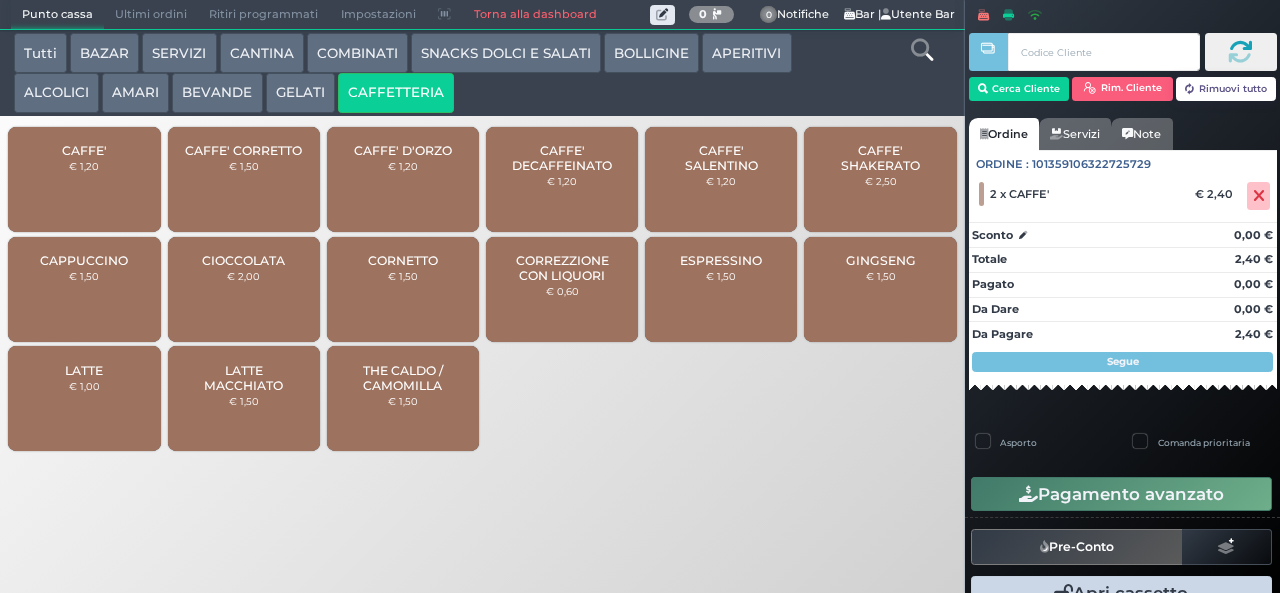 click on "CAFFE'" at bounding box center (84, 150) 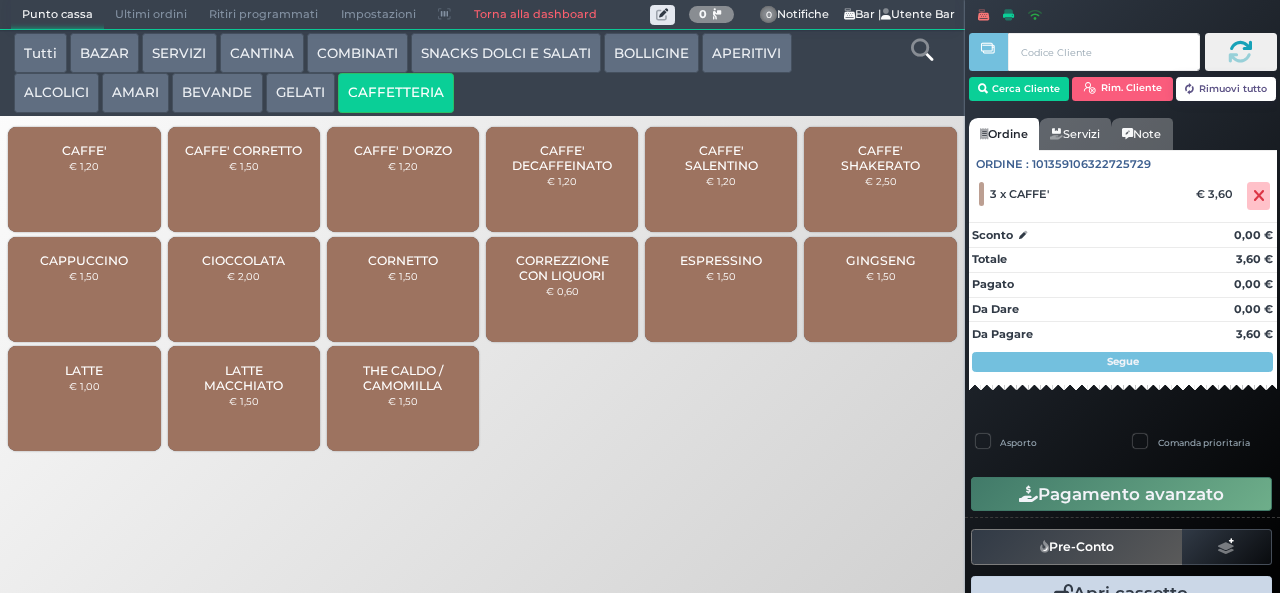 click on "GINGSENG" at bounding box center (881, 260) 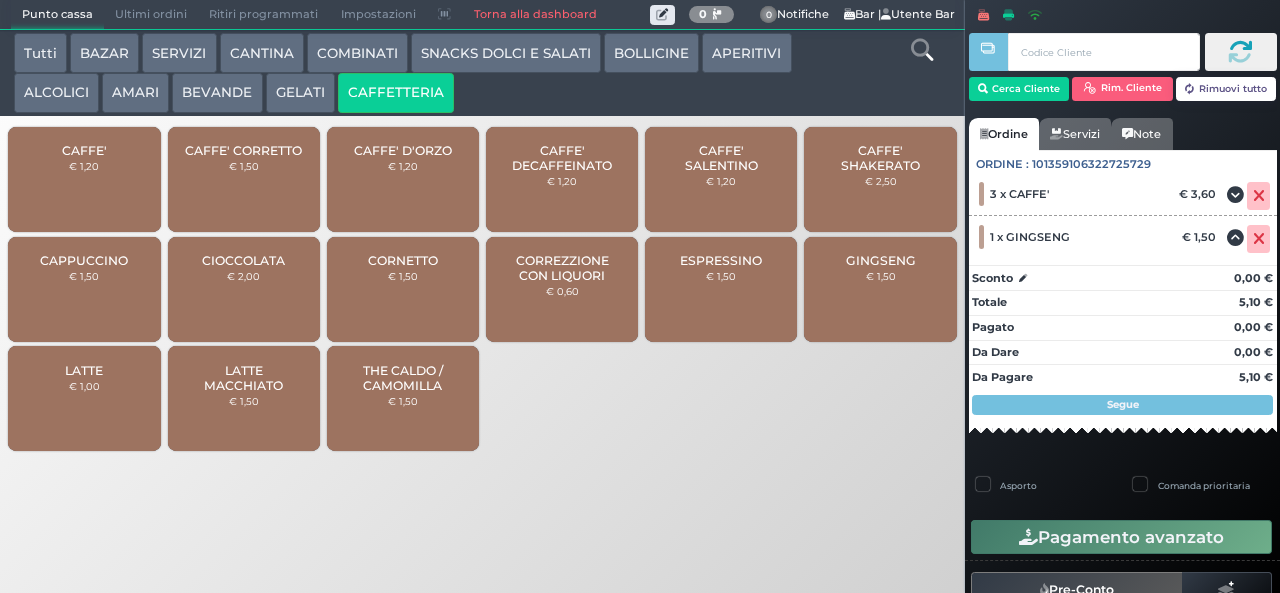 click on "GINGSENG" at bounding box center [881, 260] 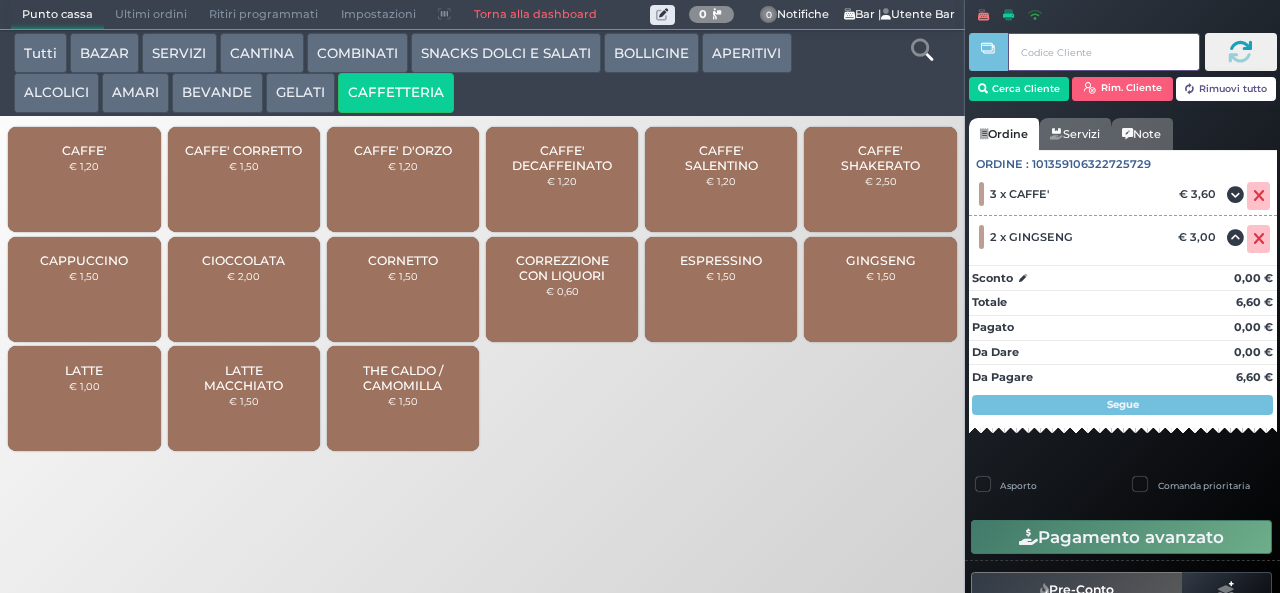 type 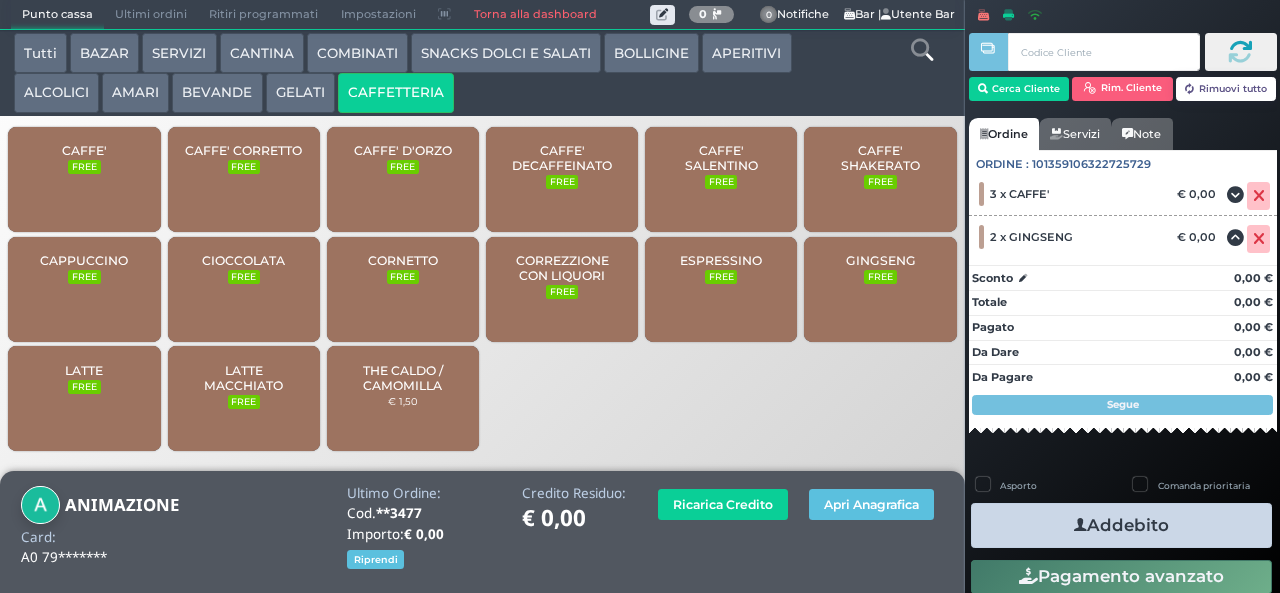 click on "Addebito" at bounding box center (1121, 525) 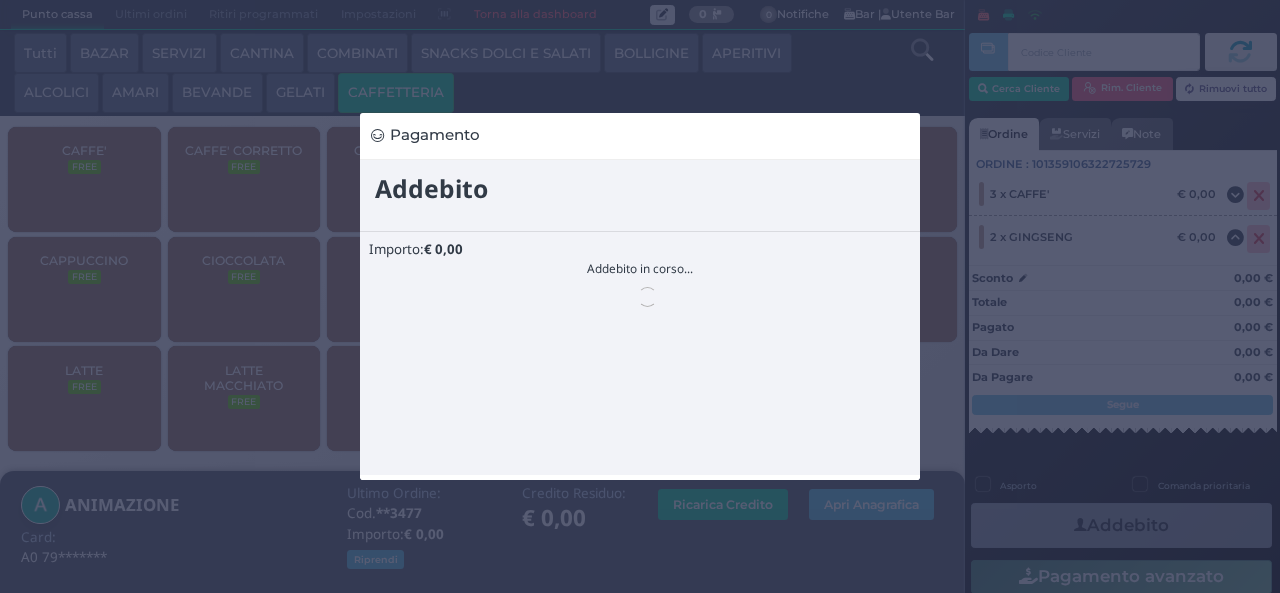 scroll, scrollTop: 0, scrollLeft: 0, axis: both 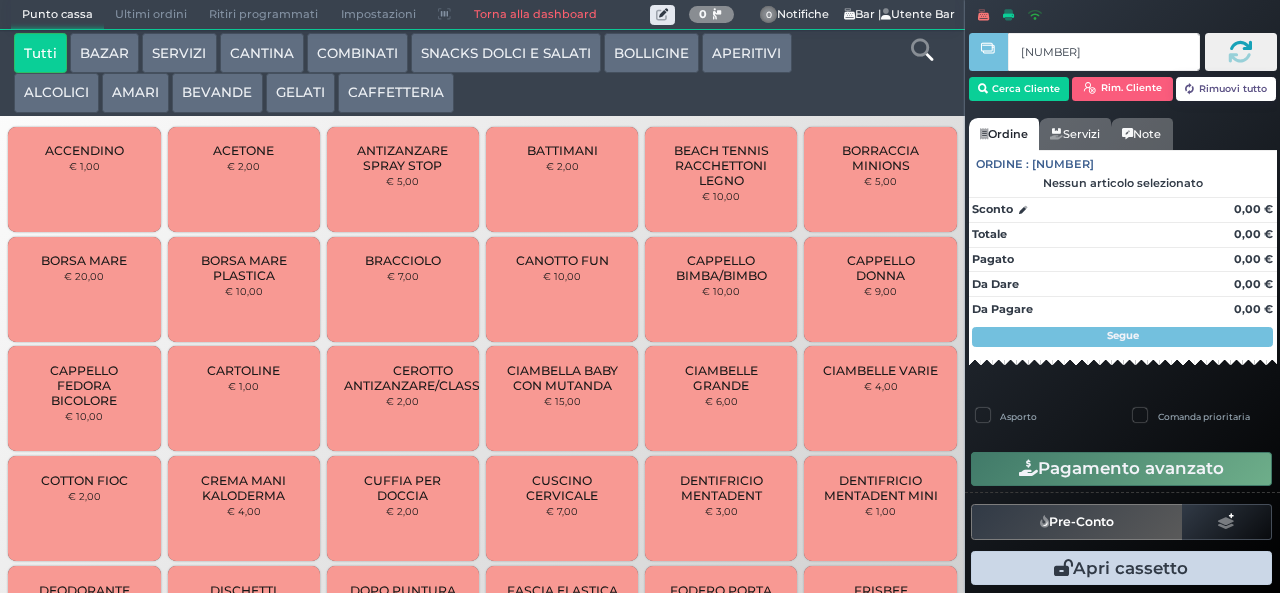 type on "79 4b fc 95" 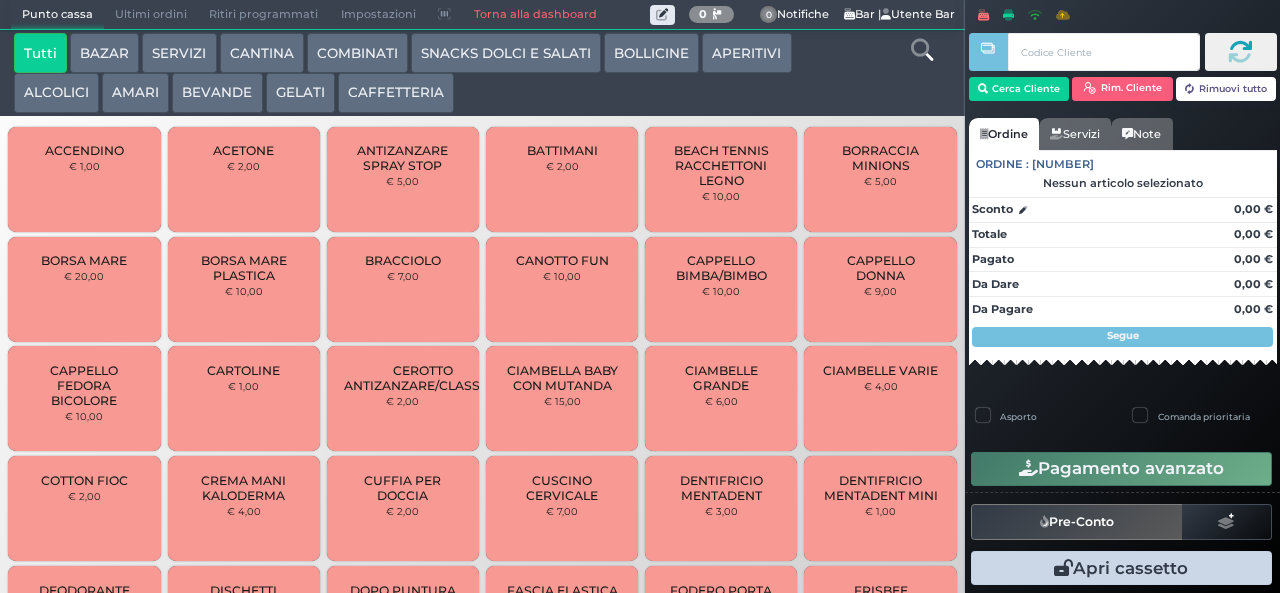 click on "BEVANDE" at bounding box center (217, 93) 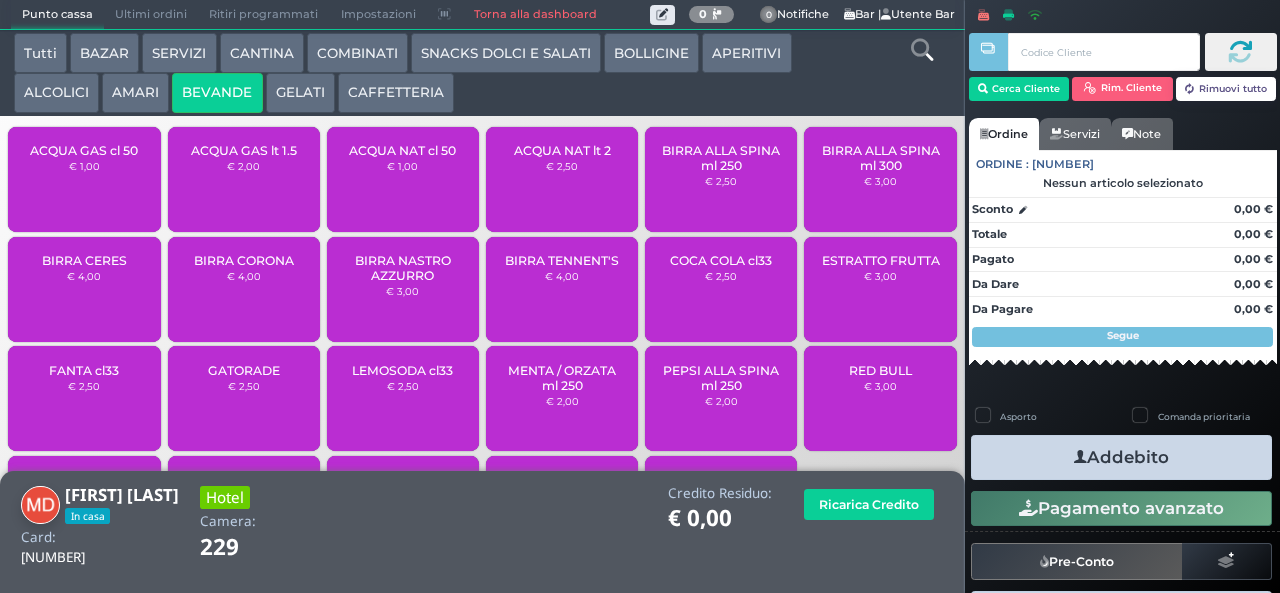 click on "BEVANDE" at bounding box center (217, 93) 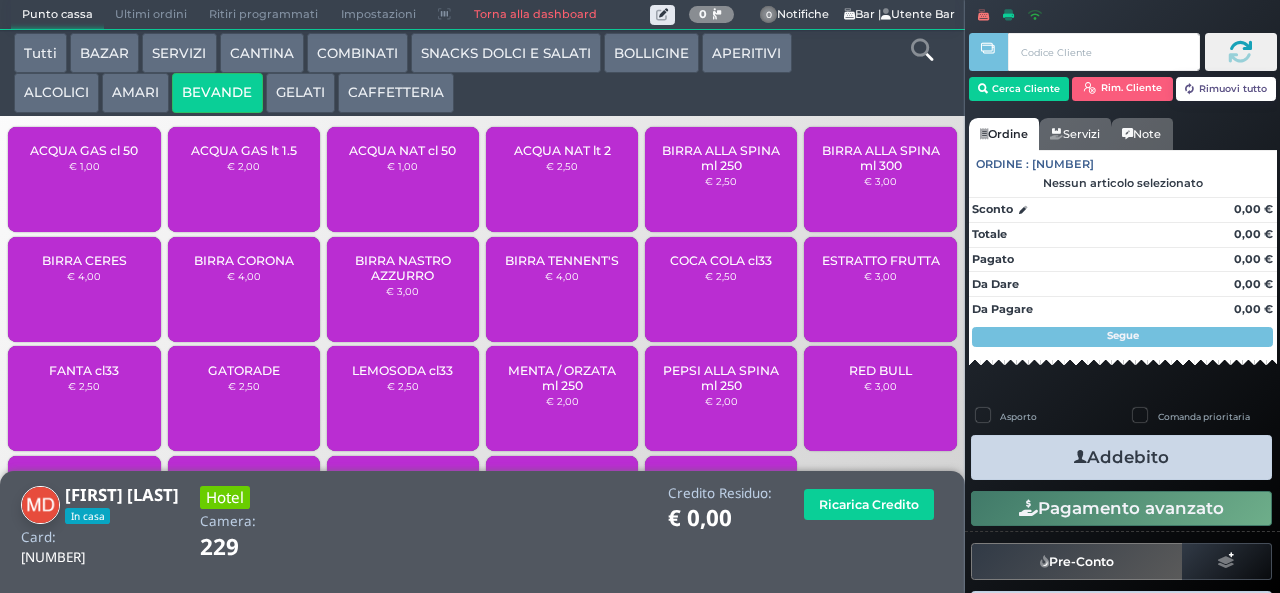 click on "ACQUA GAS cl 50" at bounding box center [84, 150] 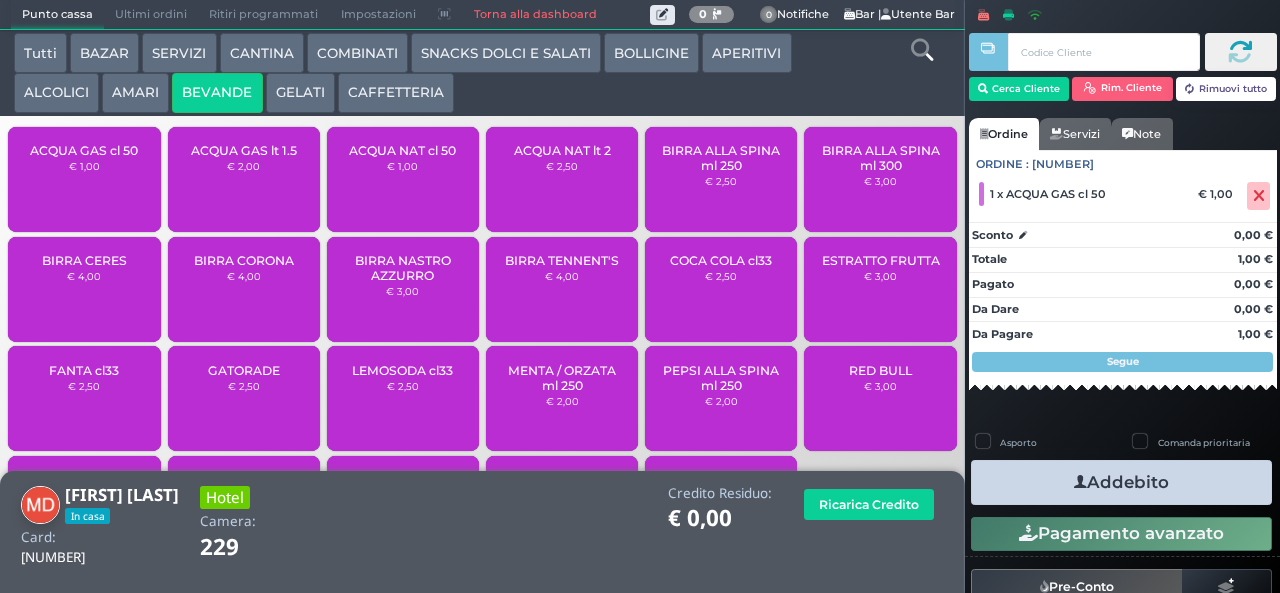 click on "Addebito" at bounding box center [1121, 482] 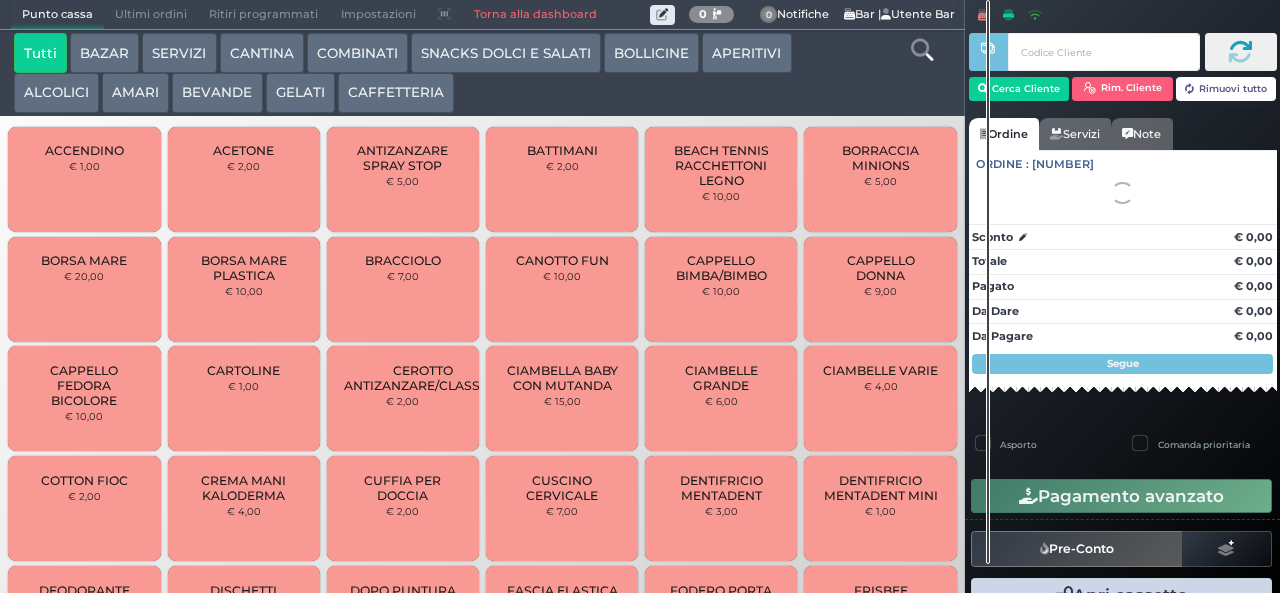 scroll, scrollTop: 0, scrollLeft: 0, axis: both 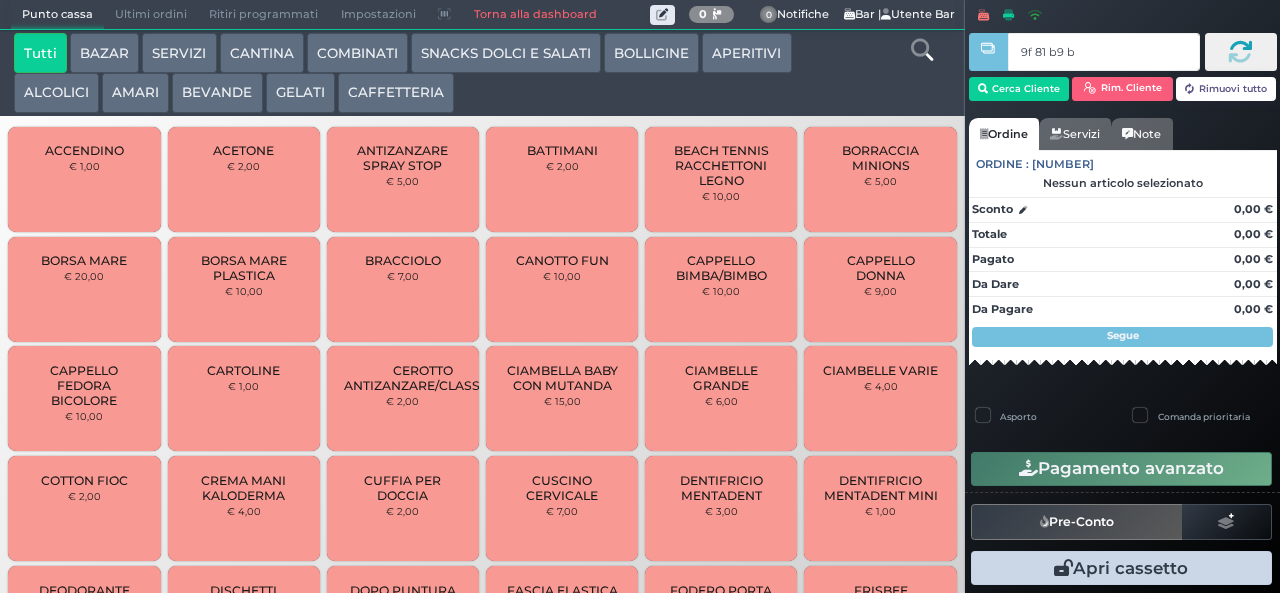 type on "9f 81 b9 b9" 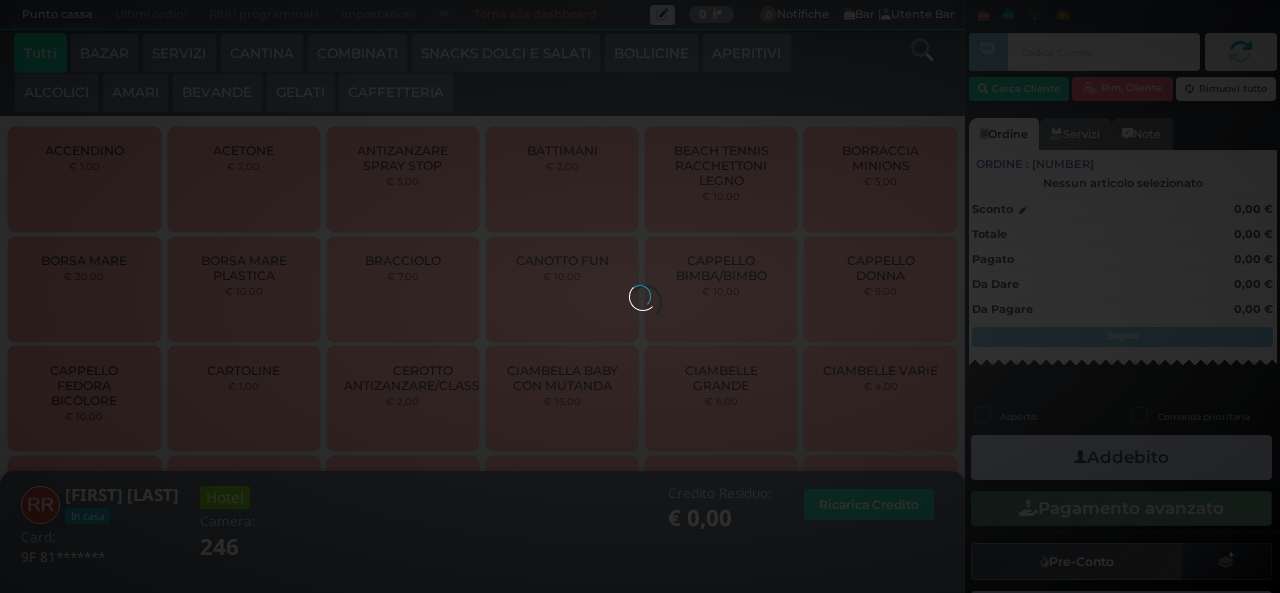 click at bounding box center [640, 296] 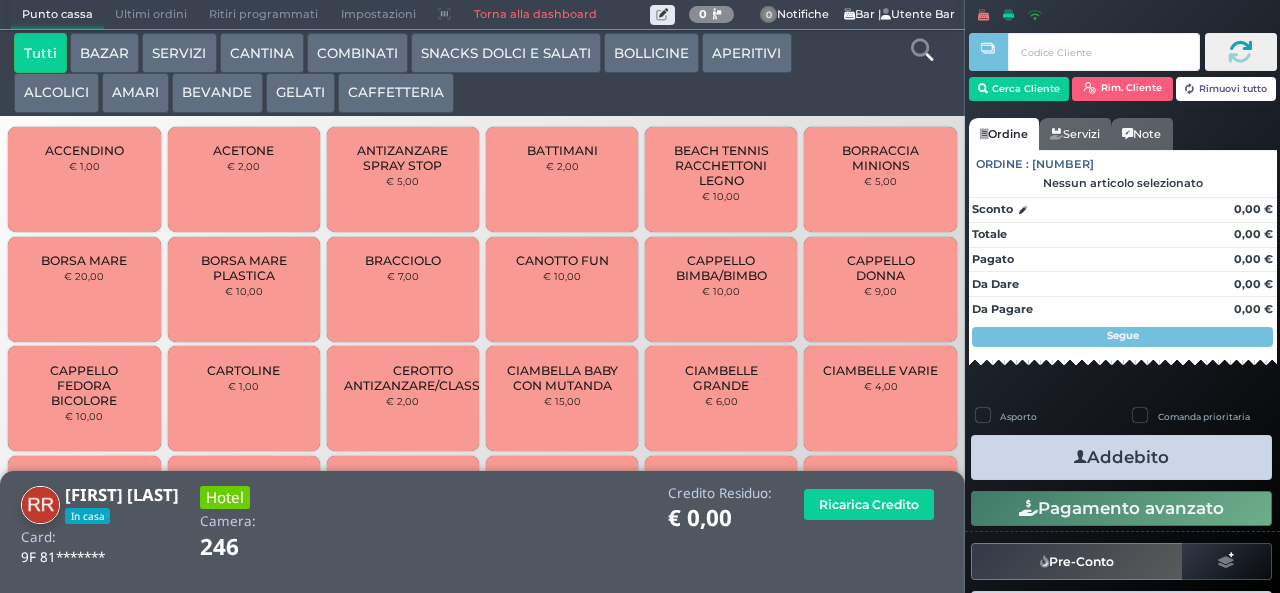 click on "BEVANDE" at bounding box center (217, 93) 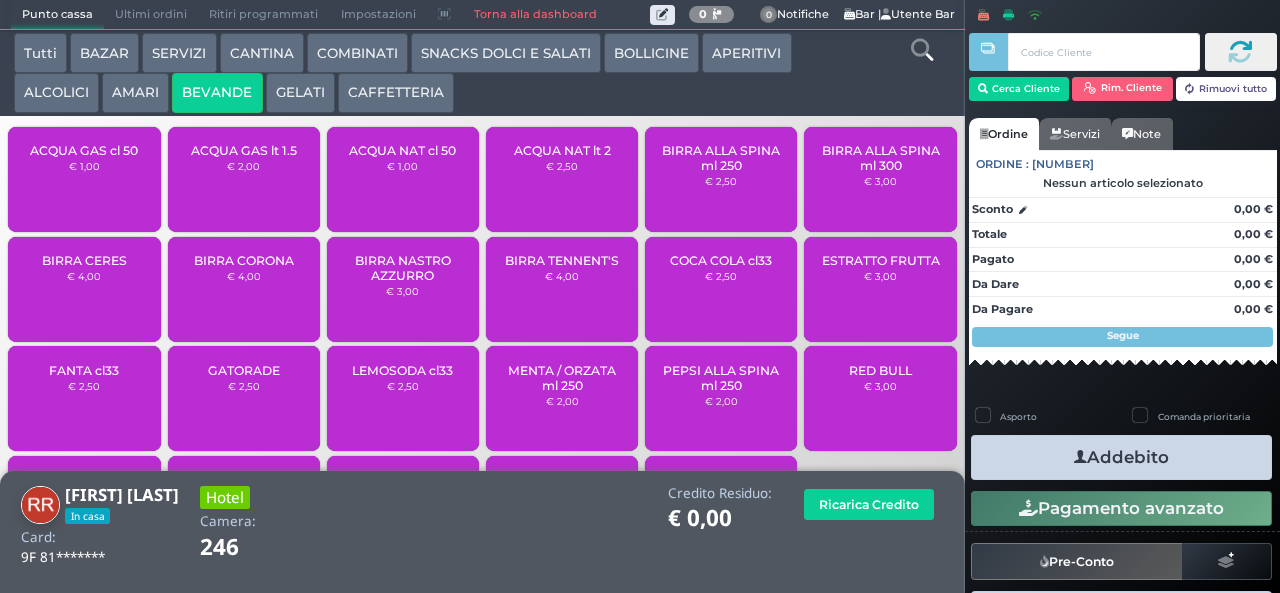 click on "ACQUA GAS cl 50" at bounding box center (84, 150) 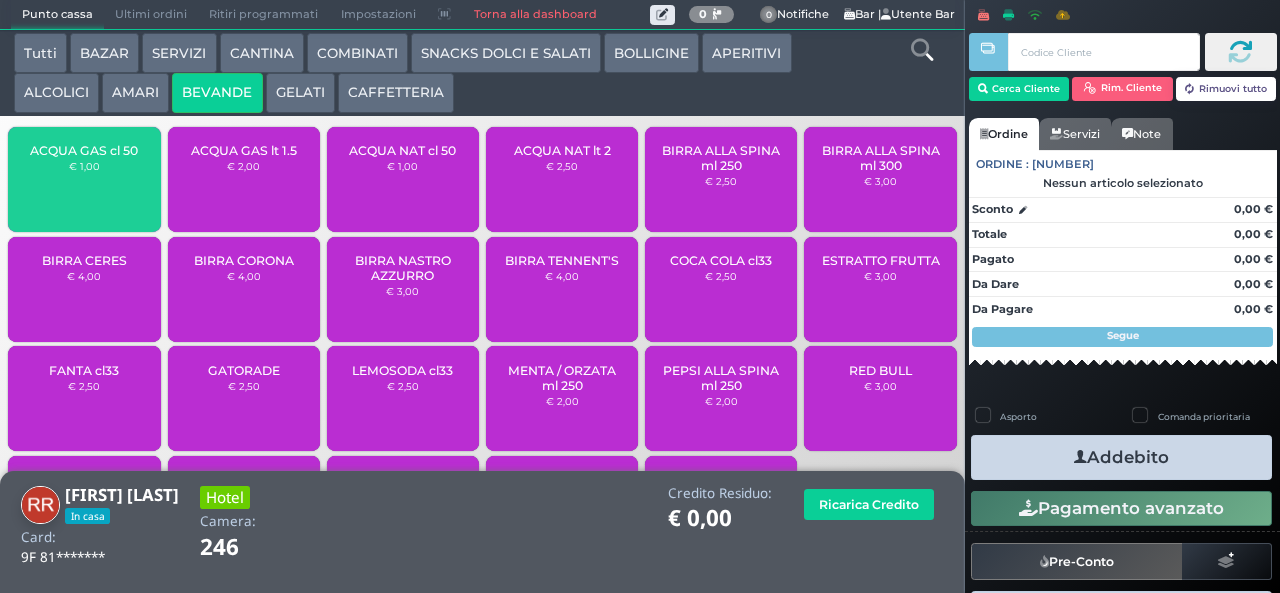 click on "ACQUA GAS cl 50" at bounding box center [84, 150] 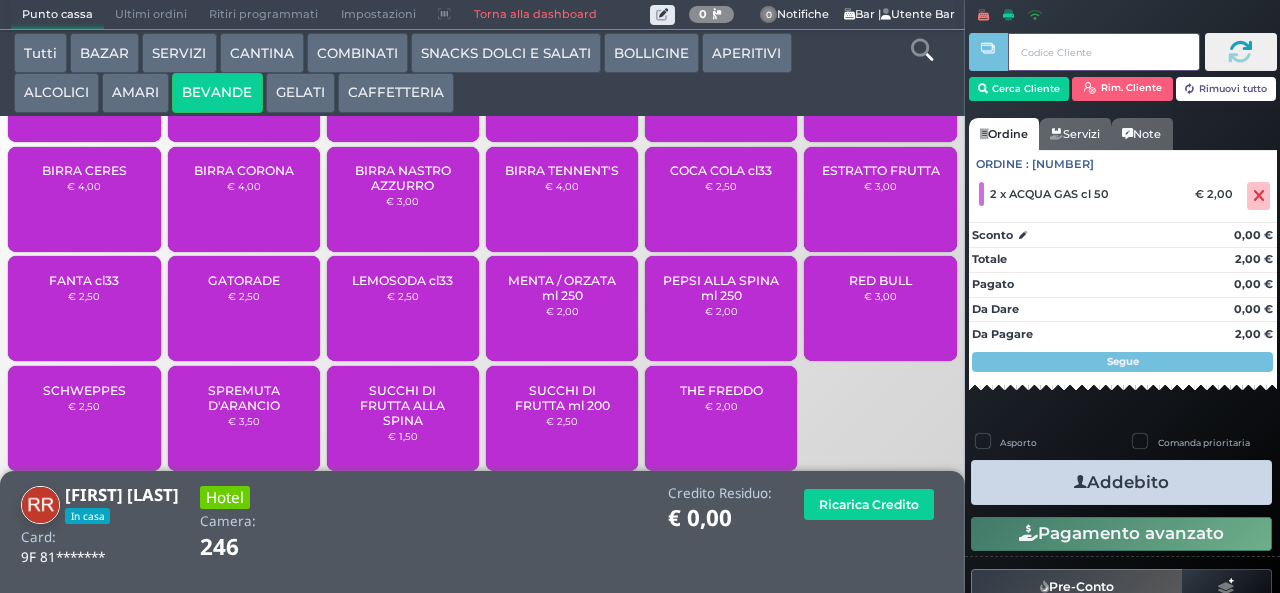 type 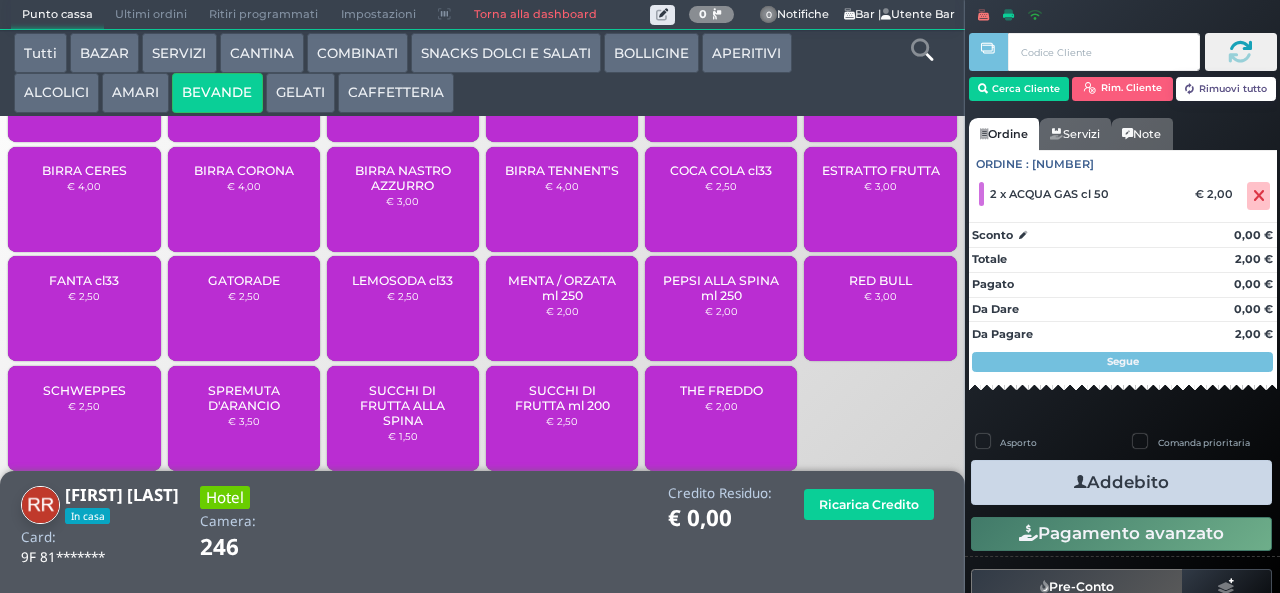 click at bounding box center [0, 0] 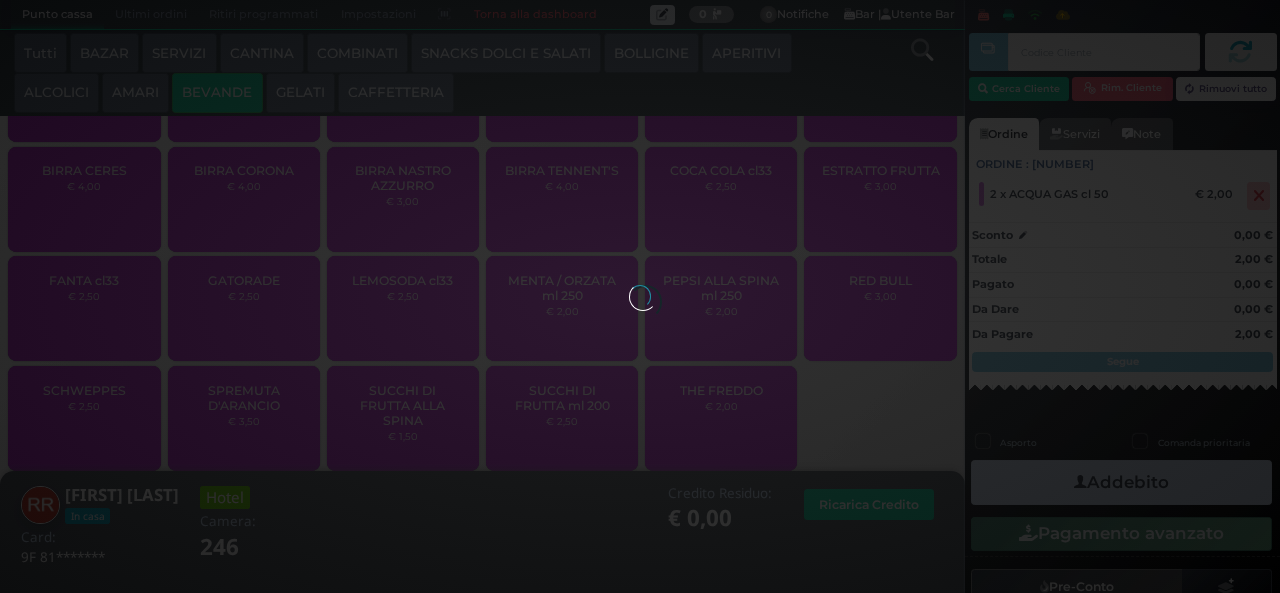 scroll, scrollTop: 133, scrollLeft: 0, axis: vertical 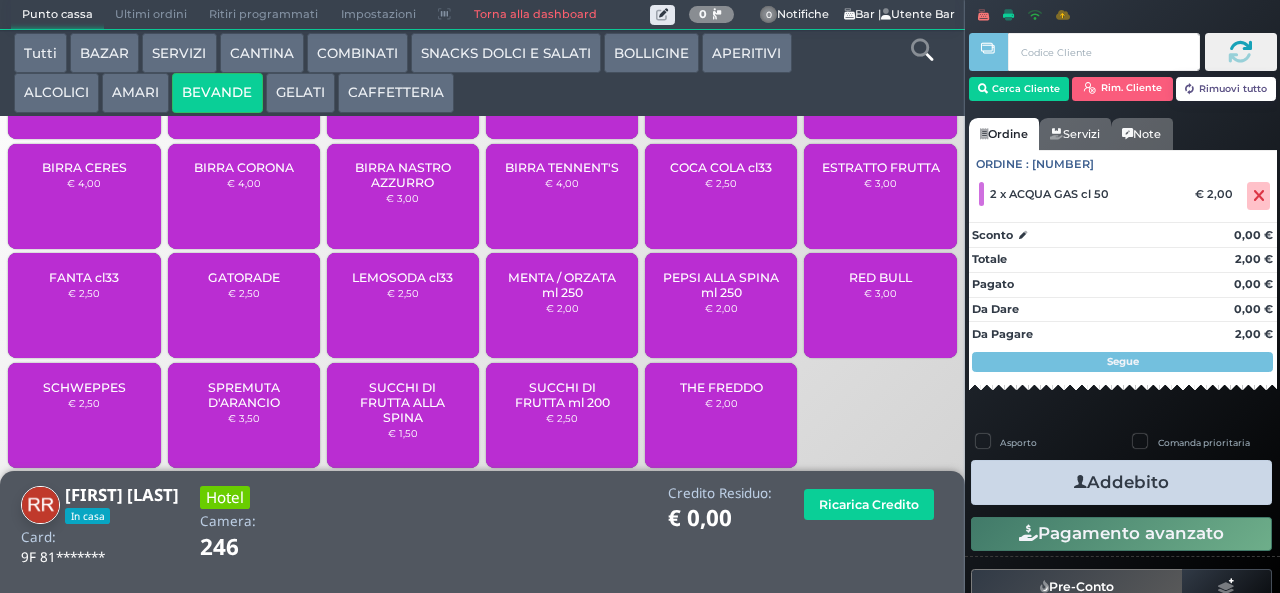 click at bounding box center (0, 0) 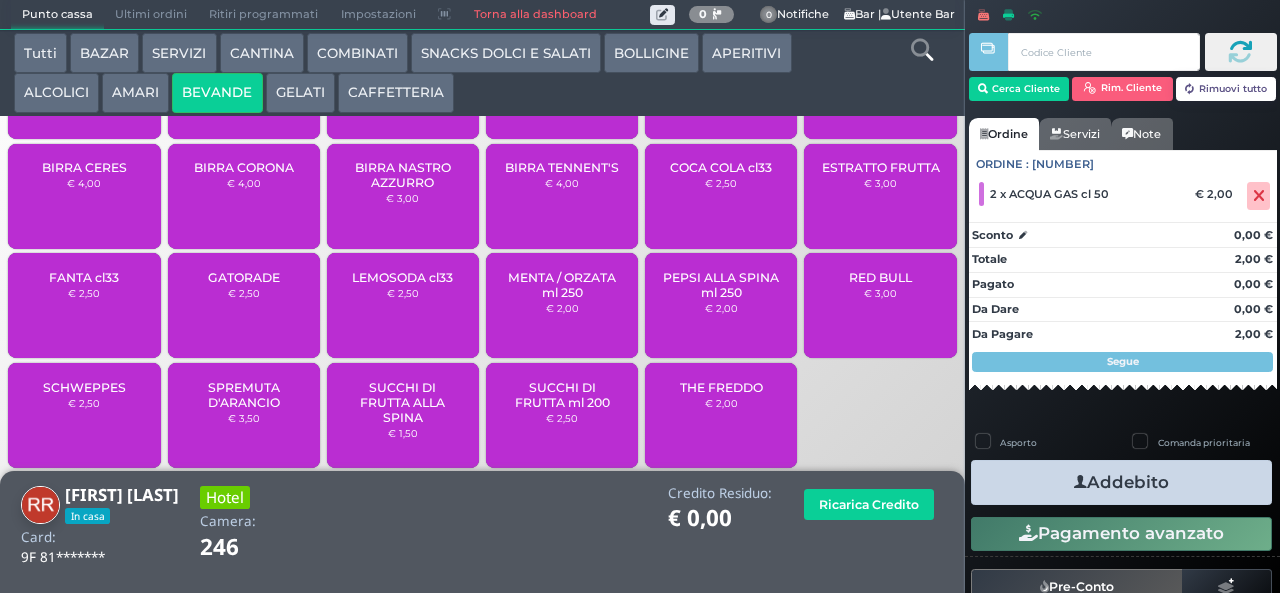 click at bounding box center (1080, 482) 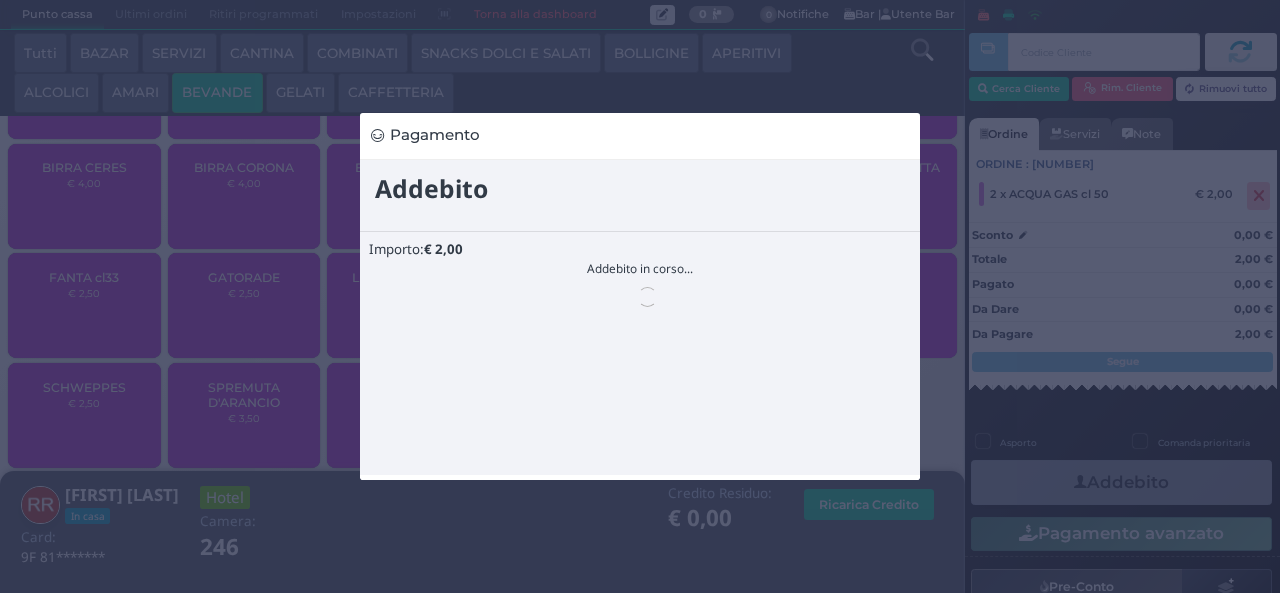 scroll, scrollTop: 0, scrollLeft: 0, axis: both 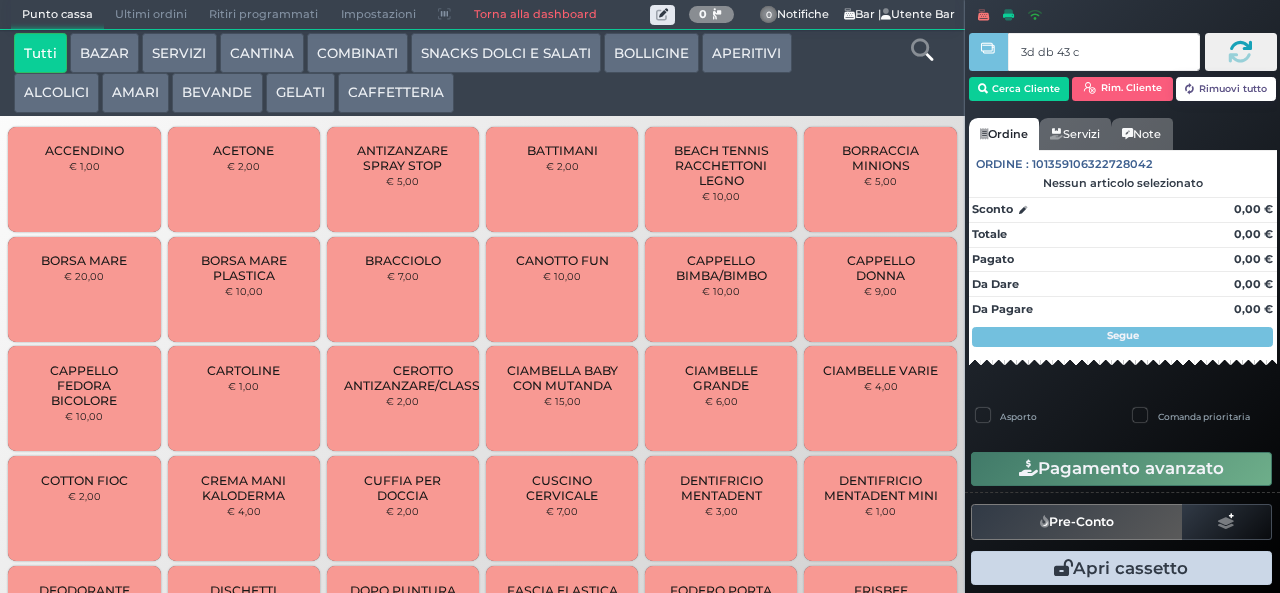 type on "3d db 43 c3" 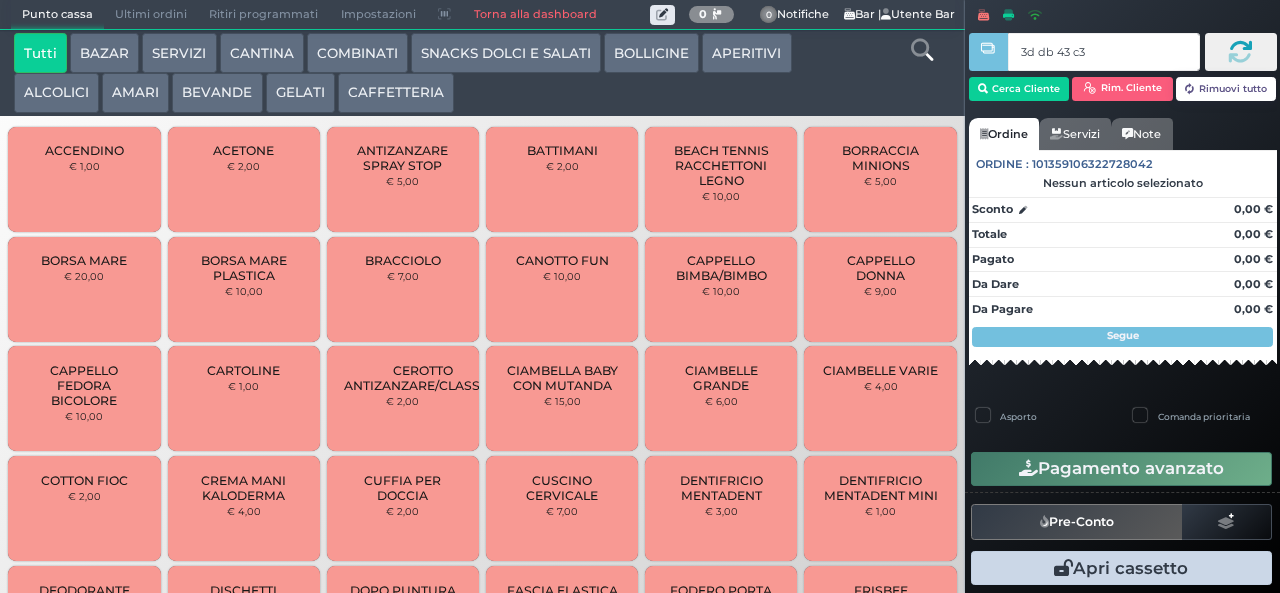 type 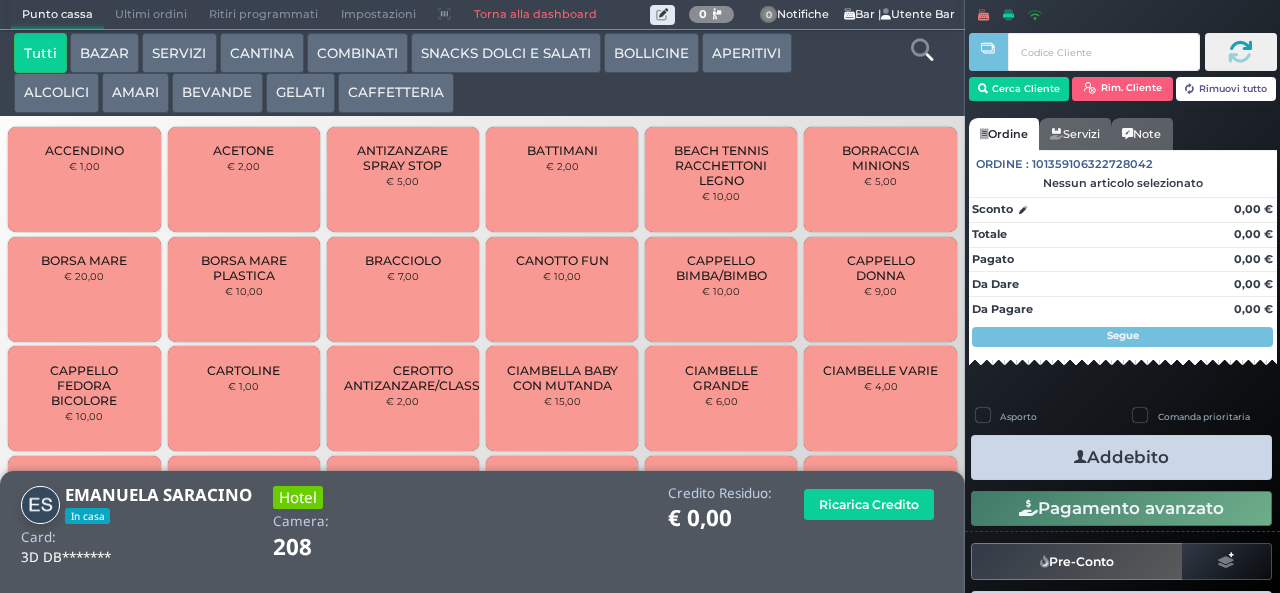 click on "GELATI" at bounding box center [300, 93] 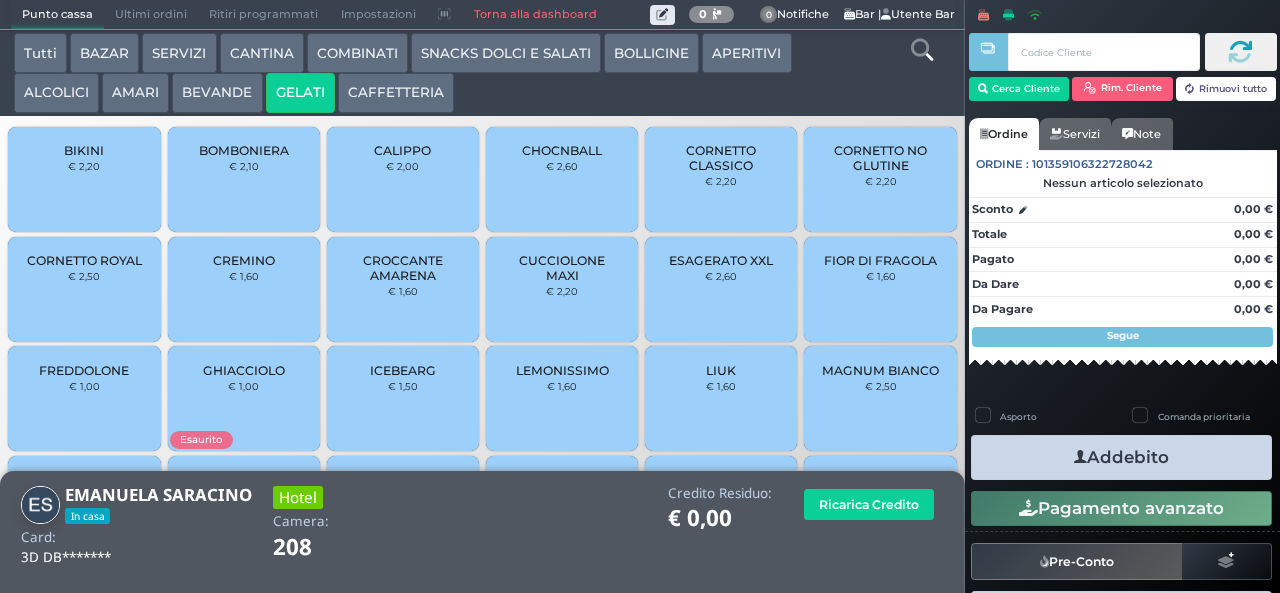 click on "GHIACCIOLO" at bounding box center (244, 370) 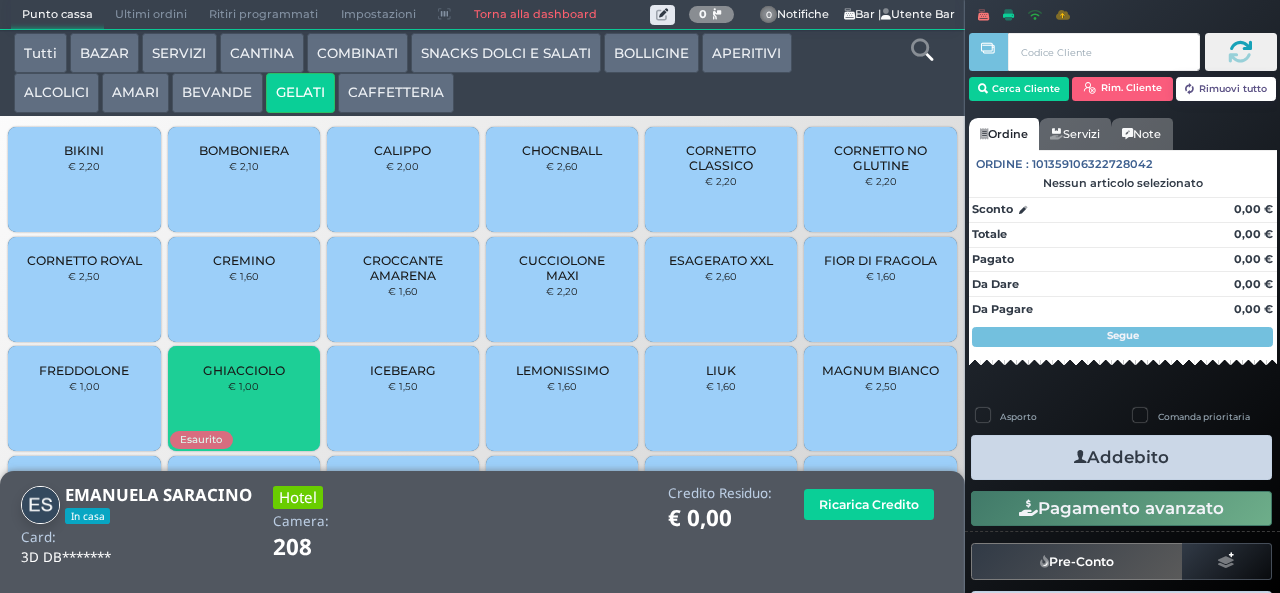 click on "GHIACCIOLO" at bounding box center (244, 370) 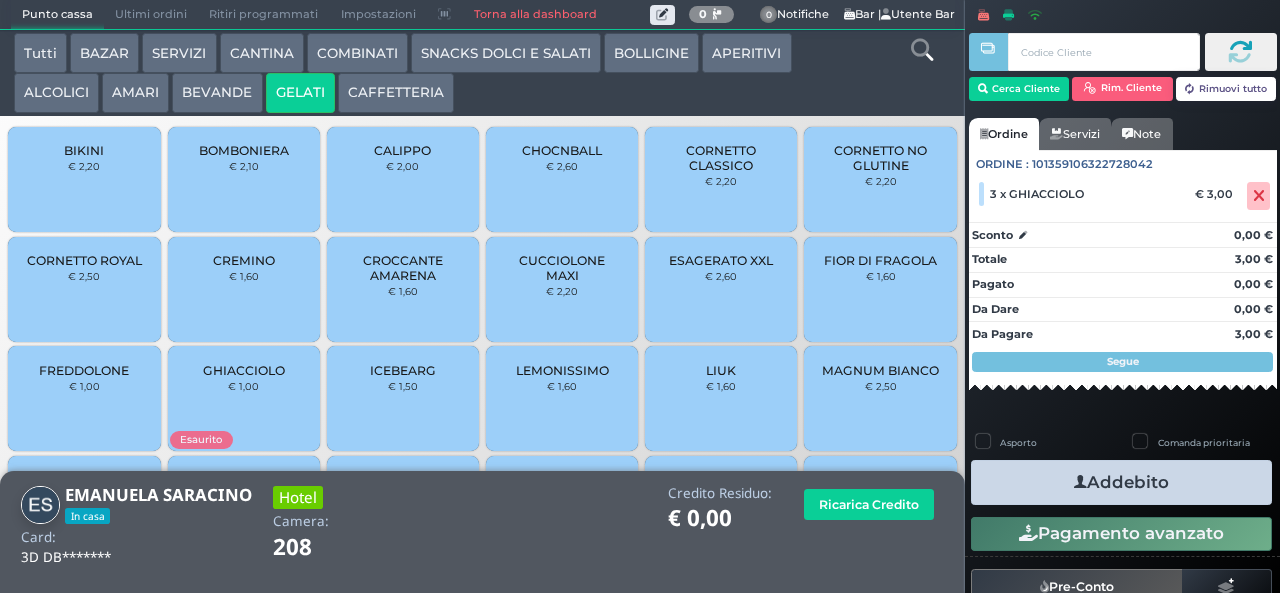 click on "Addebito" at bounding box center (1121, 482) 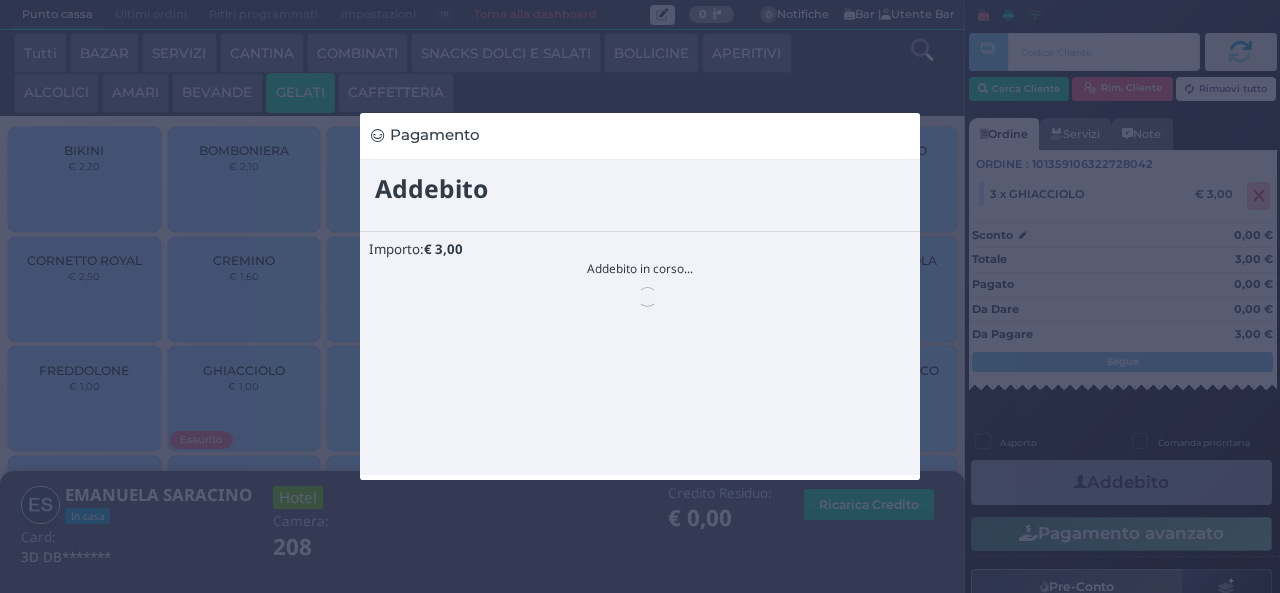 scroll, scrollTop: 0, scrollLeft: 0, axis: both 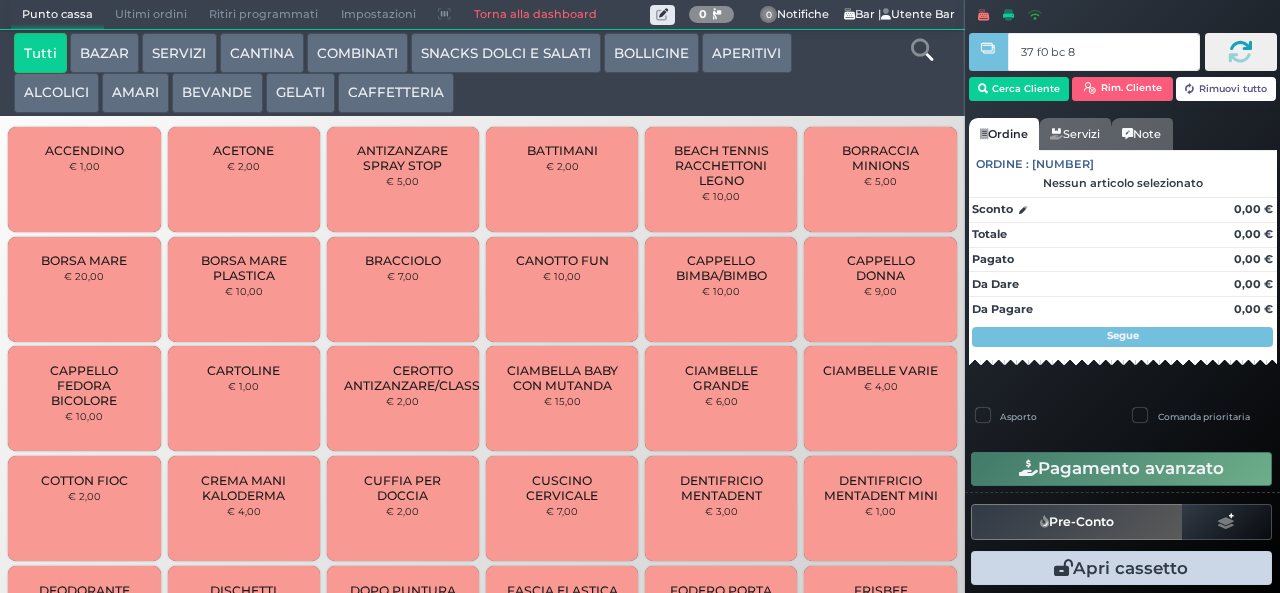 type on "37 f0 bc 8b" 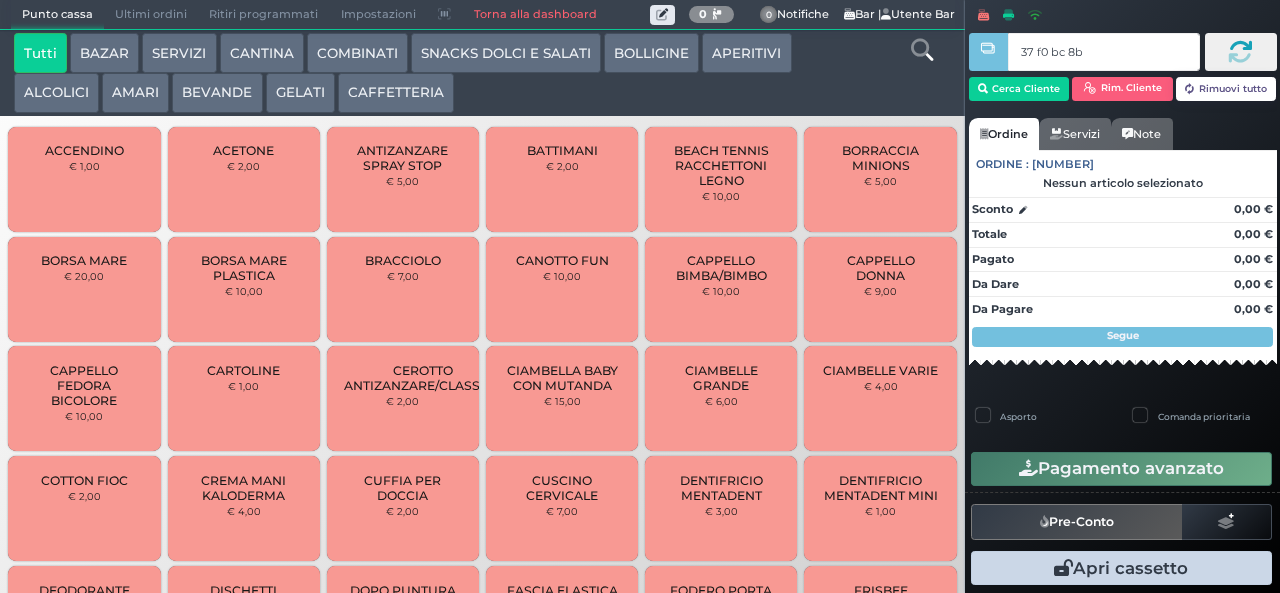 type 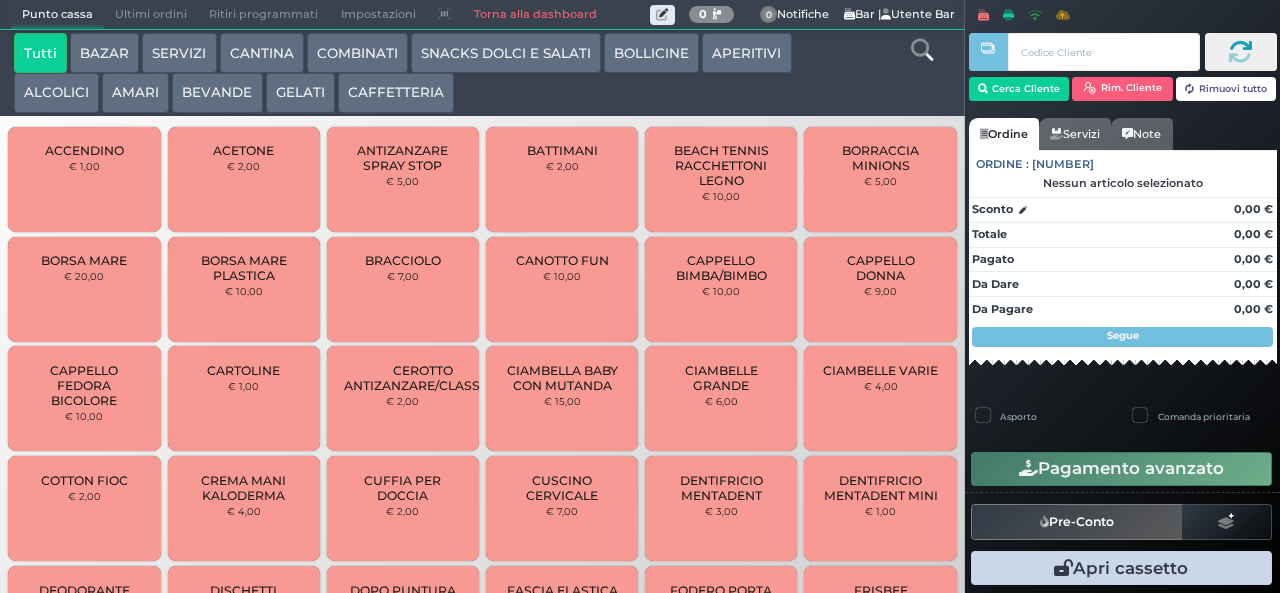 click at bounding box center [0, 0] 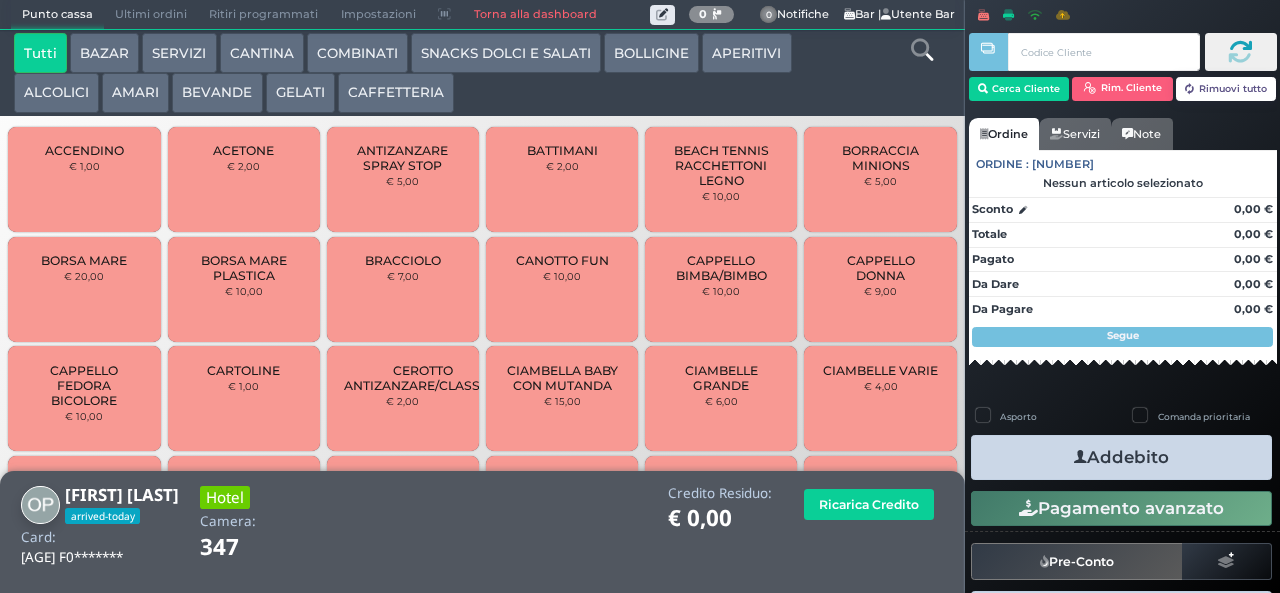 click on "COMBINATI" at bounding box center (357, 53) 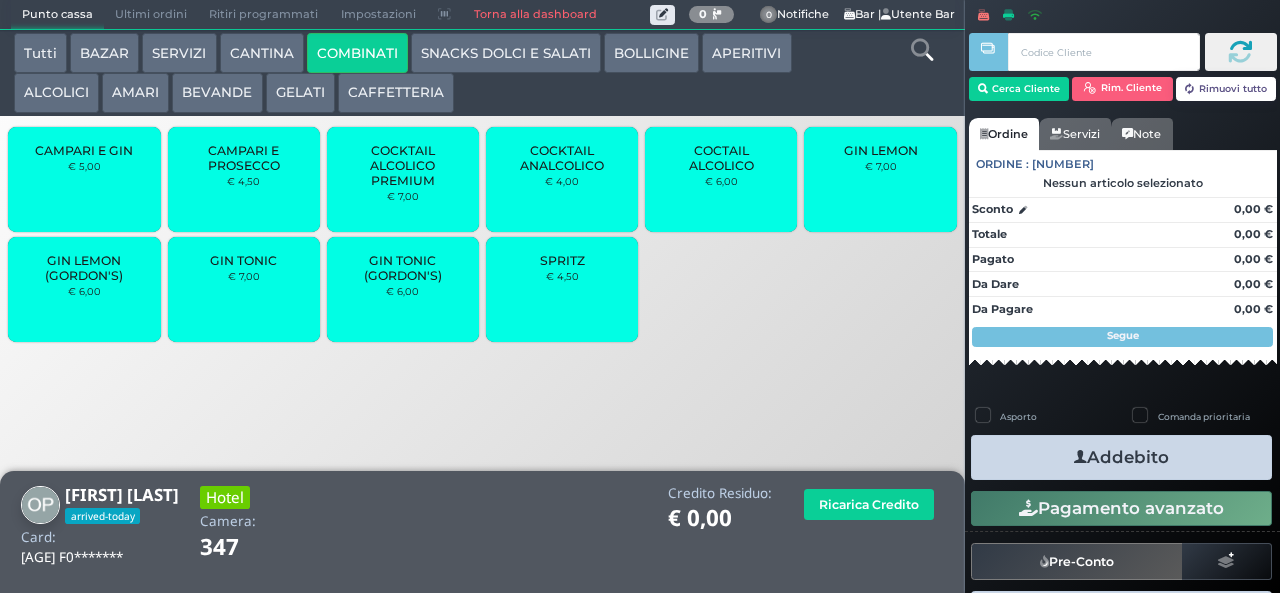 click on "GIN TONIC" at bounding box center [243, 260] 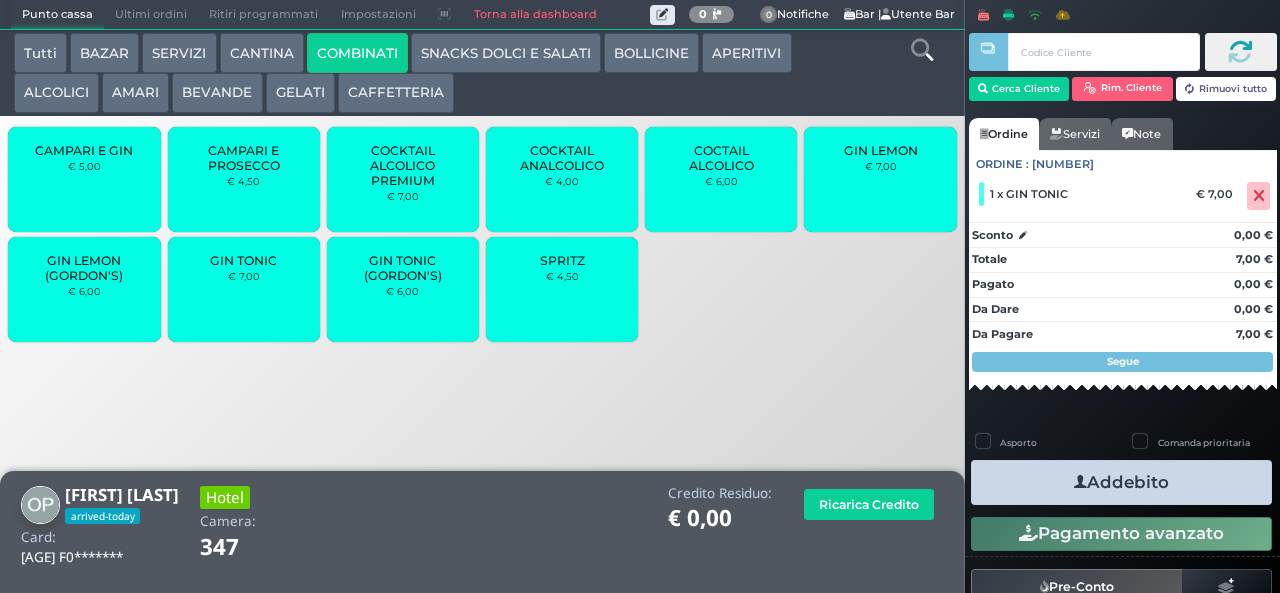 click on "SPRITZ" at bounding box center (562, 260) 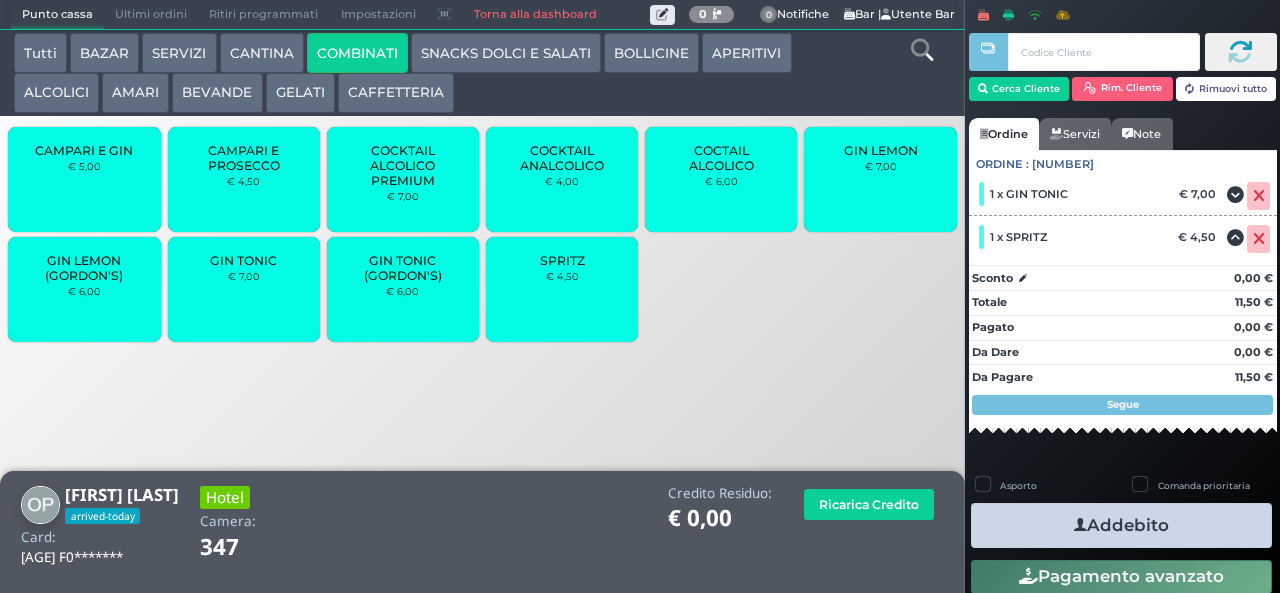 click on "Addebito" at bounding box center [1121, 525] 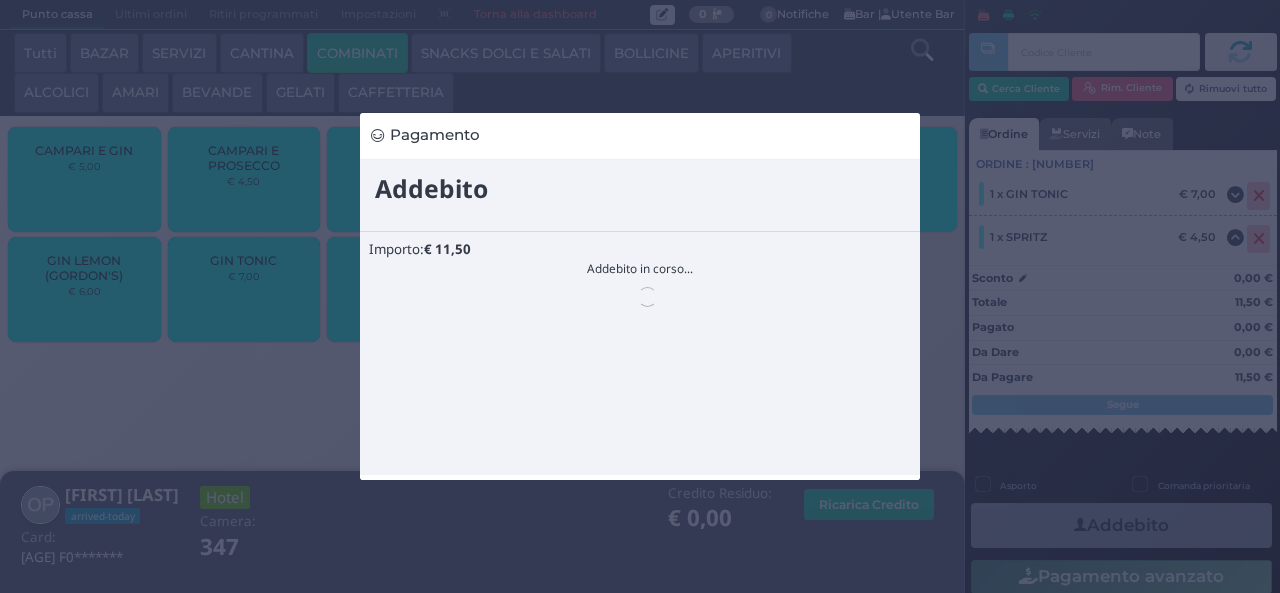 scroll, scrollTop: 0, scrollLeft: 0, axis: both 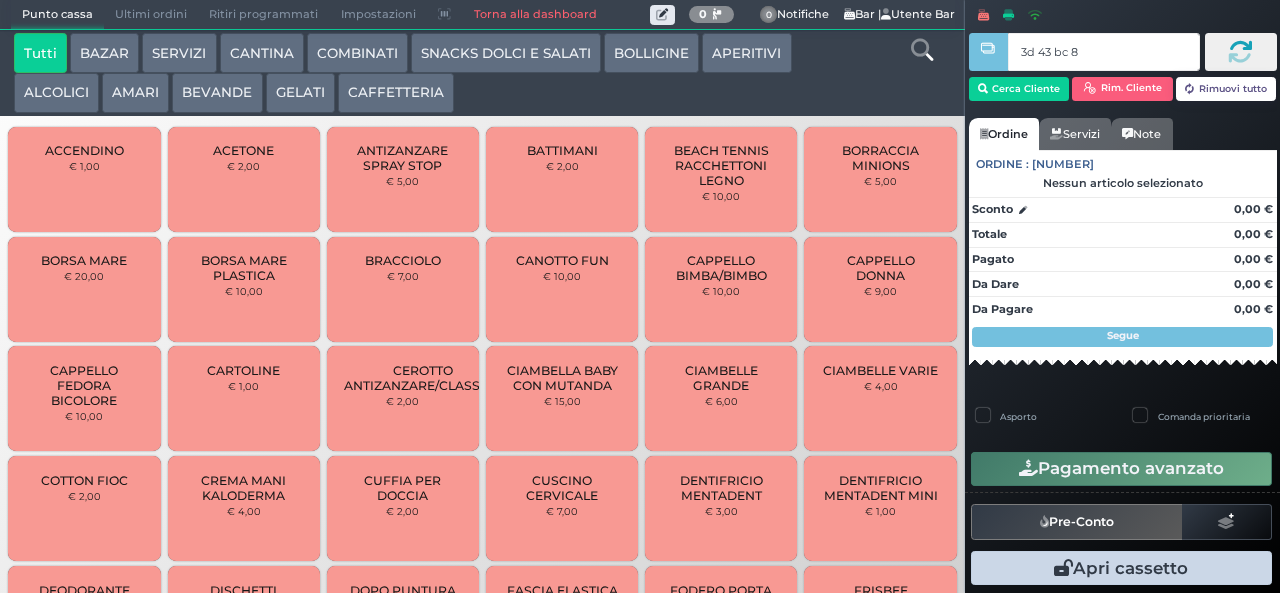type on "3d 43 bc 8b" 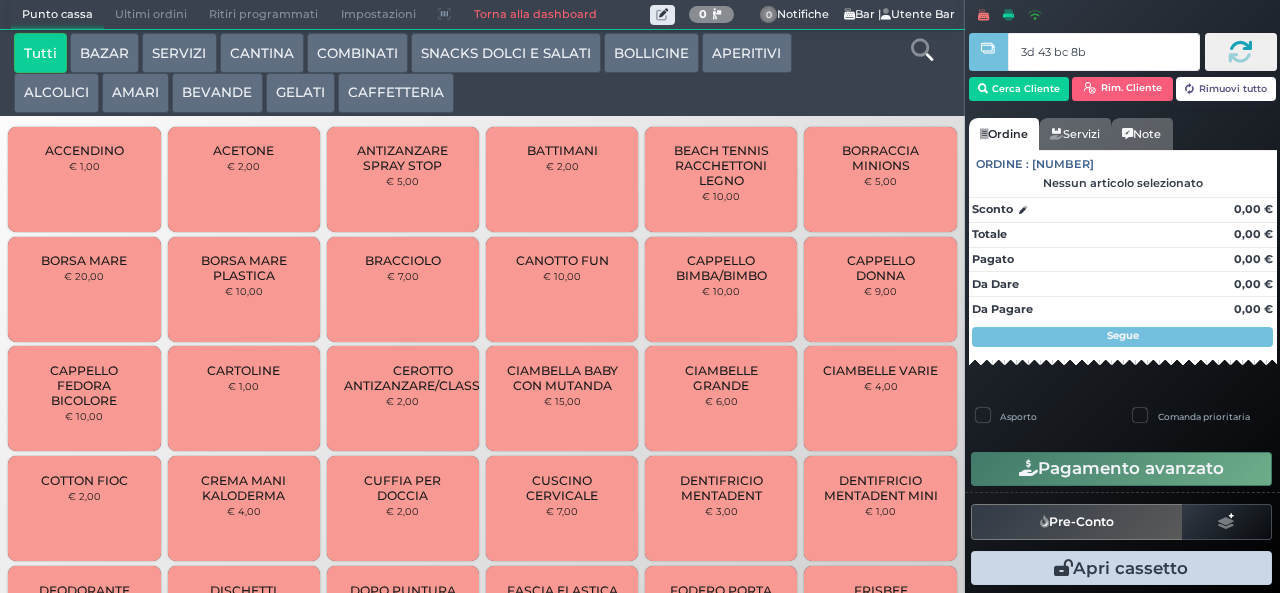 type 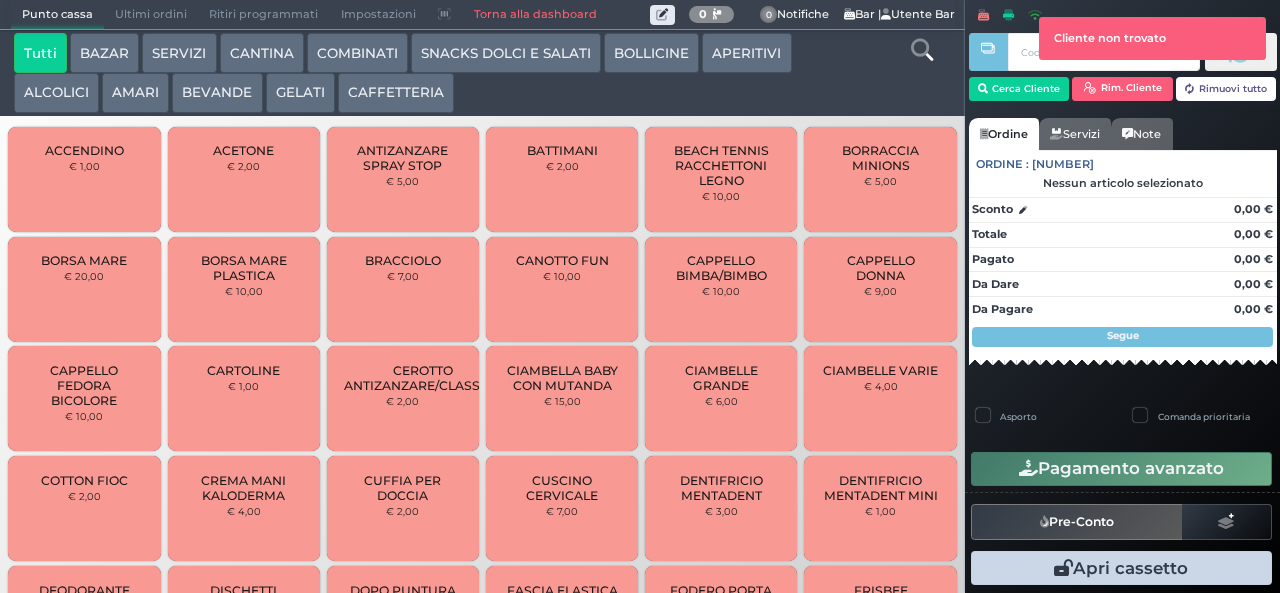 click on "GELATI" at bounding box center [300, 93] 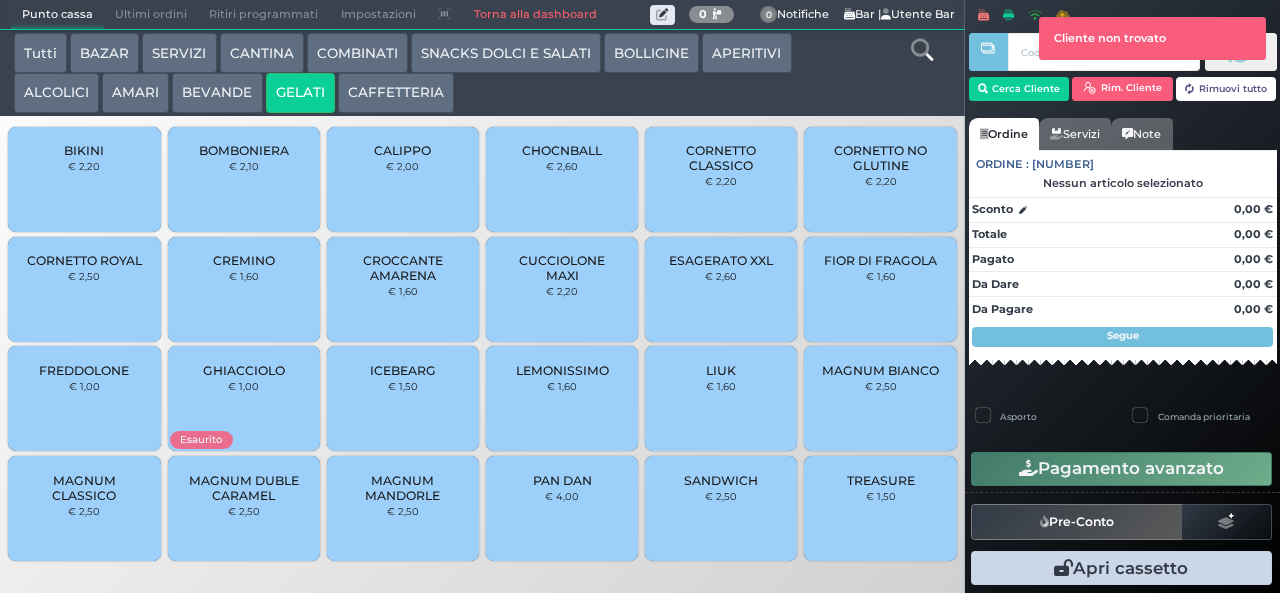 click on "BEVANDE" at bounding box center [217, 93] 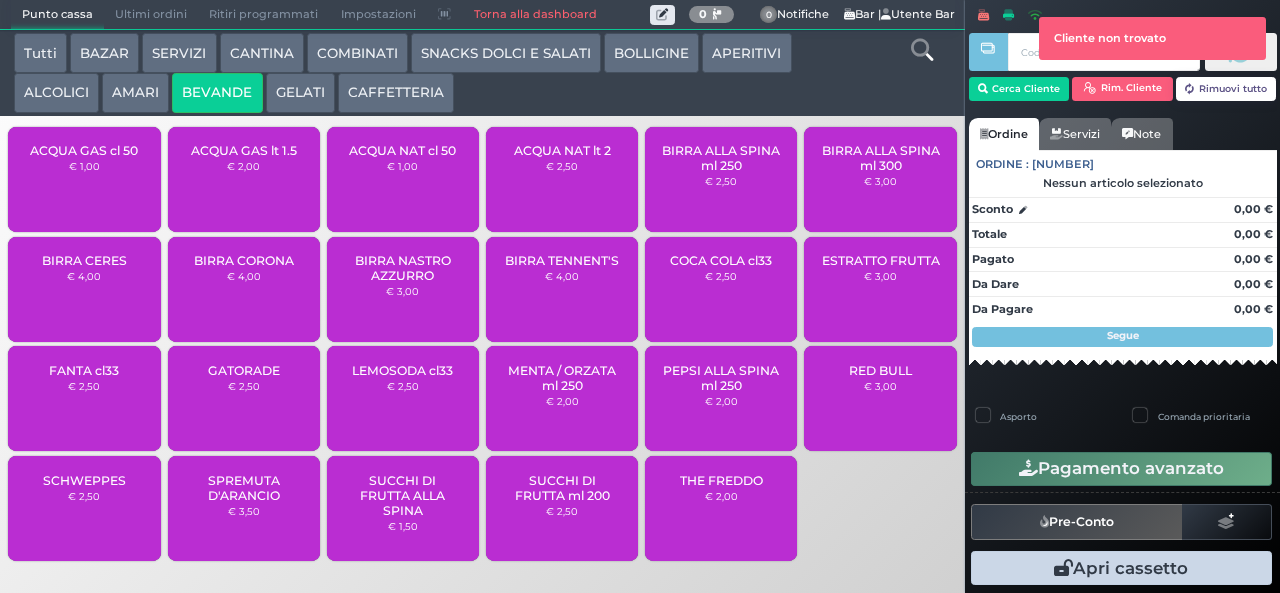 click on "SNACKS DOLCI E SALATI" at bounding box center [506, 53] 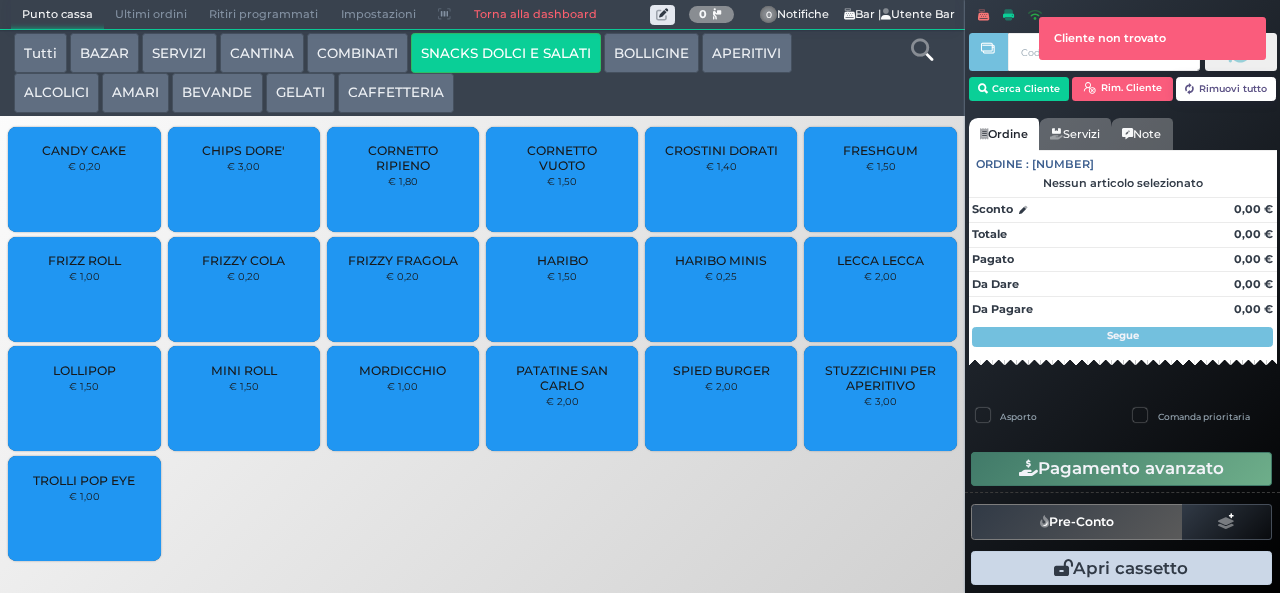 click on "SNACKS DOLCI E SALATI" at bounding box center (506, 53) 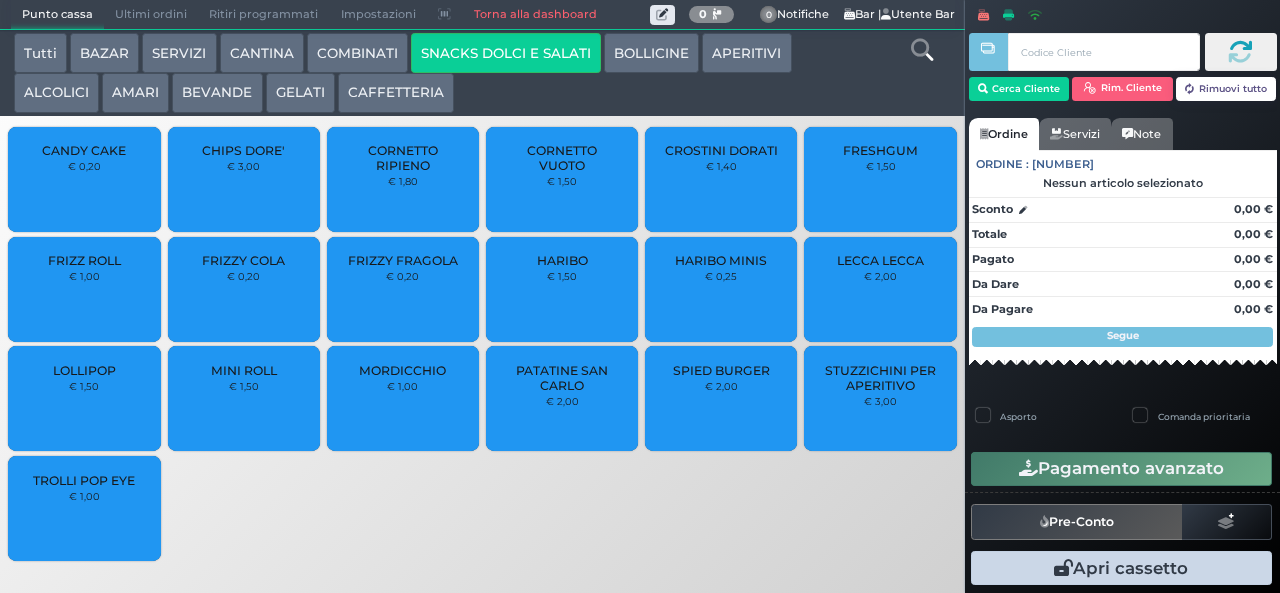 click on "PATATINE SAN CARLO" at bounding box center (562, 378) 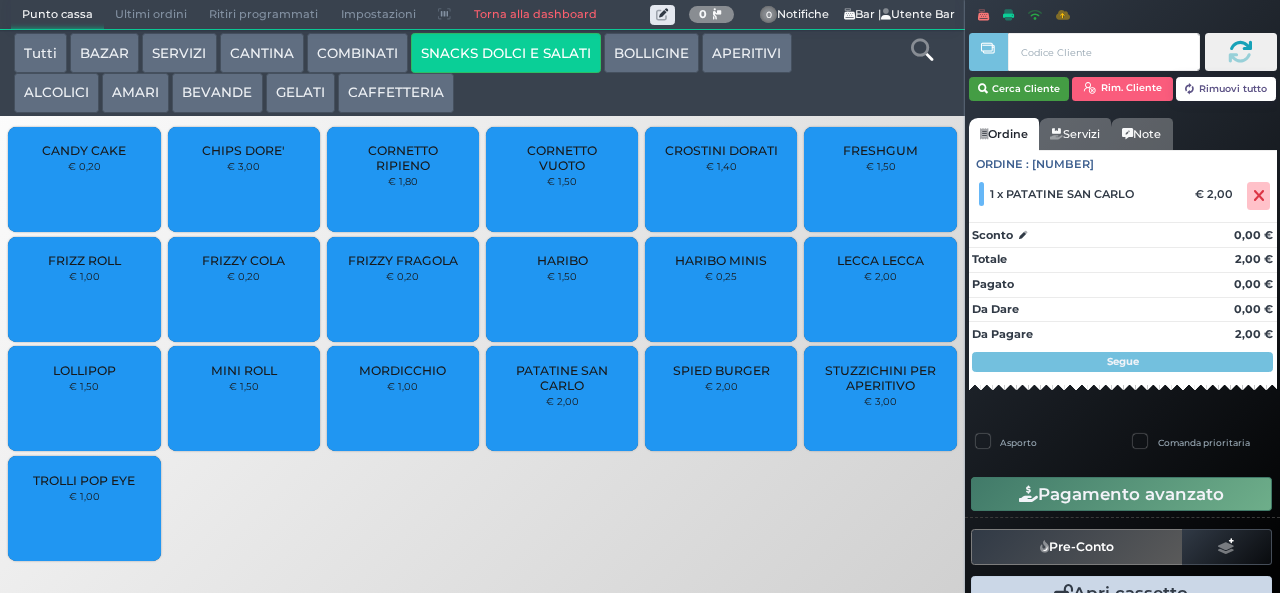 click on "Cerca Cliente" at bounding box center [1019, 89] 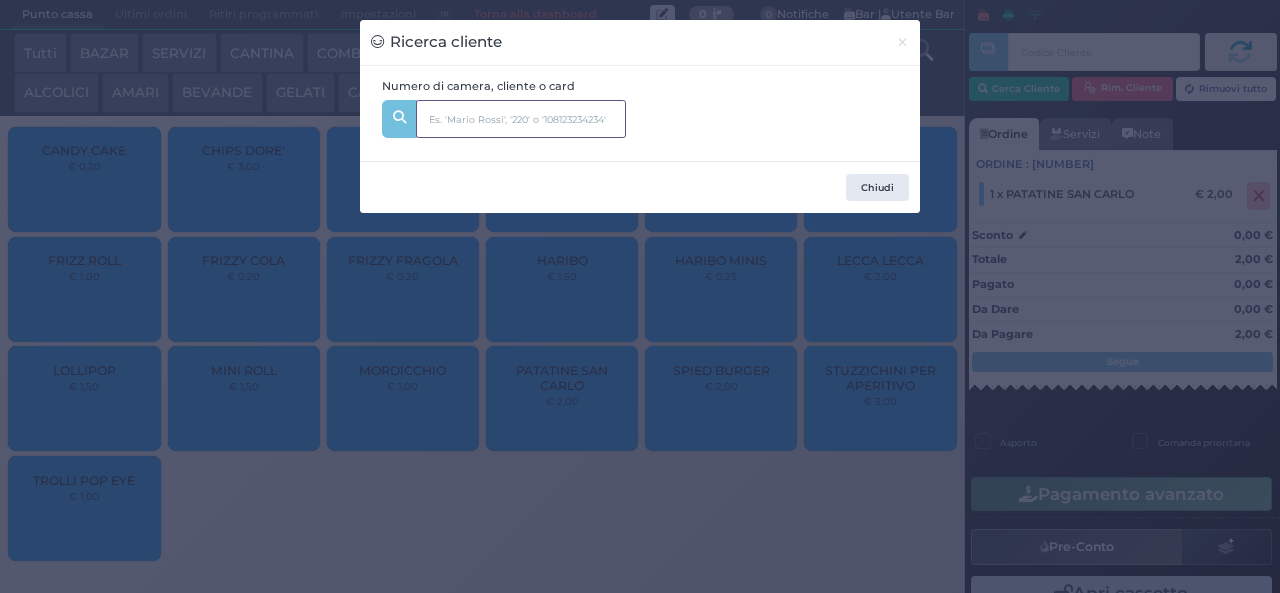 click at bounding box center [521, 119] 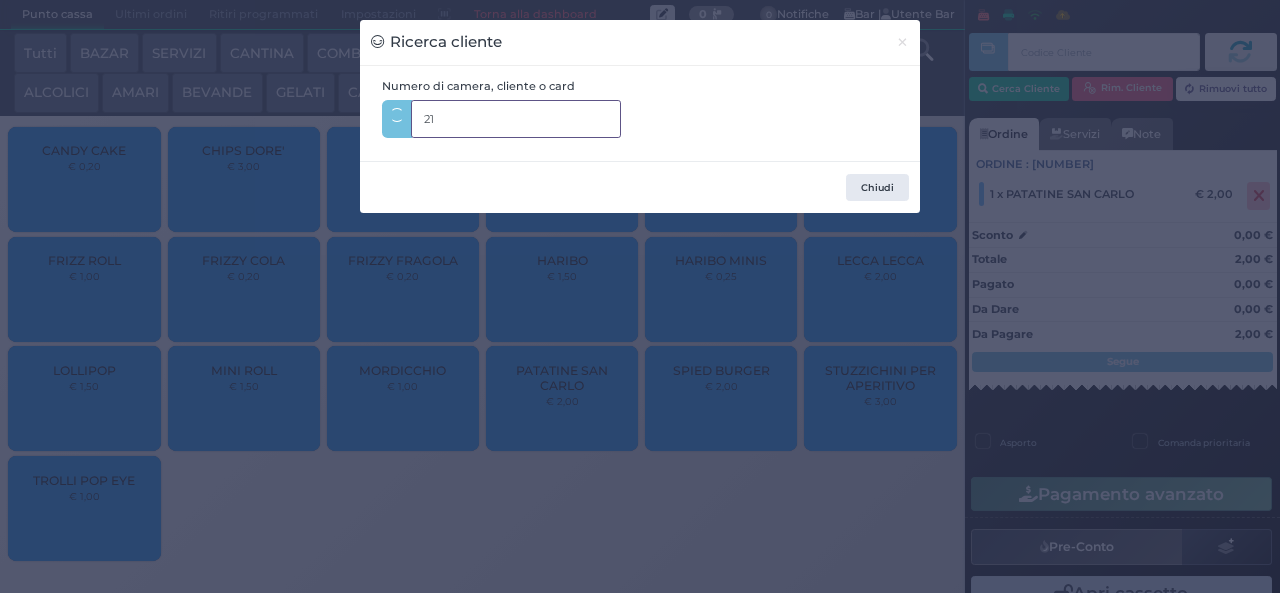 type on "215" 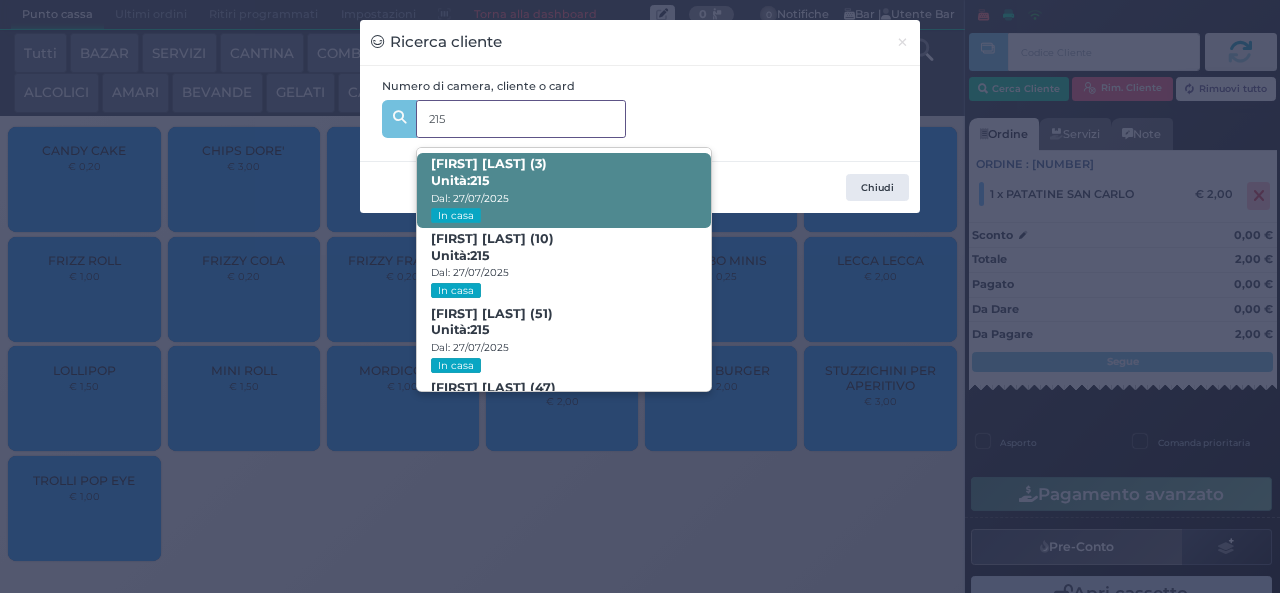 click on "Filippo Leogrande (3) Unità:  215 Dal: 27/07/2025 In casa" at bounding box center (563, 190) 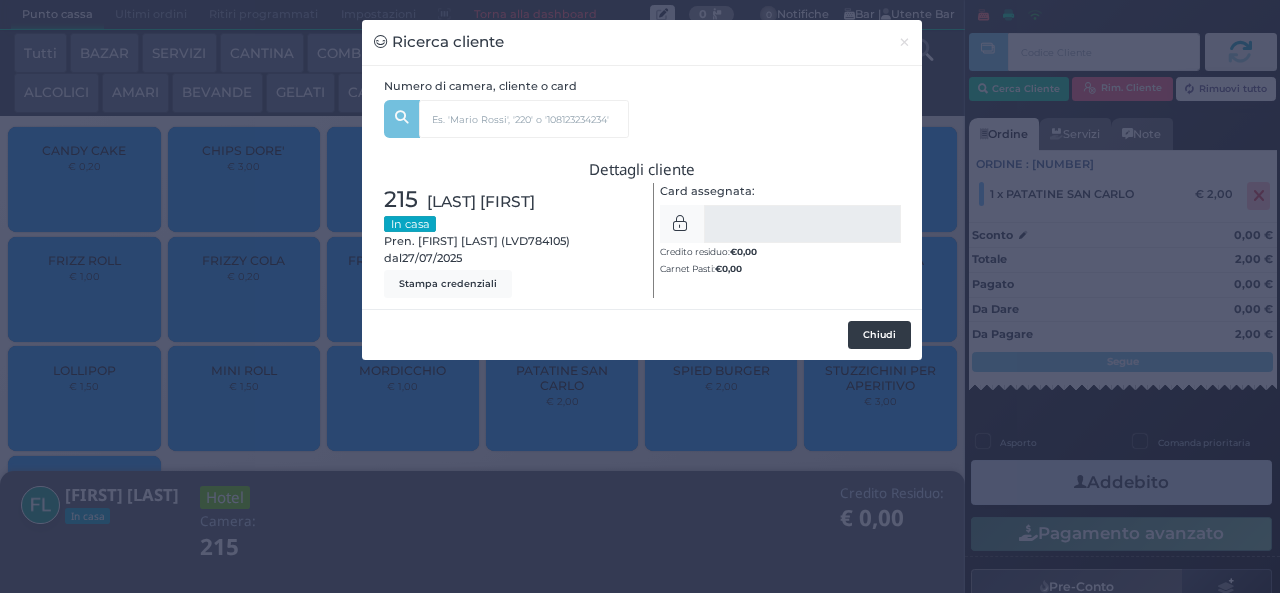 click on "Chiudi" at bounding box center (879, 335) 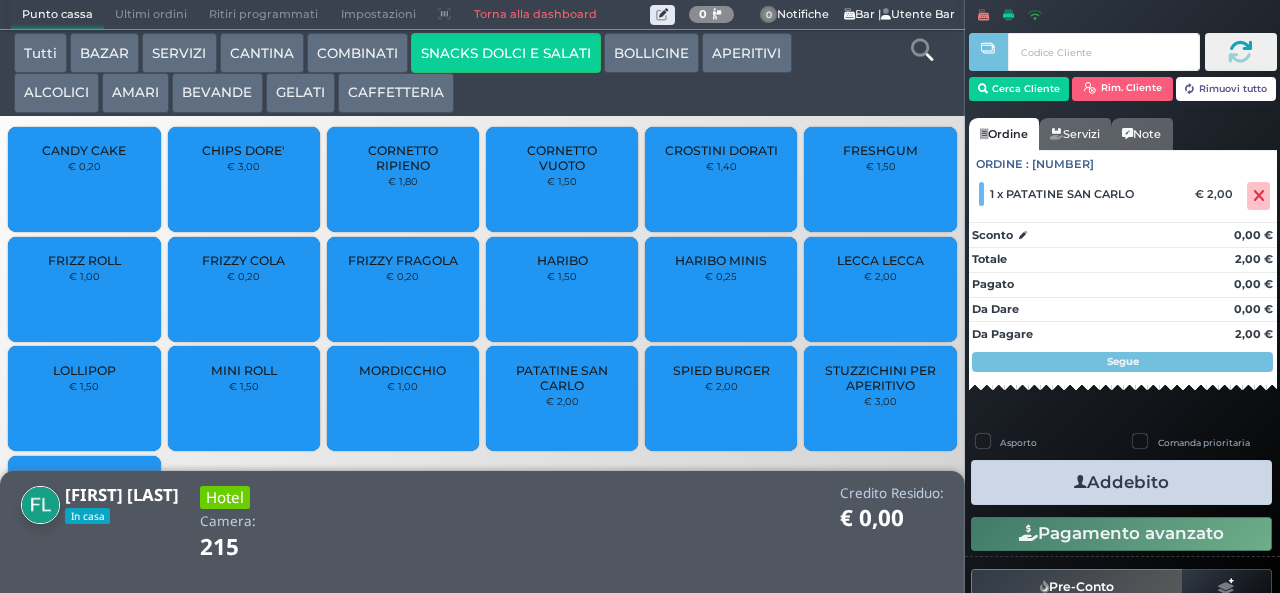 click on "Addebito" at bounding box center [1121, 482] 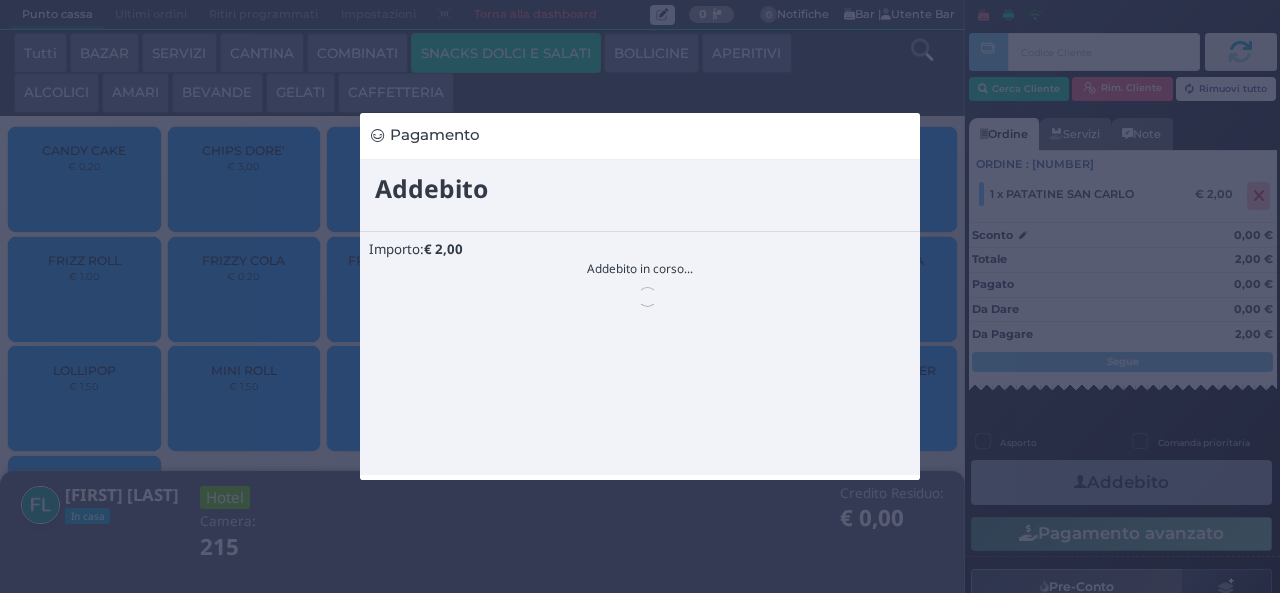 scroll, scrollTop: 0, scrollLeft: 0, axis: both 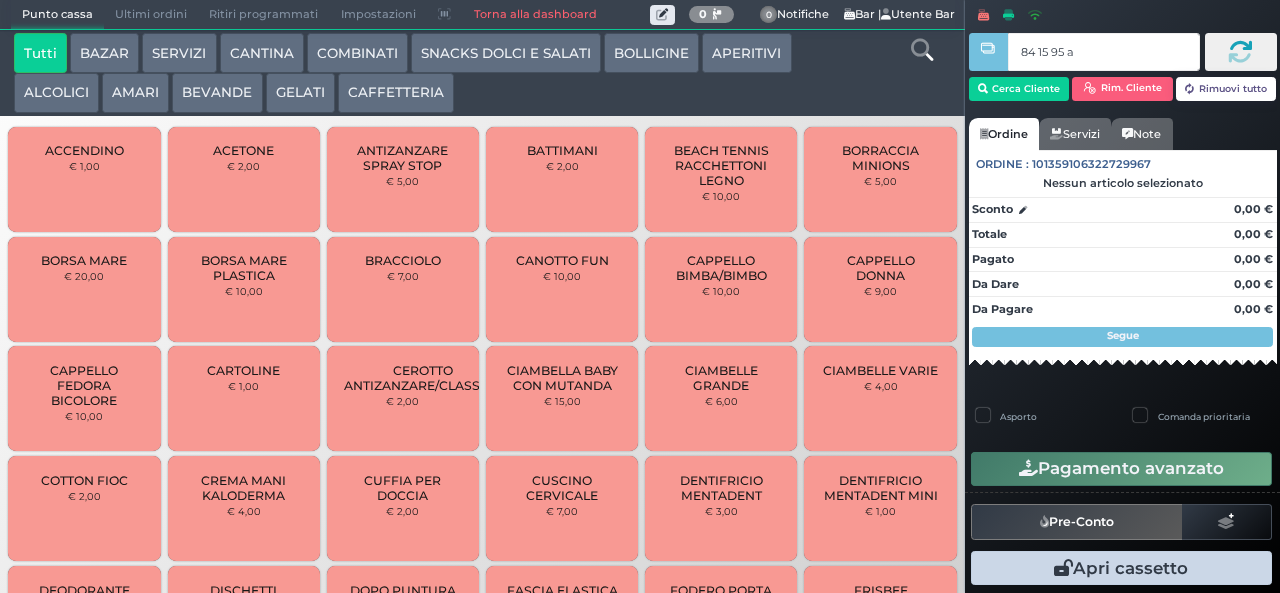 type on "84 15 95 [LAST_INITIAL]" 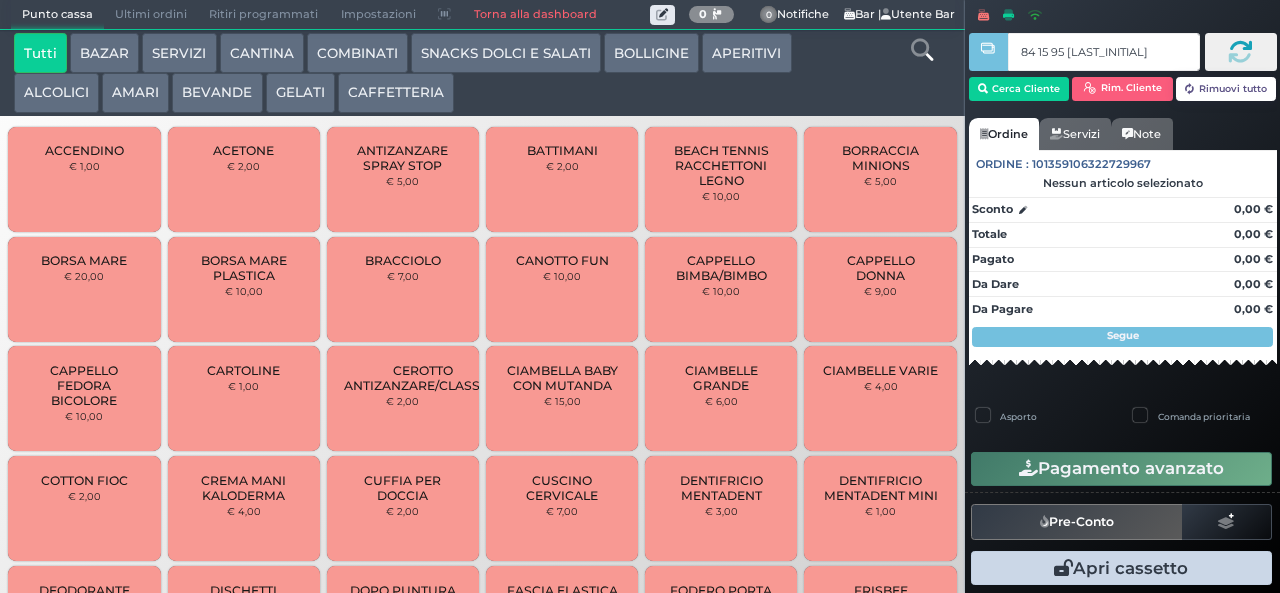 type 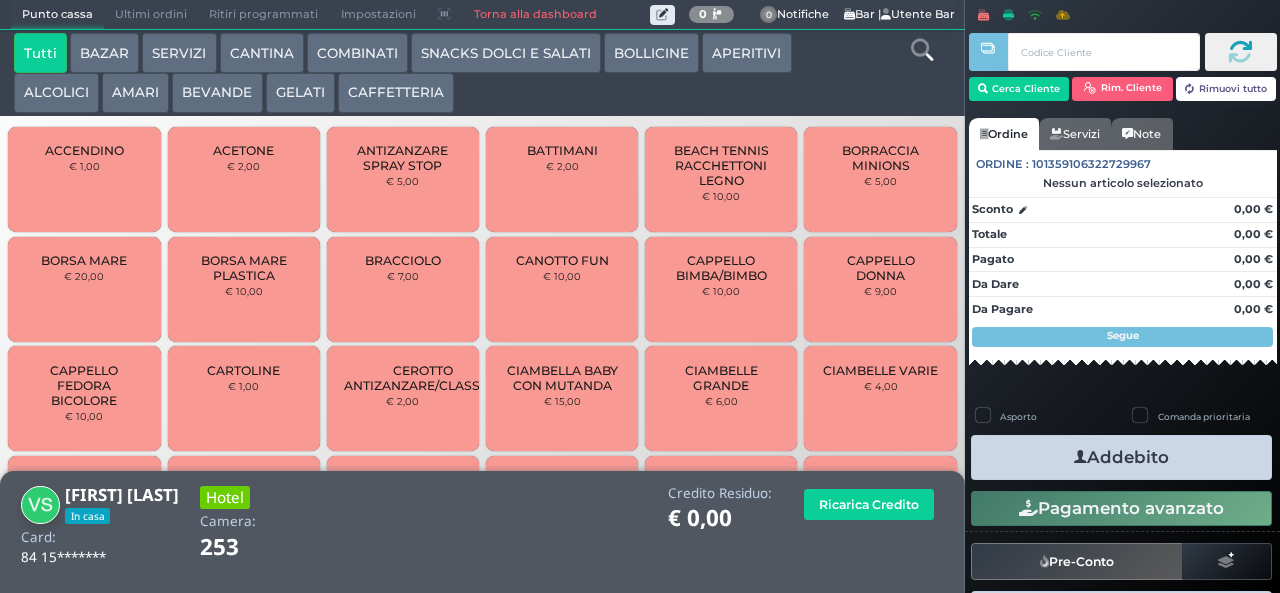 click on "SNACKS DOLCI E SALATI" at bounding box center (506, 53) 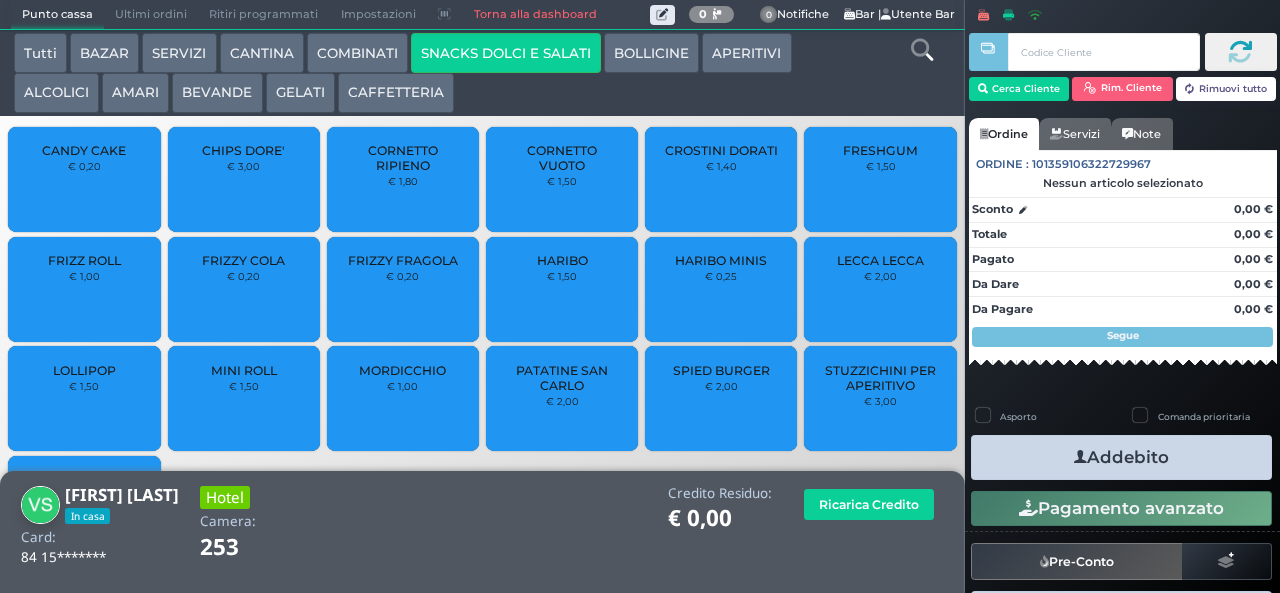 click on "PATATINE SAN CARLO" at bounding box center [562, 378] 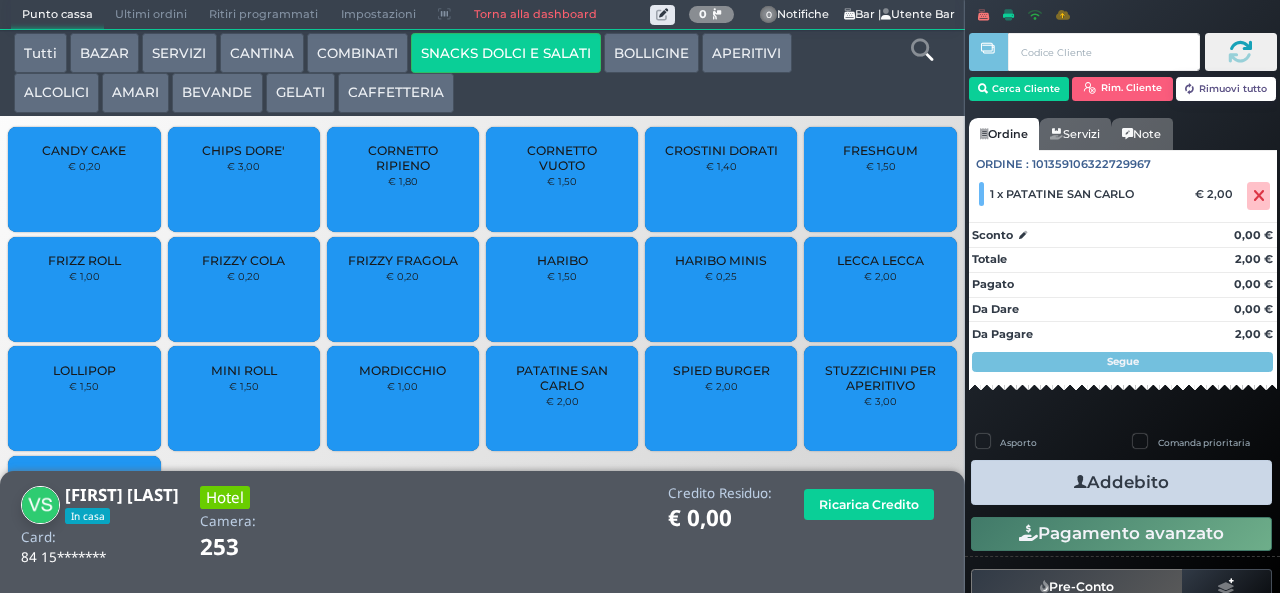 click at bounding box center (1080, 482) 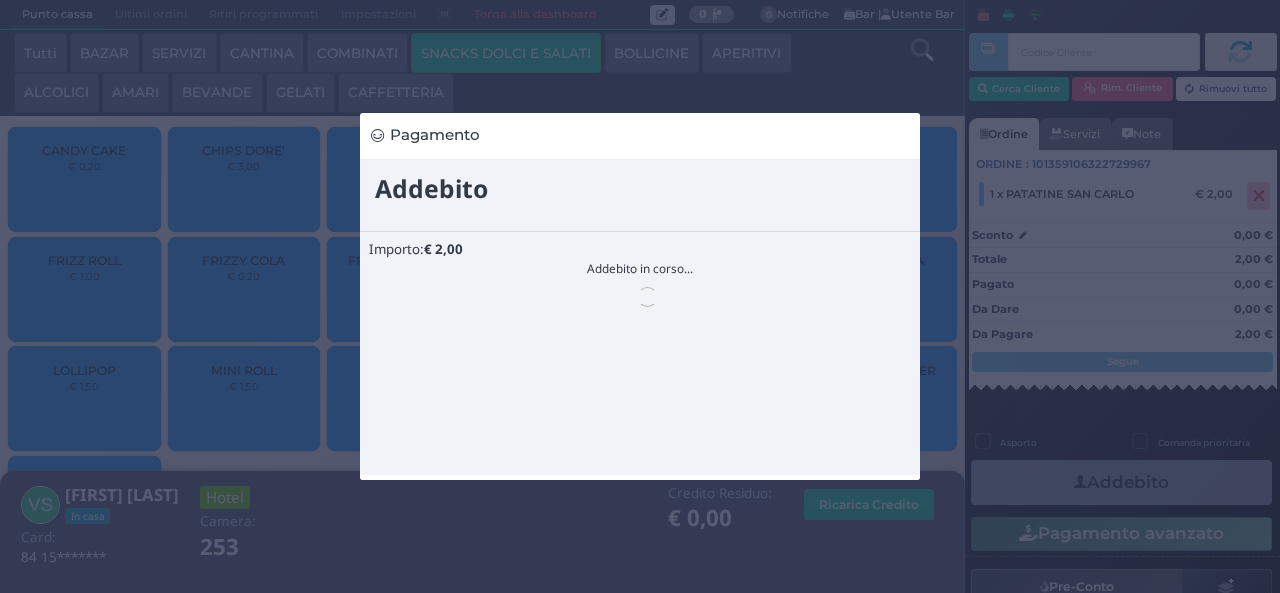 scroll, scrollTop: 0, scrollLeft: 0, axis: both 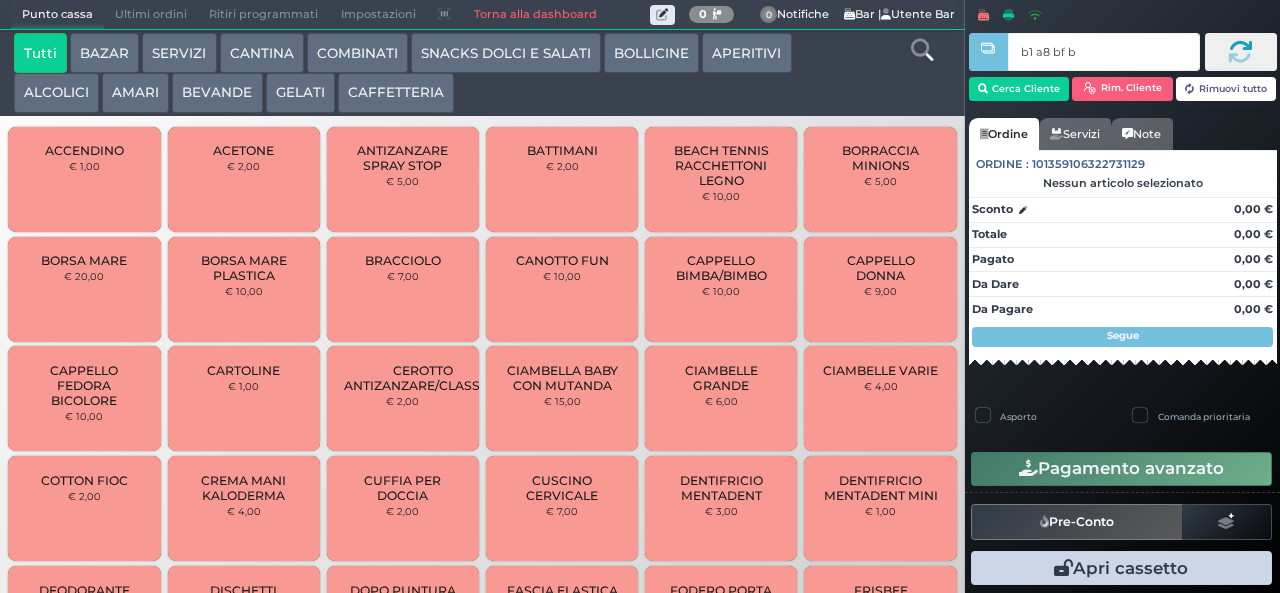type on "b1 a8 bf b9" 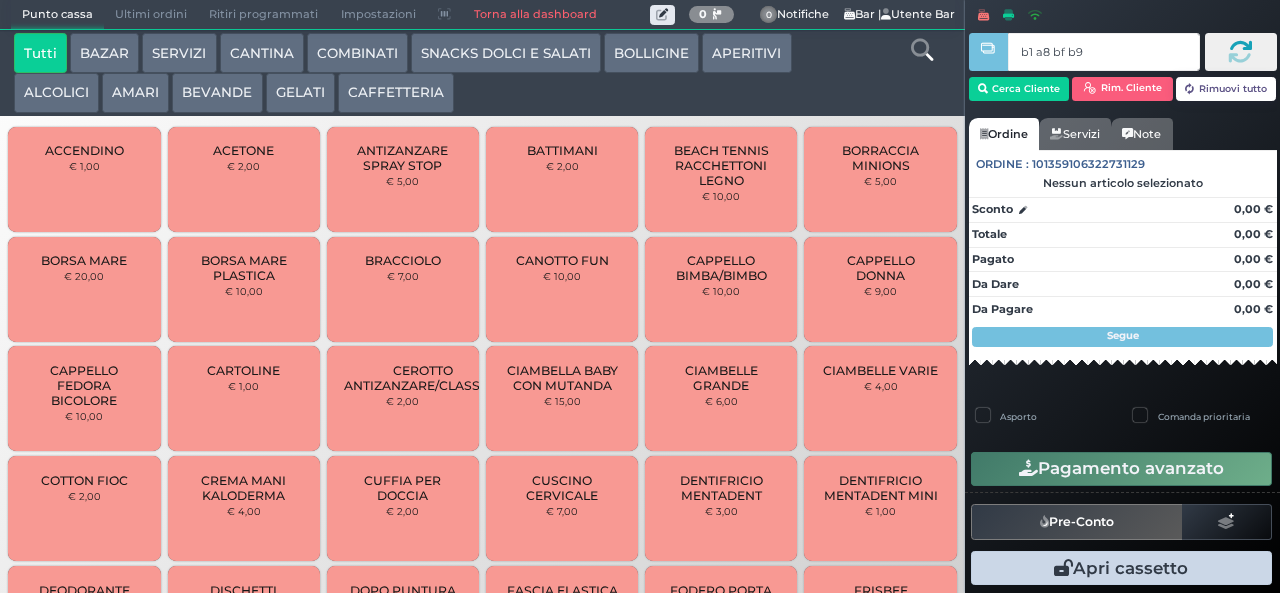 type 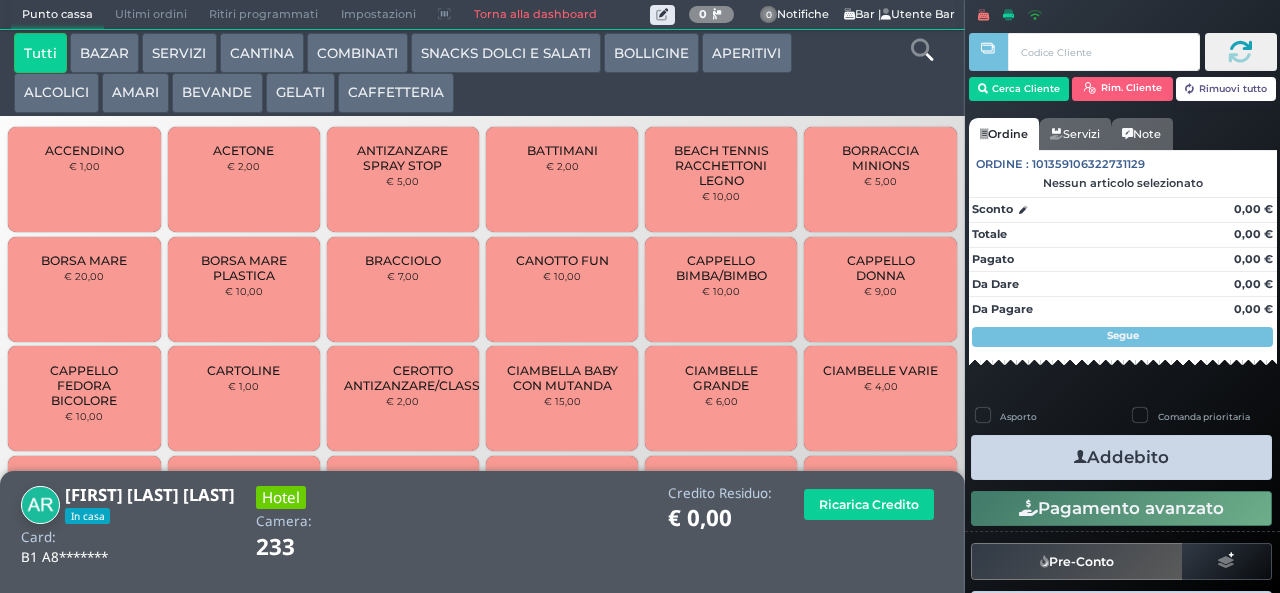 click on "SNACKS DOLCI E SALATI" at bounding box center [506, 53] 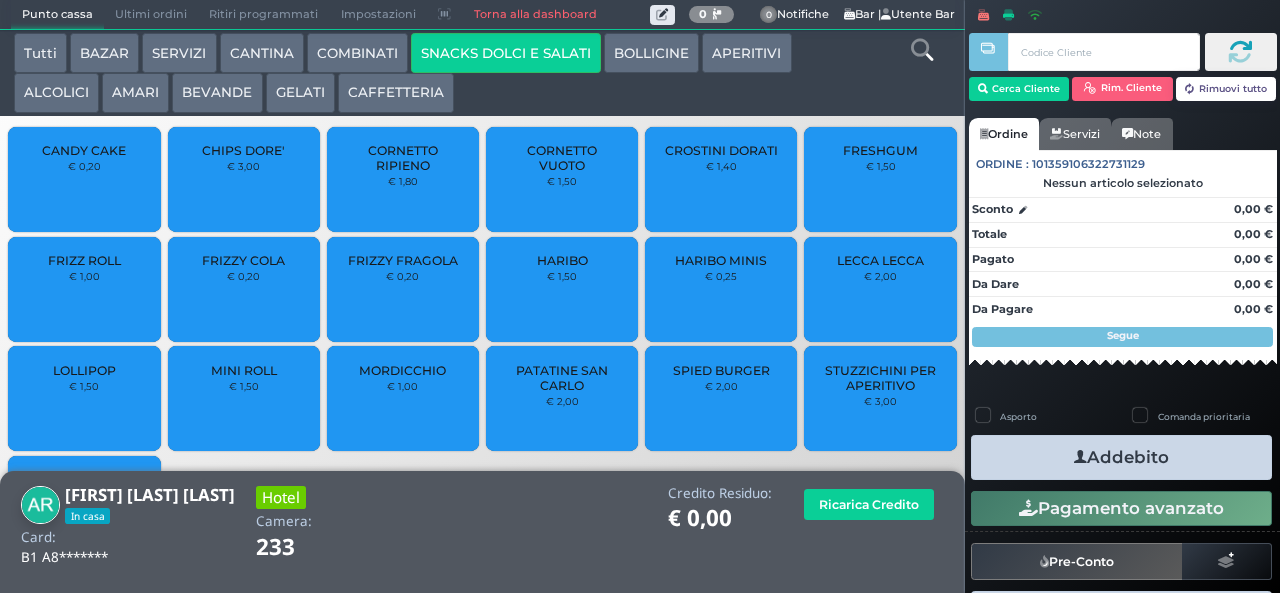 click on "CHIPS DORE'
€ 3,00" at bounding box center (244, 179) 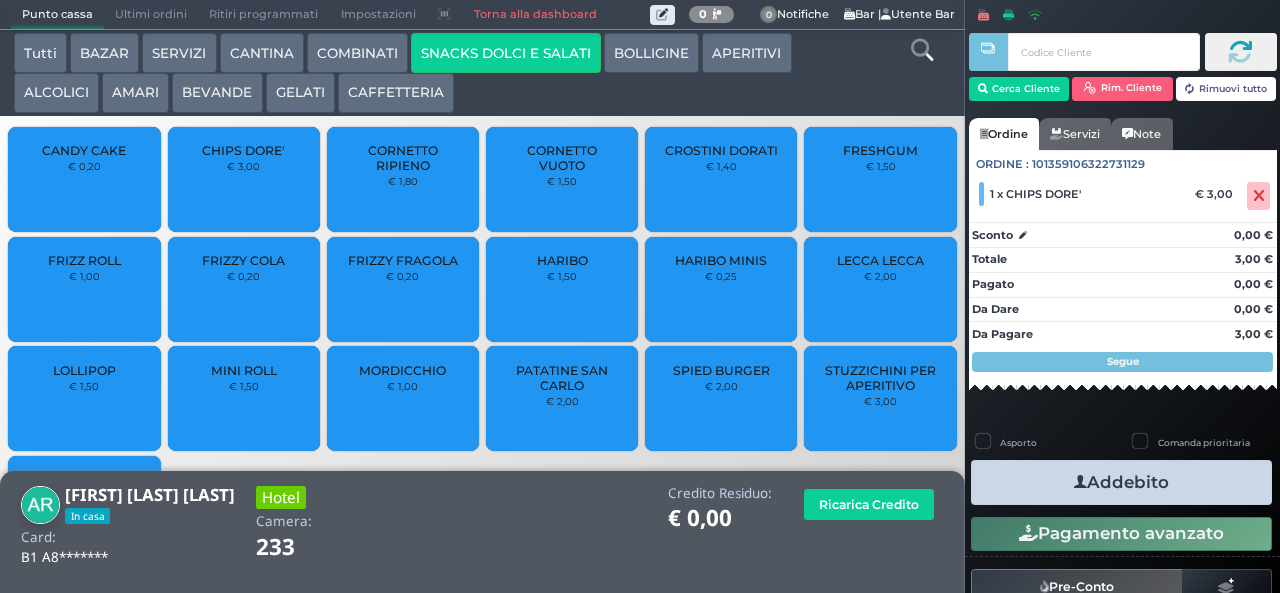 click on "Addebito" at bounding box center [1121, 482] 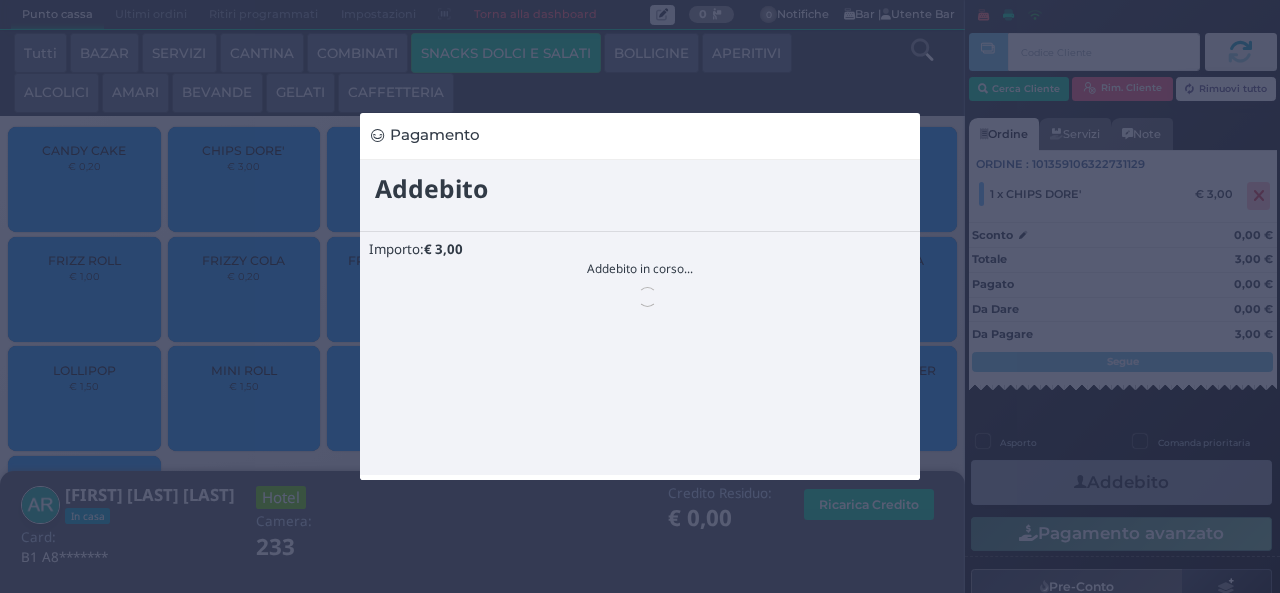 scroll, scrollTop: 0, scrollLeft: 0, axis: both 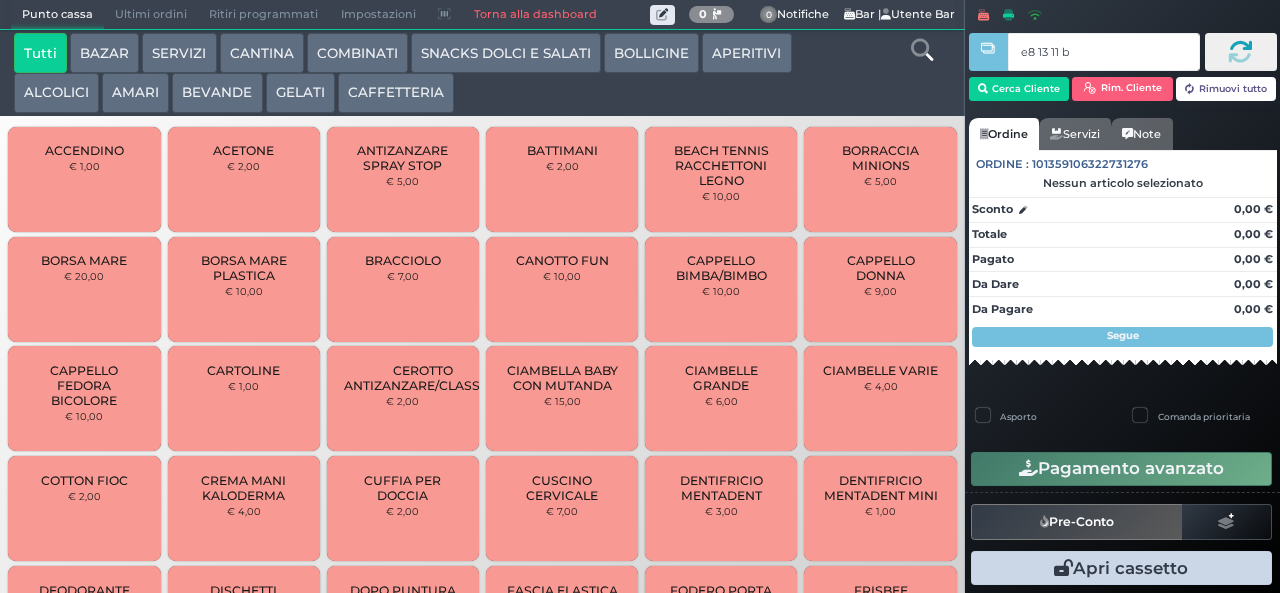 type on "e8 13 11 b9" 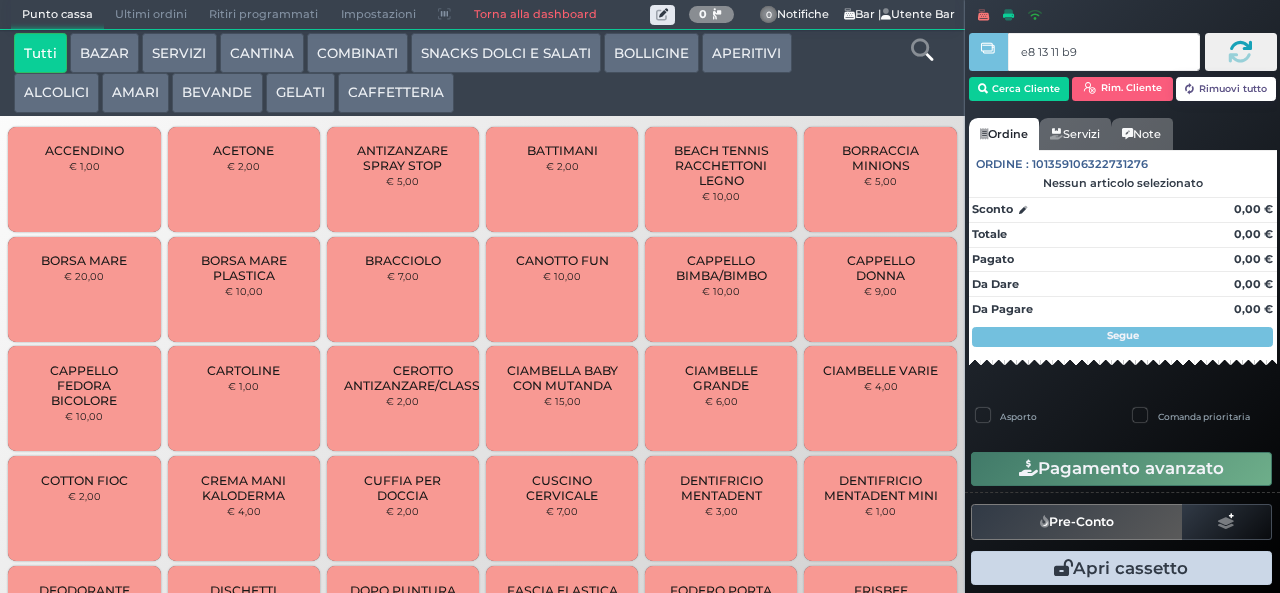 type 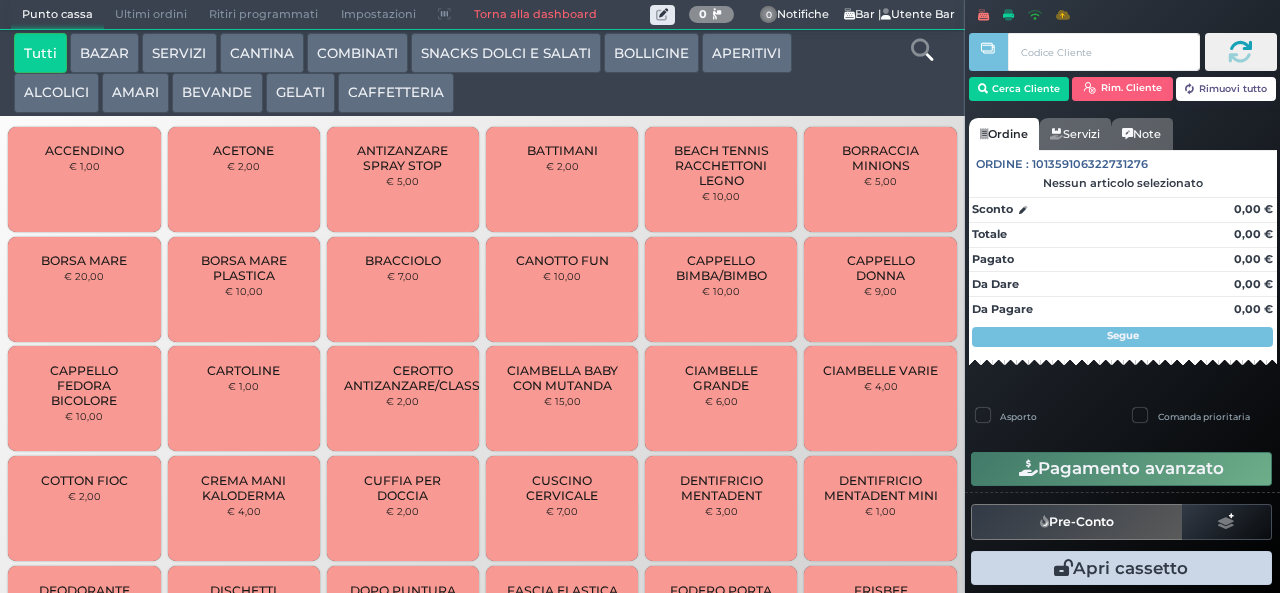 click on "GELATI" at bounding box center (300, 93) 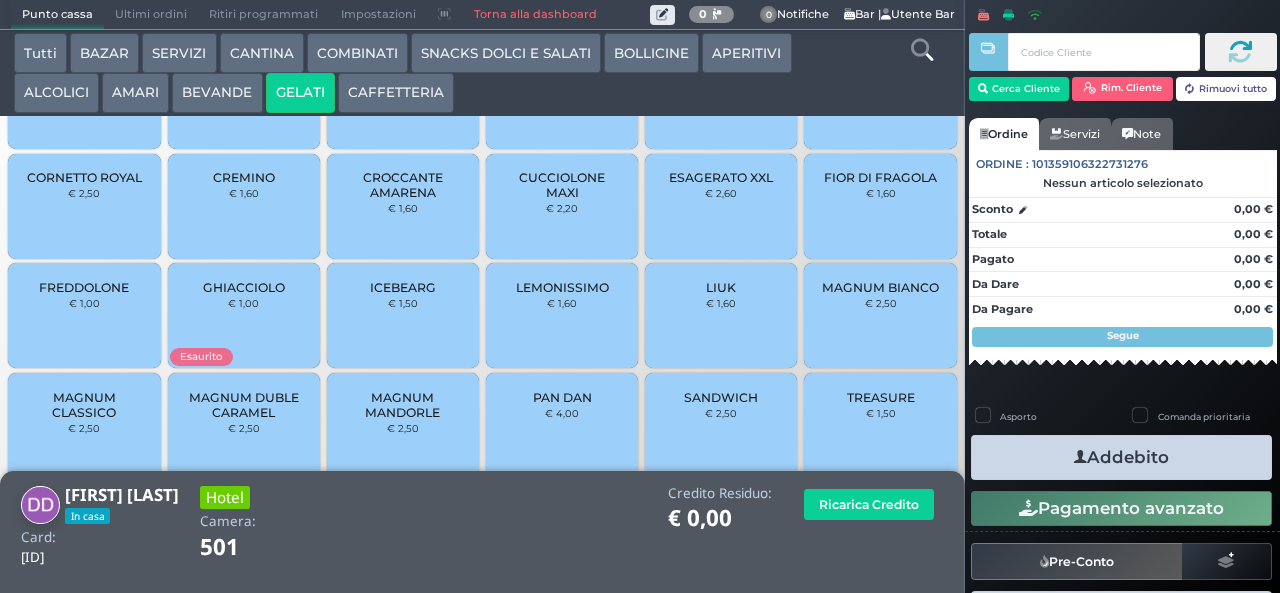 scroll, scrollTop: 133, scrollLeft: 0, axis: vertical 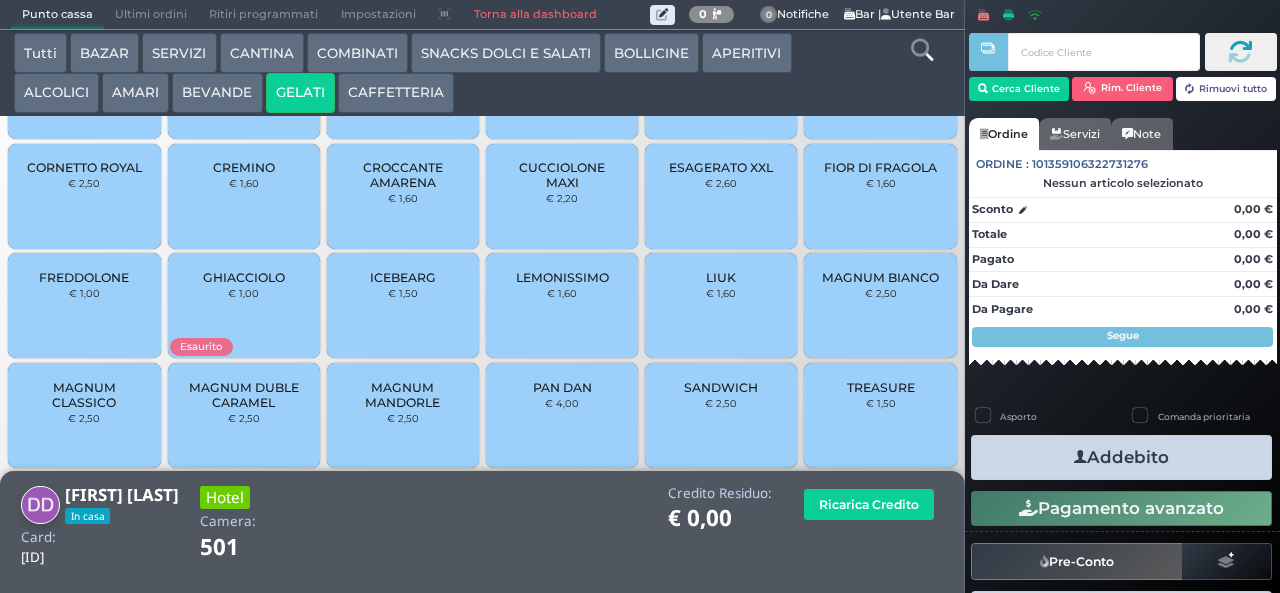 click on "MAGNUM CLASSICO" at bounding box center [84, 395] 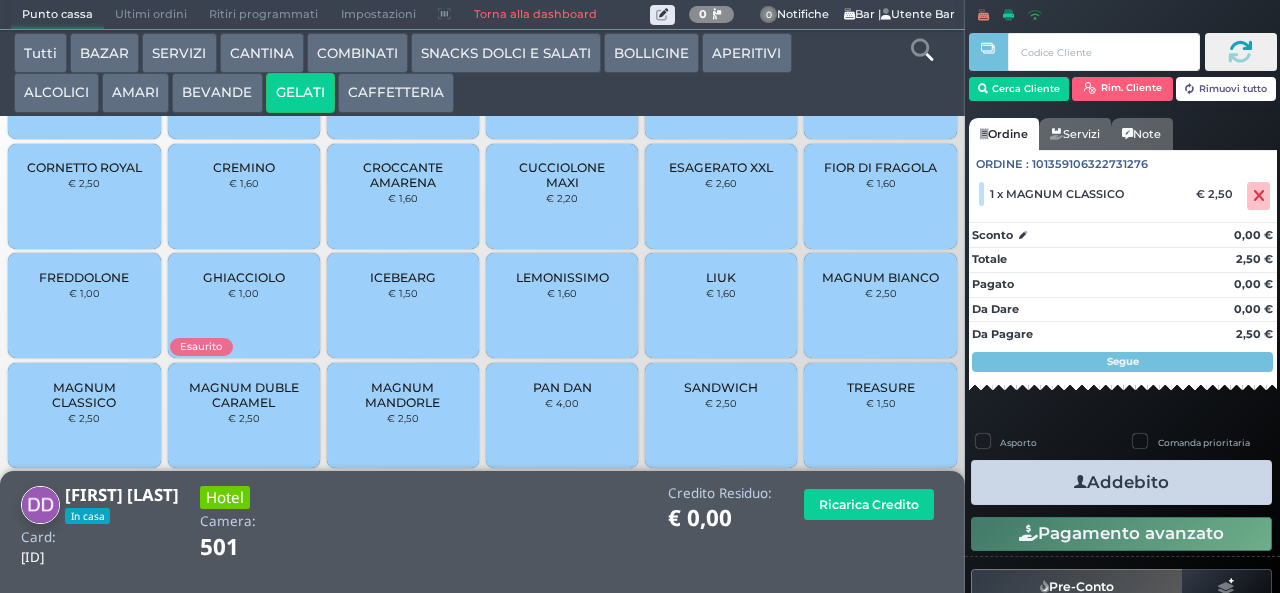 click at bounding box center (1080, 482) 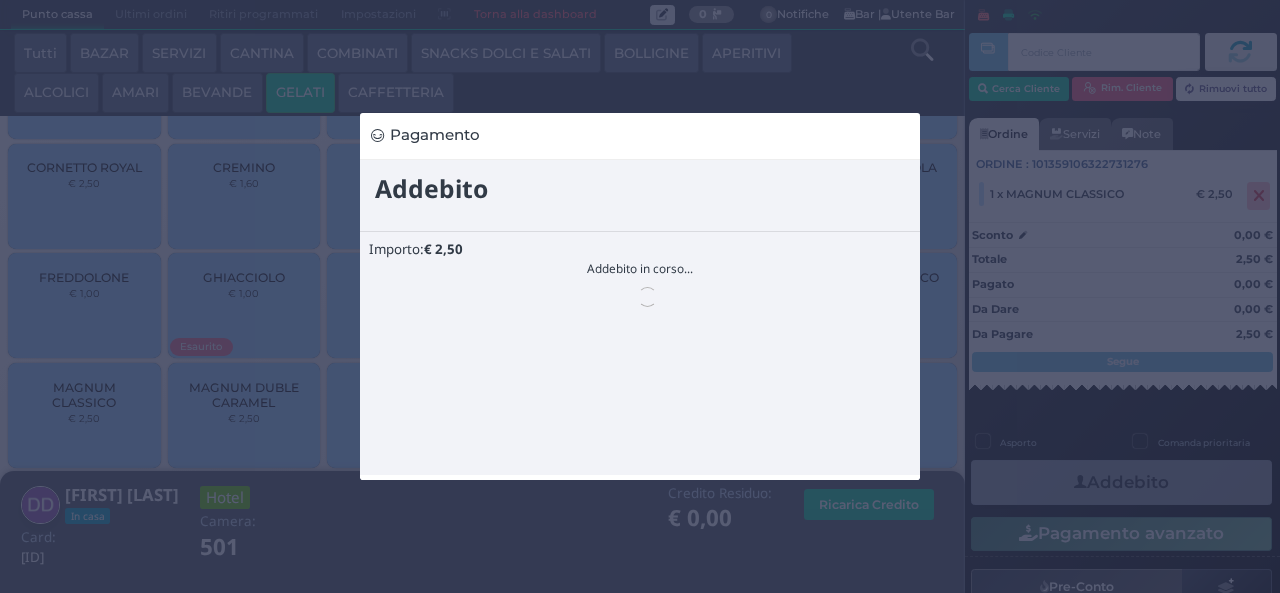 scroll, scrollTop: 0, scrollLeft: 0, axis: both 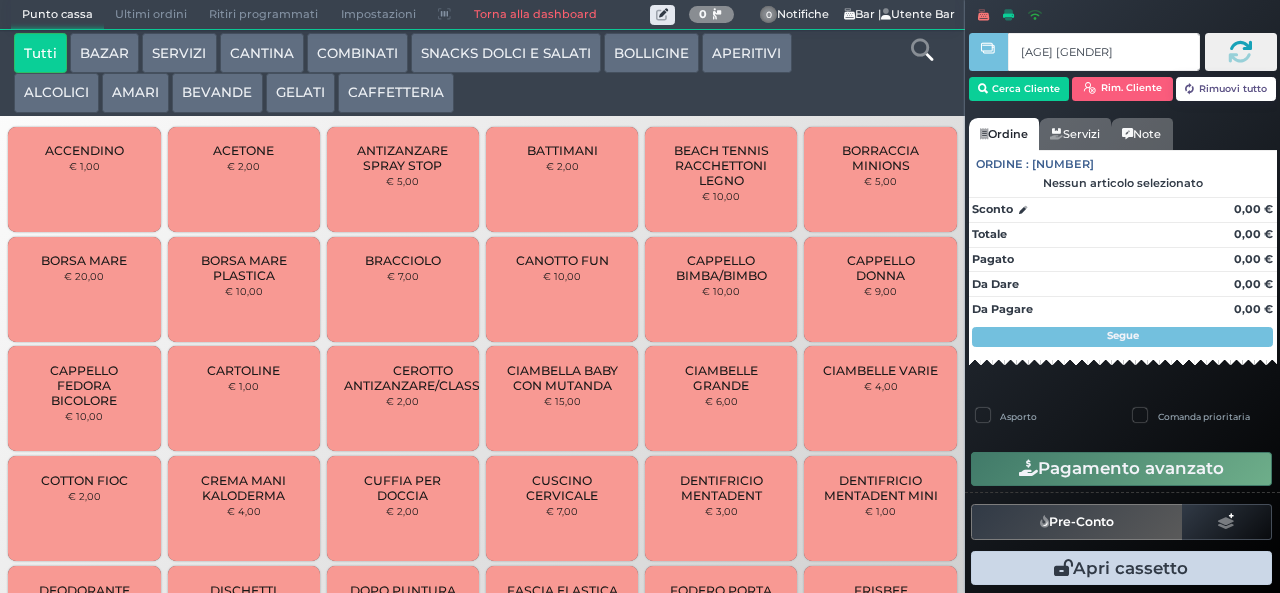 type on "24 f5 96 b0" 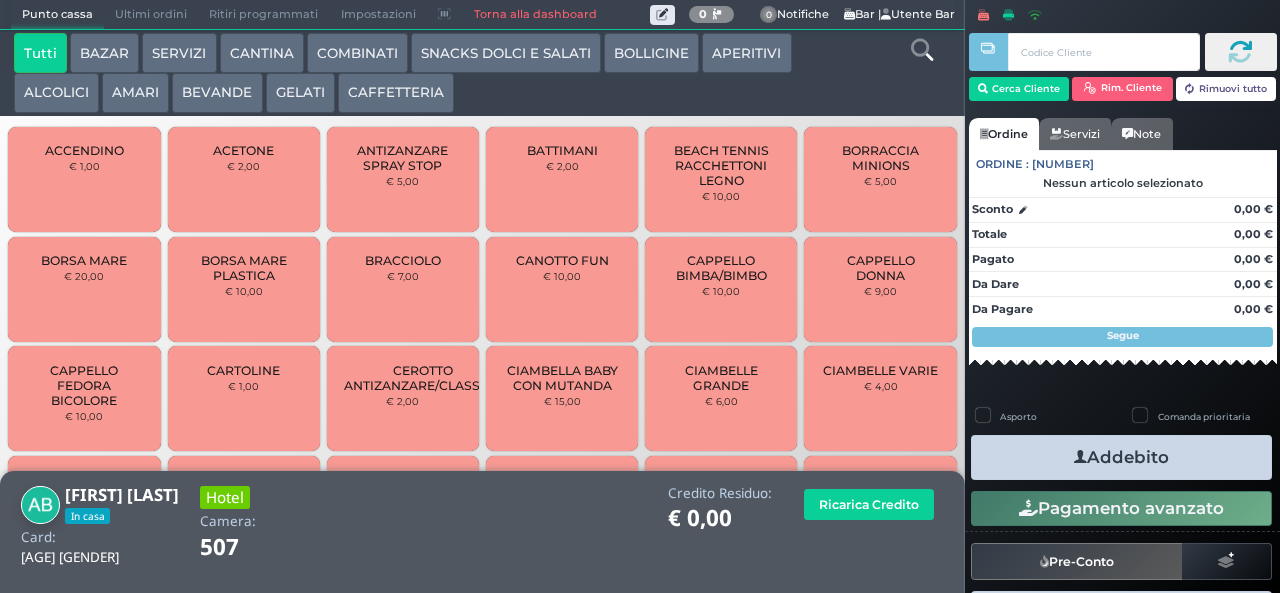 click on "SNACKS DOLCI E SALATI" at bounding box center (506, 53) 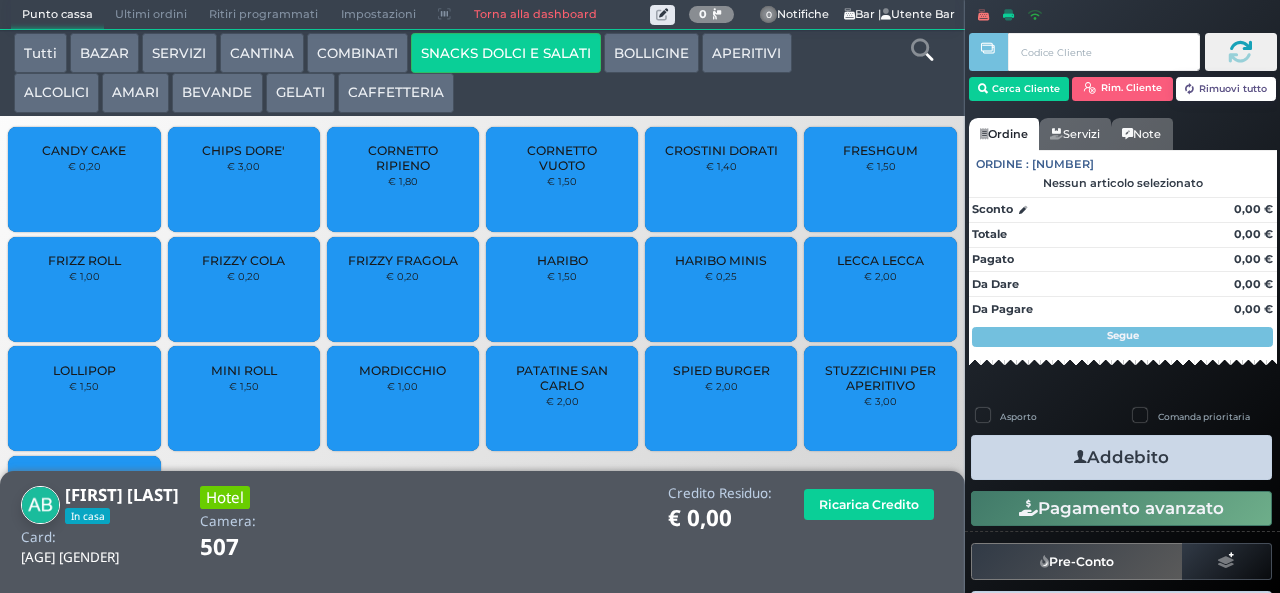 click on "PATATINE SAN CARLO" at bounding box center (562, 378) 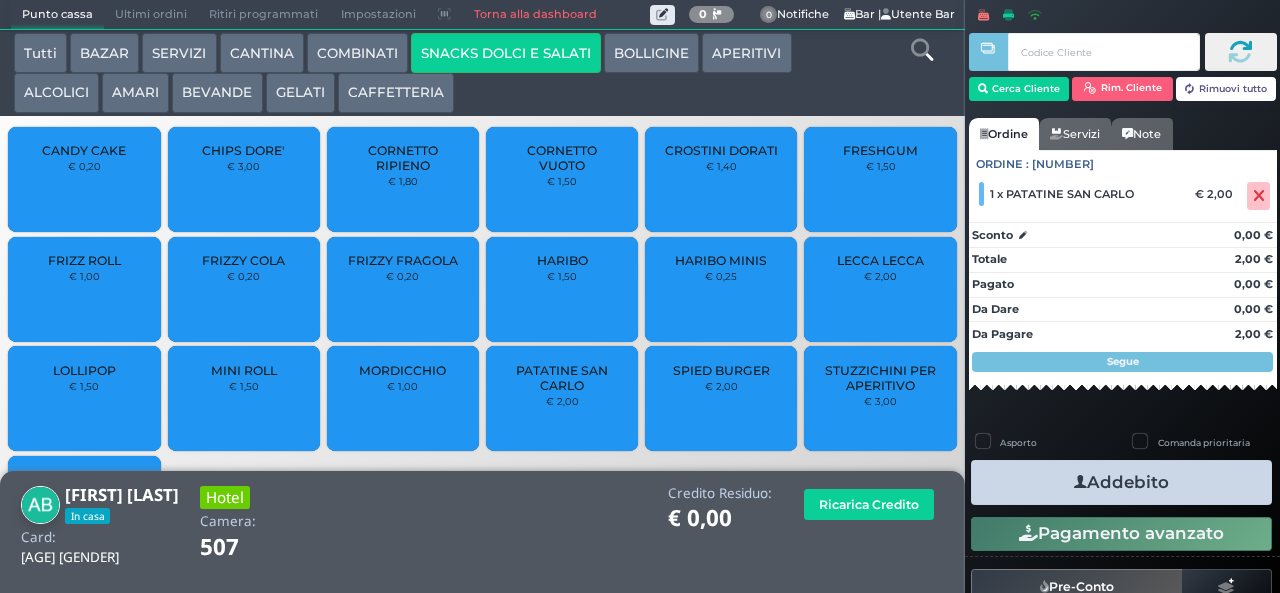 click on "Addebito" at bounding box center [1121, 482] 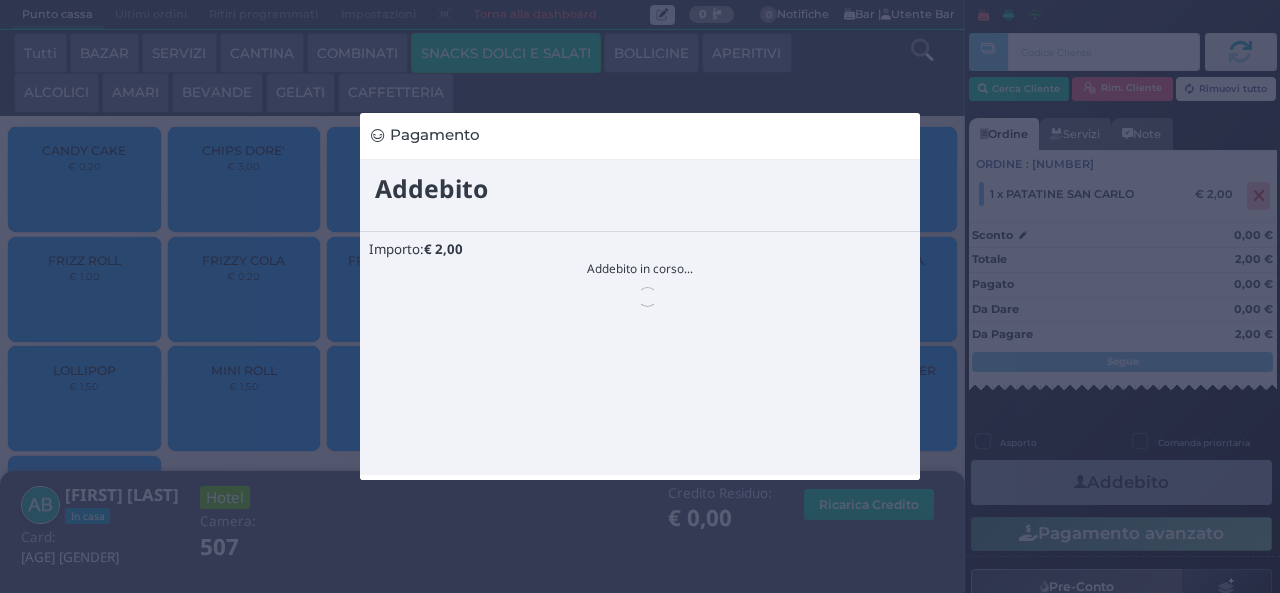 scroll, scrollTop: 0, scrollLeft: 0, axis: both 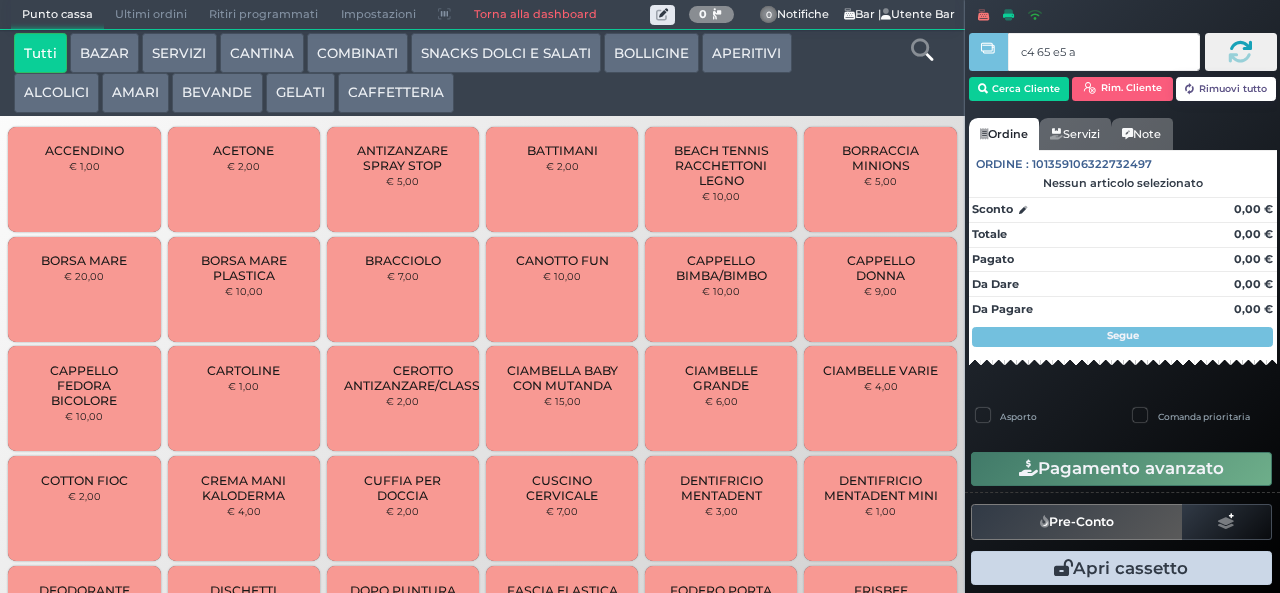 type on "c4 65 e5 af" 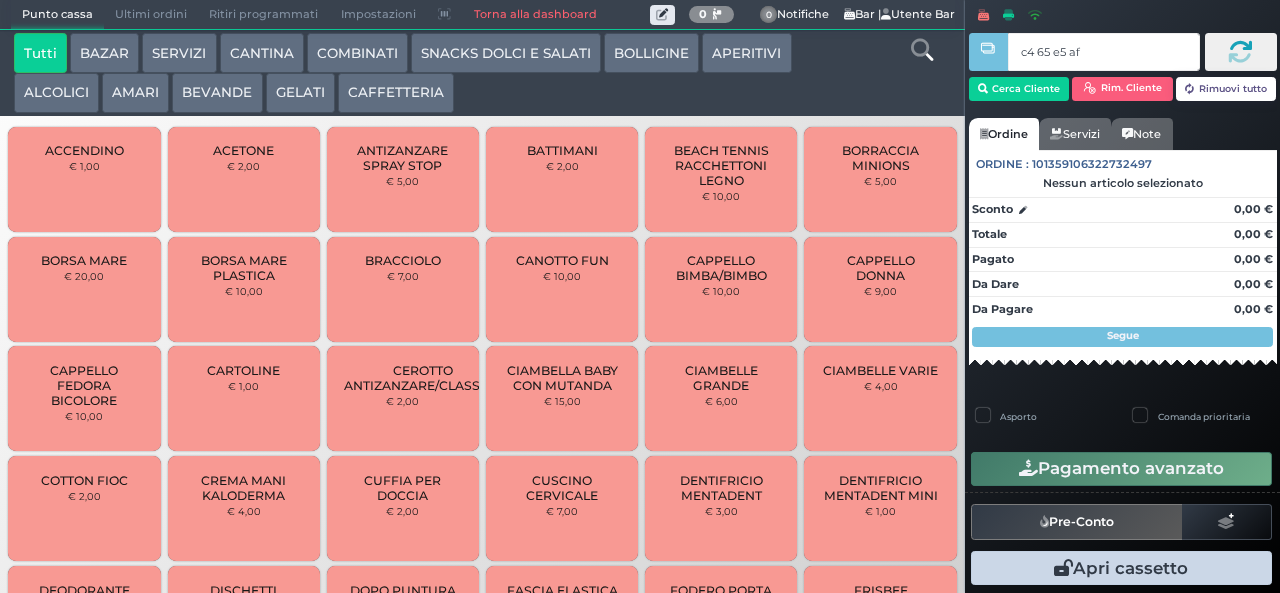 type 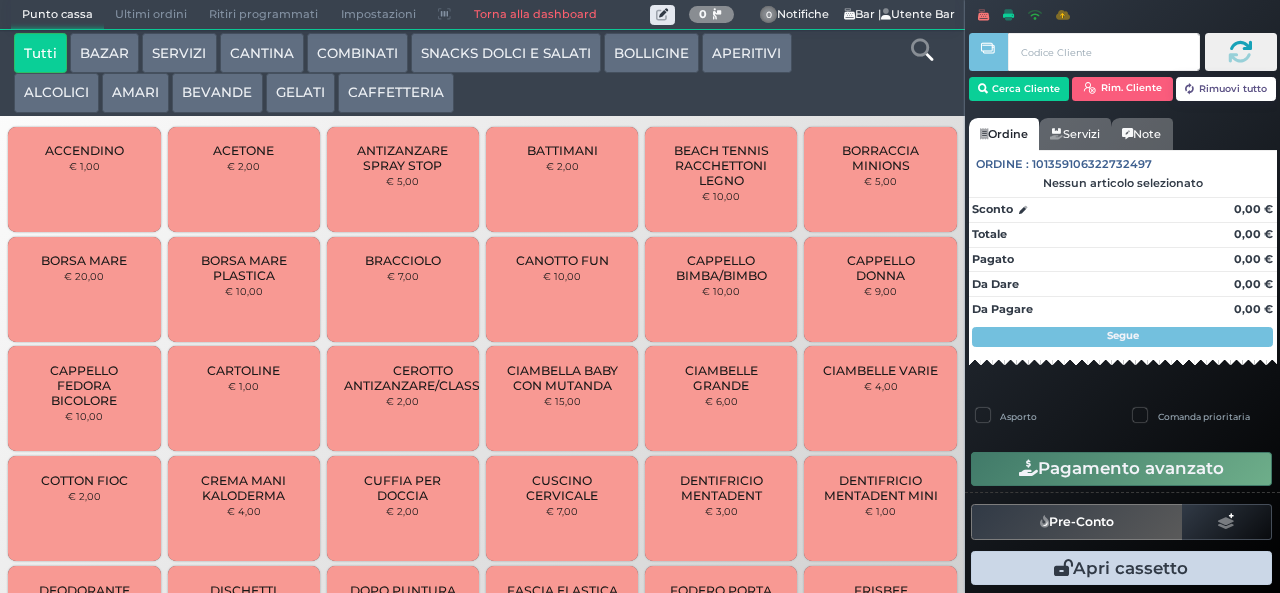 click at bounding box center [0, 0] 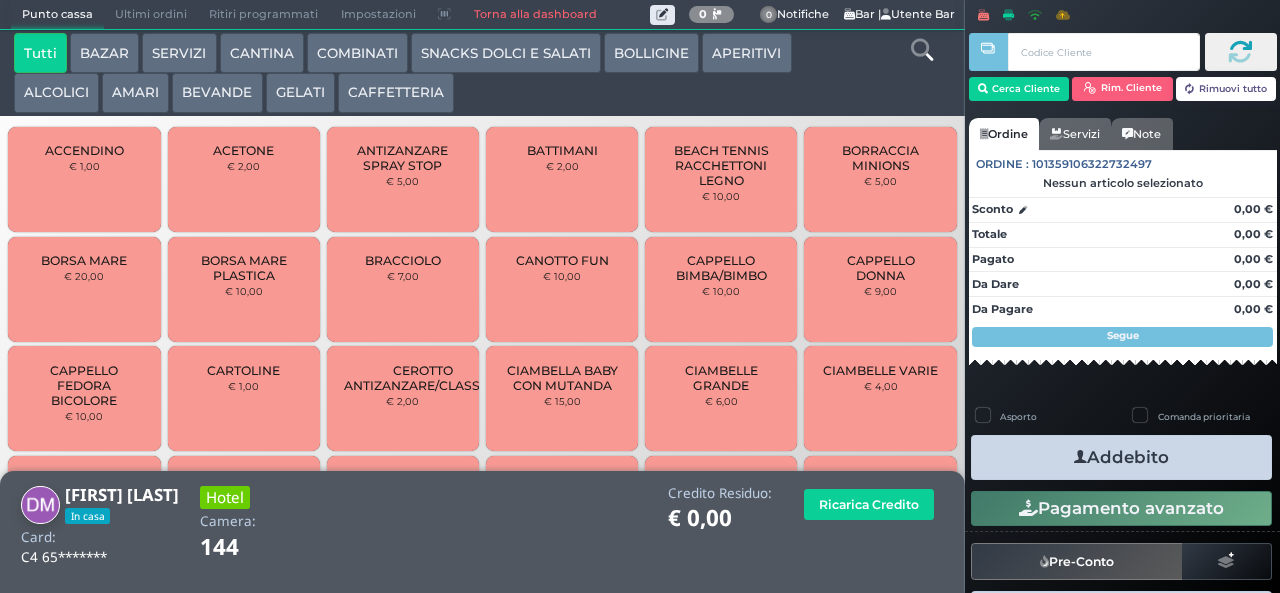 click on "SNACKS DOLCI E SALATI" at bounding box center (506, 53) 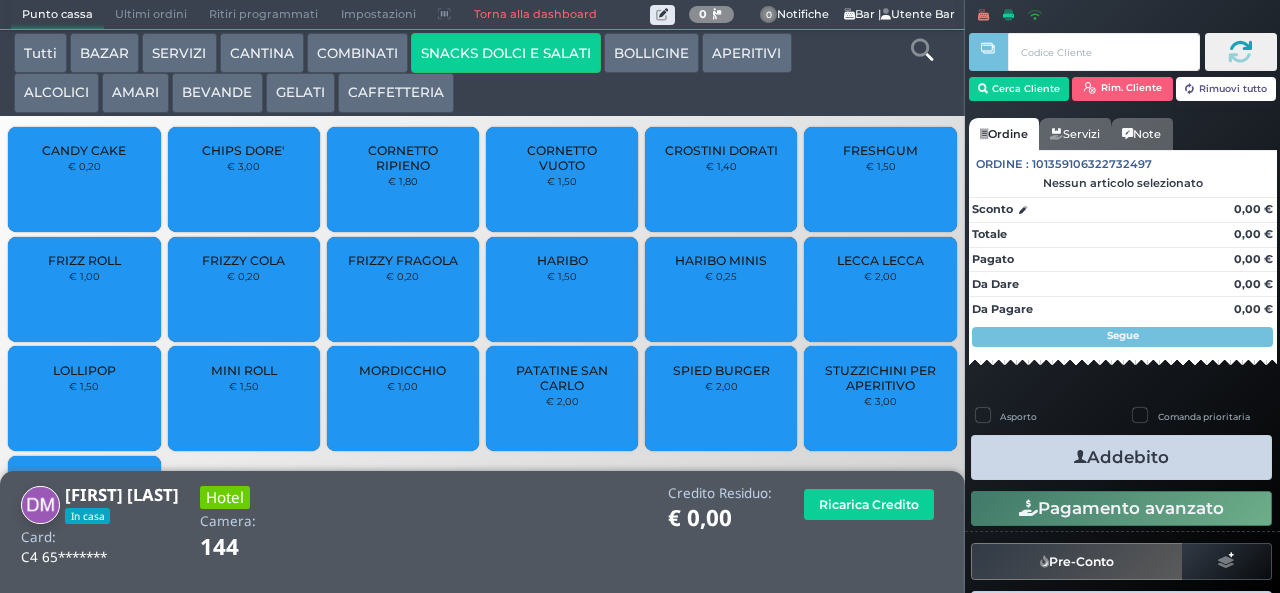 click on "CHIPS DORE'
€ 3,00" at bounding box center (244, 179) 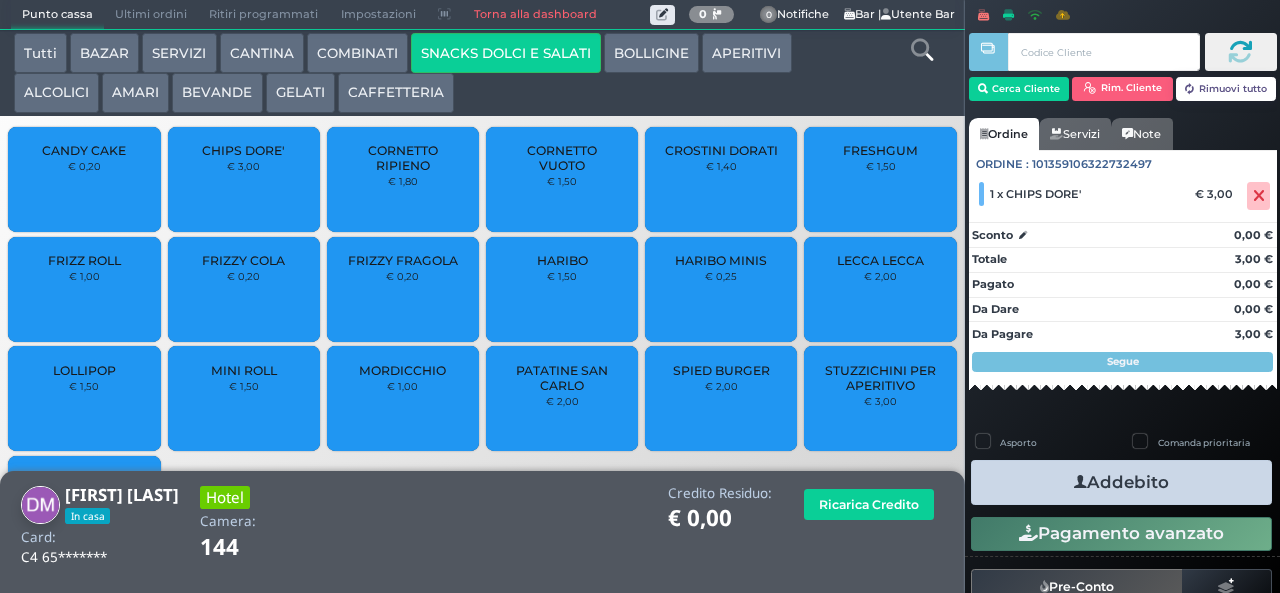 click at bounding box center [1080, 482] 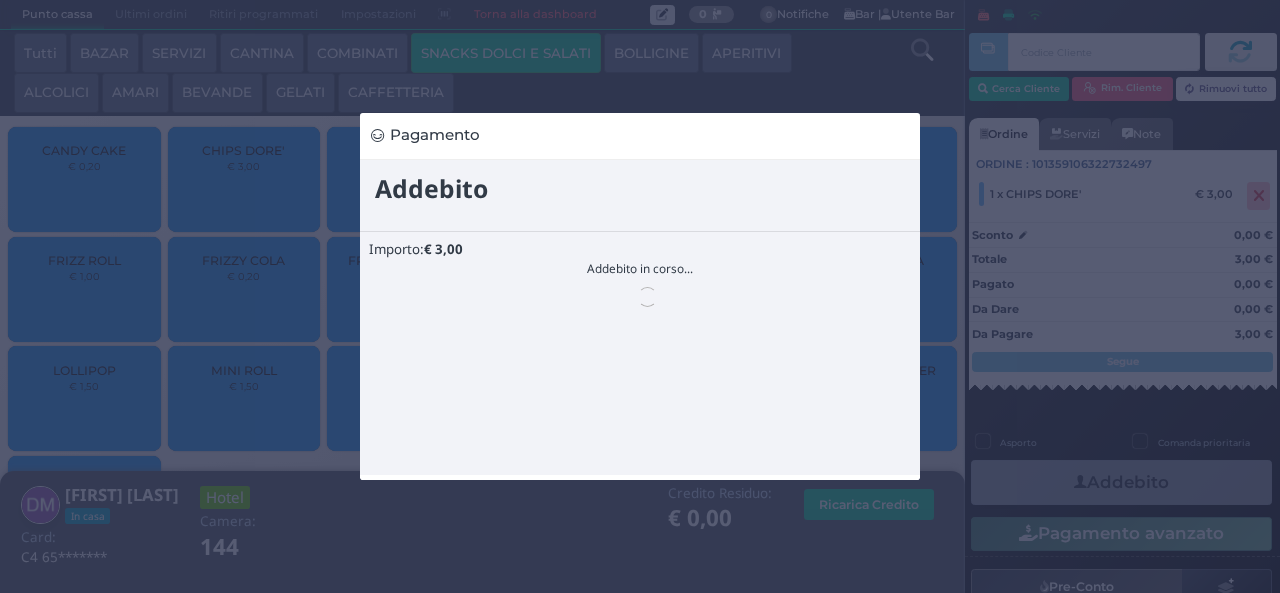 scroll, scrollTop: 0, scrollLeft: 0, axis: both 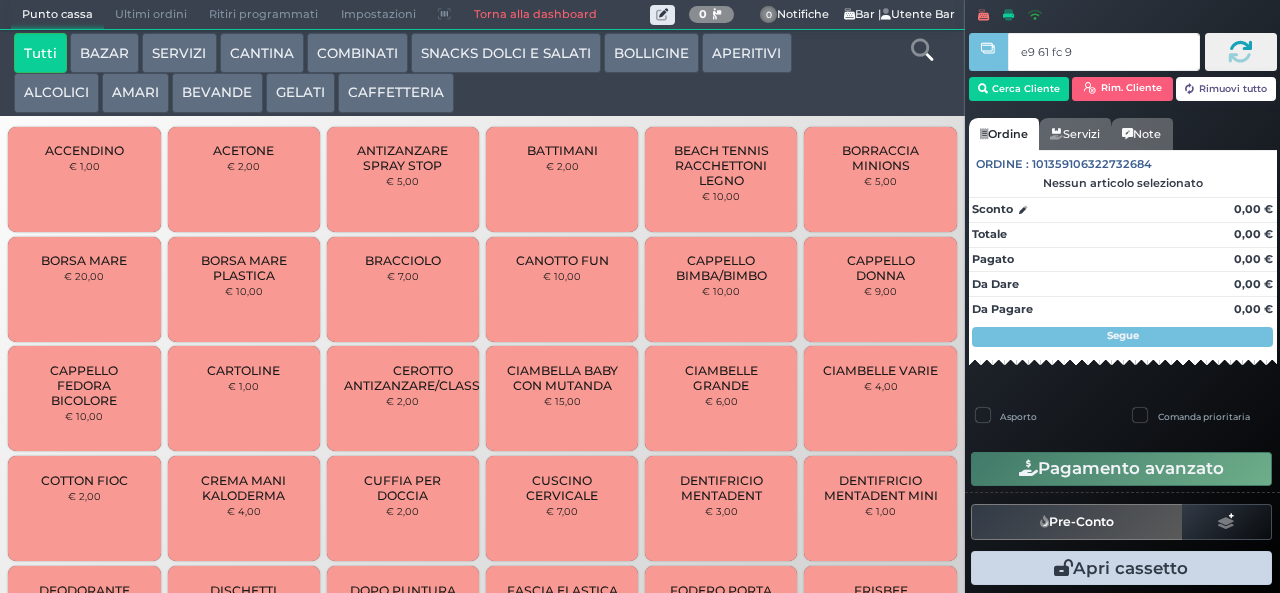 type on "e9 61 fc 94" 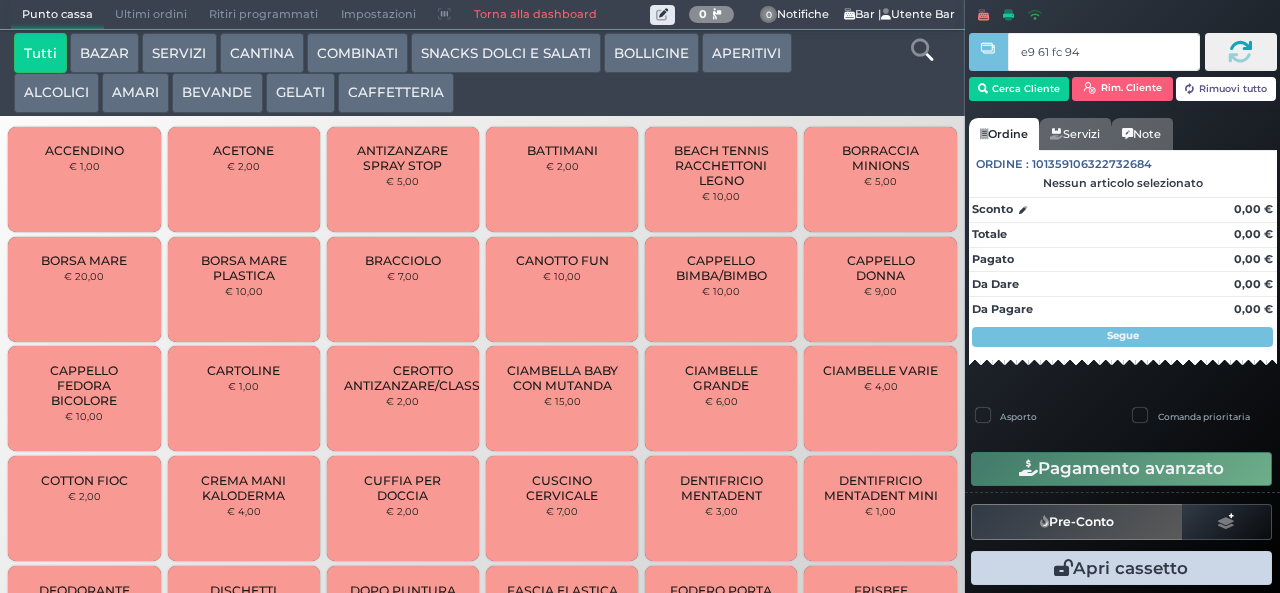 type 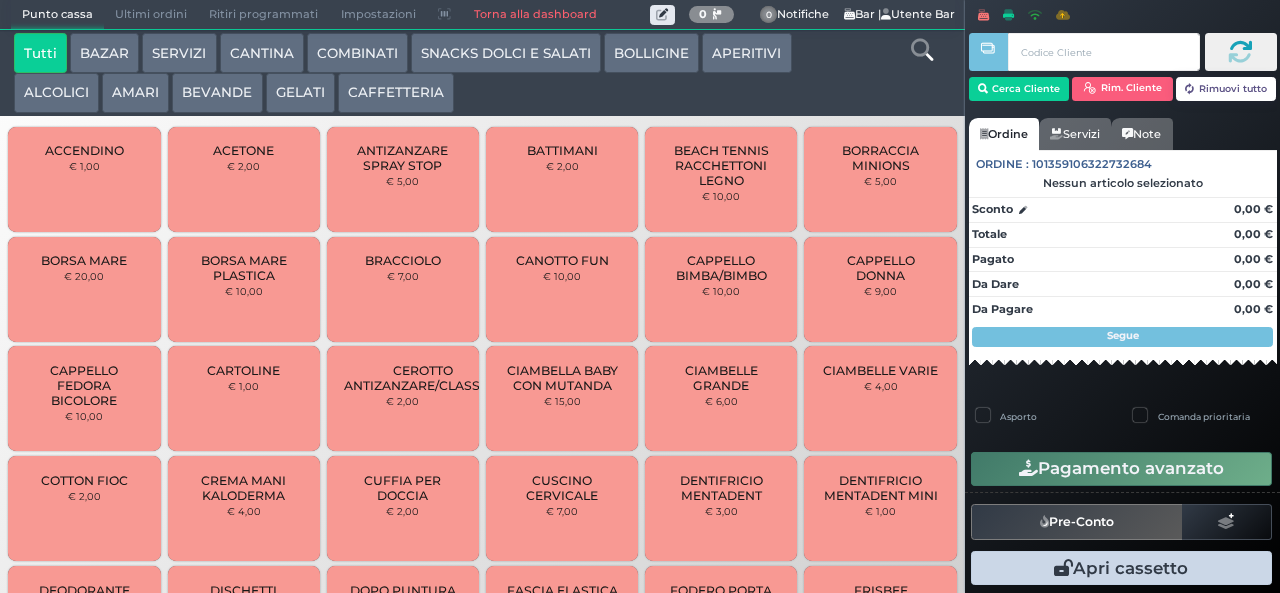 click at bounding box center [0, 0] 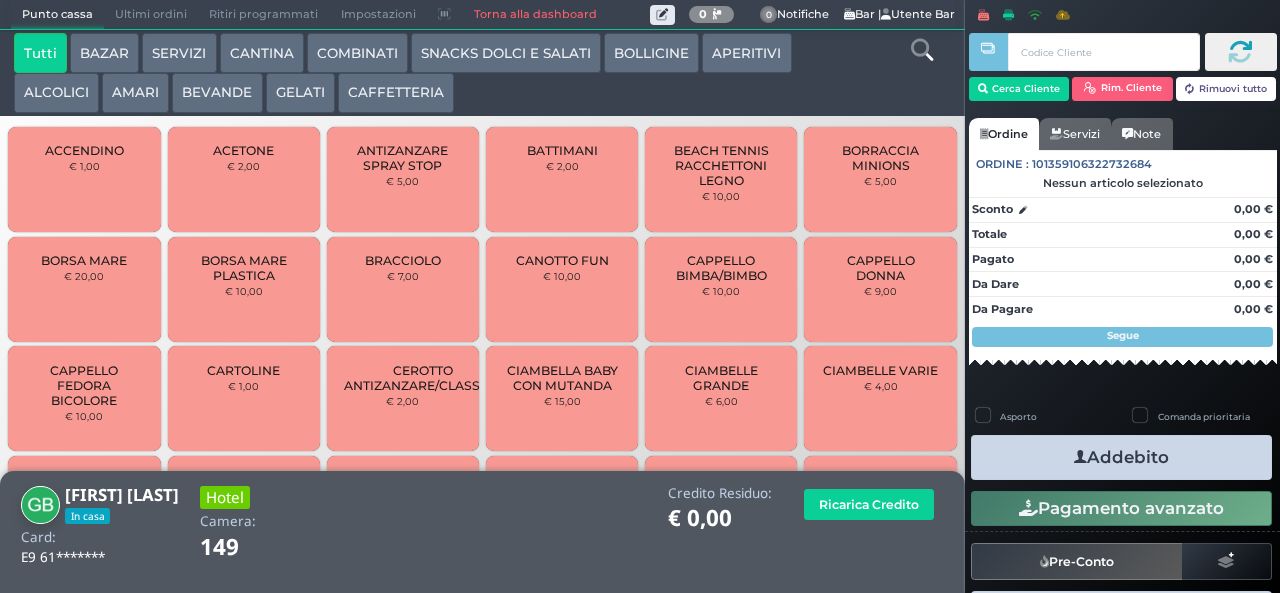 click on "SNACKS DOLCI E SALATI" at bounding box center (506, 53) 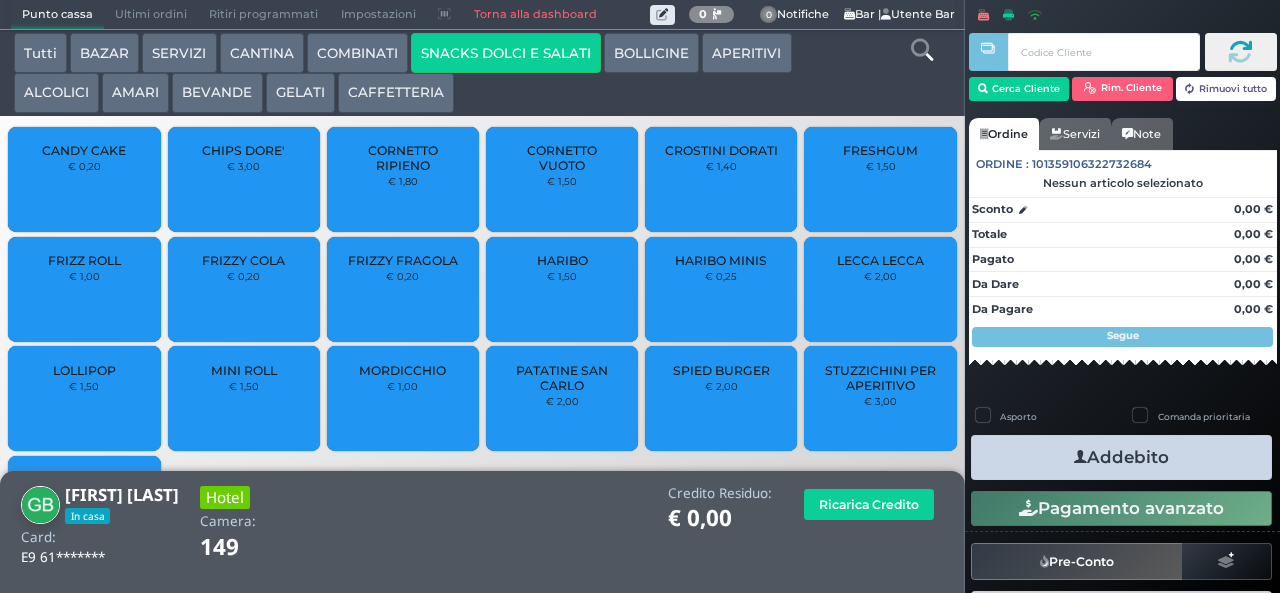 click on "PATATINE SAN CARLO" at bounding box center (562, 378) 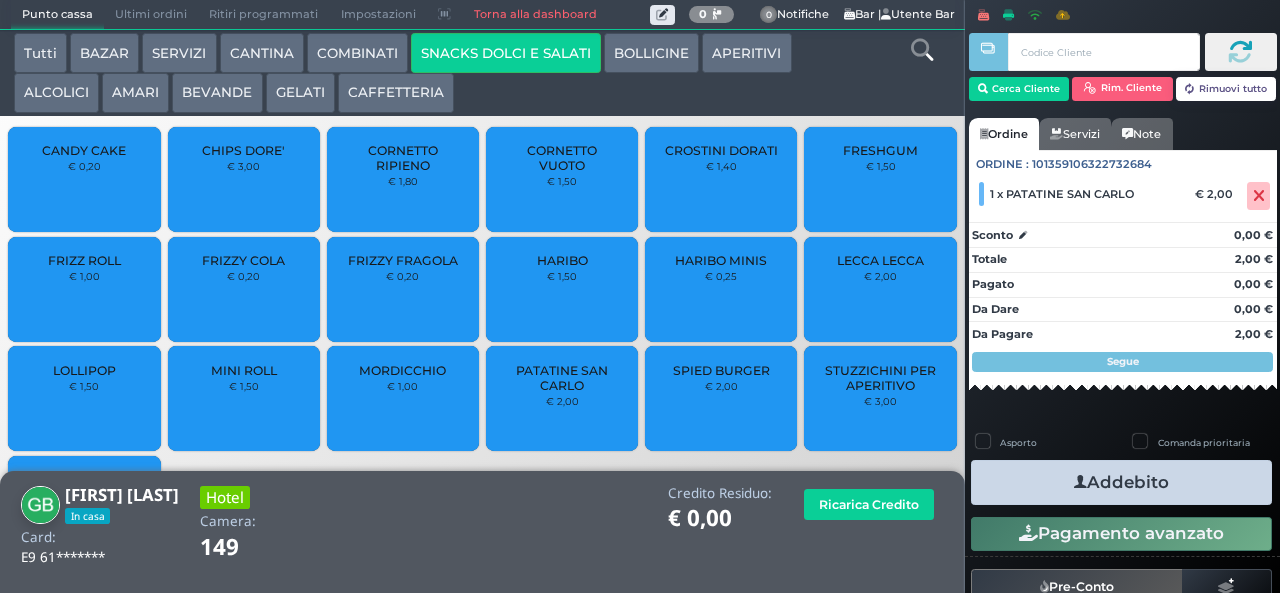 click on "Addebito" at bounding box center [1121, 482] 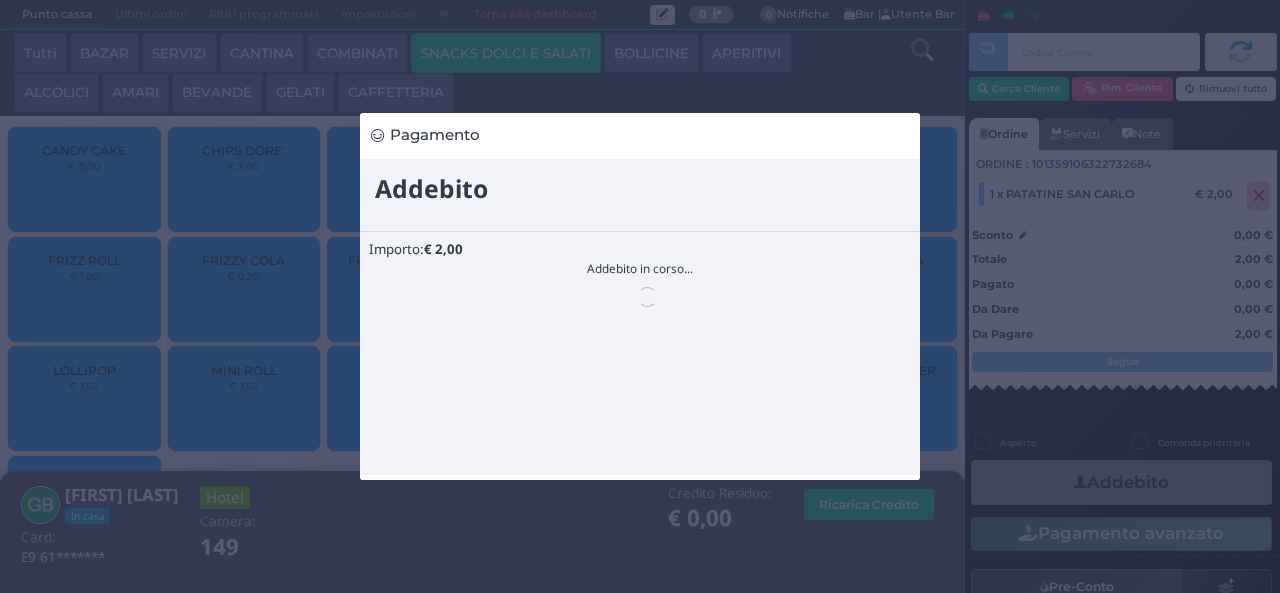 scroll, scrollTop: 0, scrollLeft: 0, axis: both 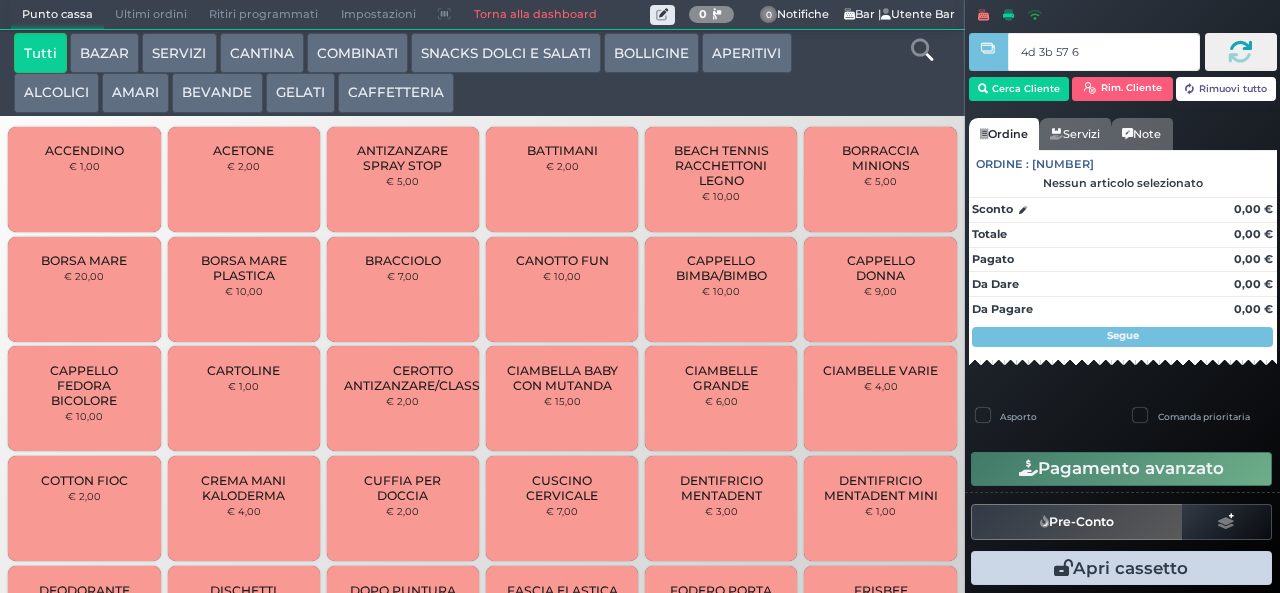 type on "4d 3b 57 66" 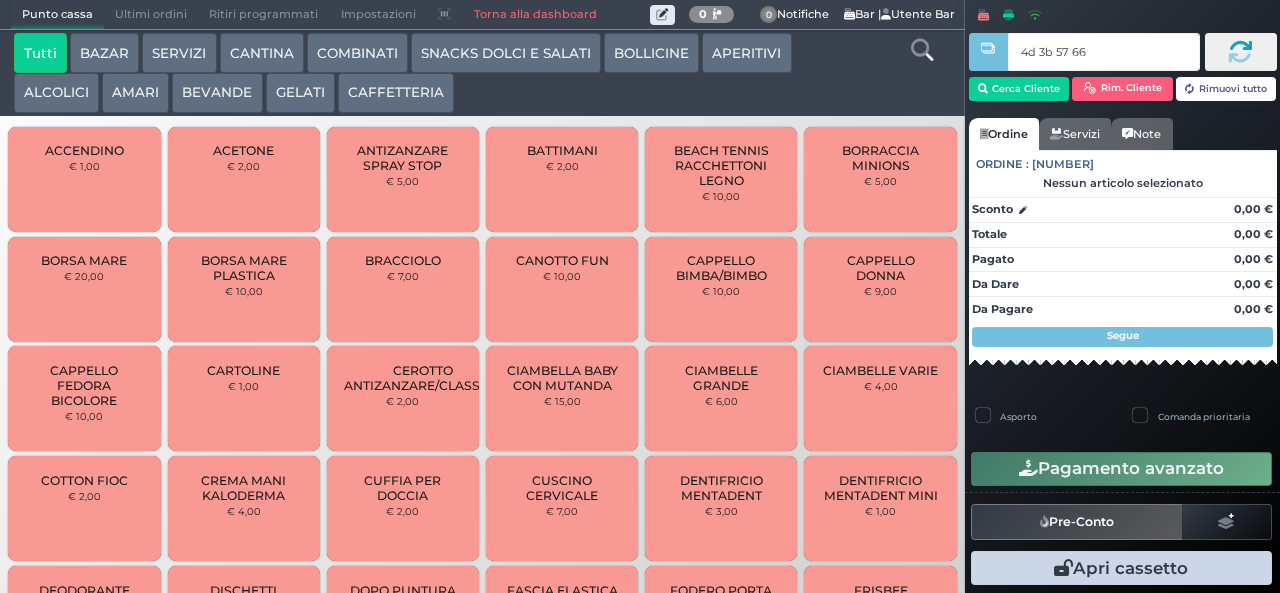 type 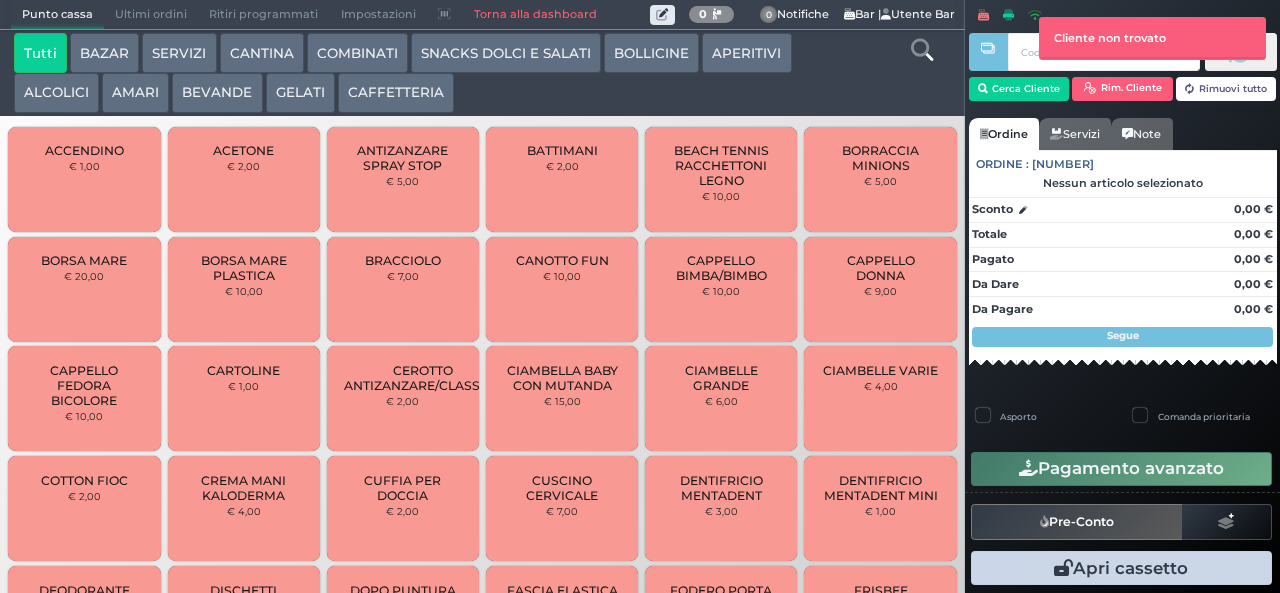 click on "BEVANDE" at bounding box center [217, 93] 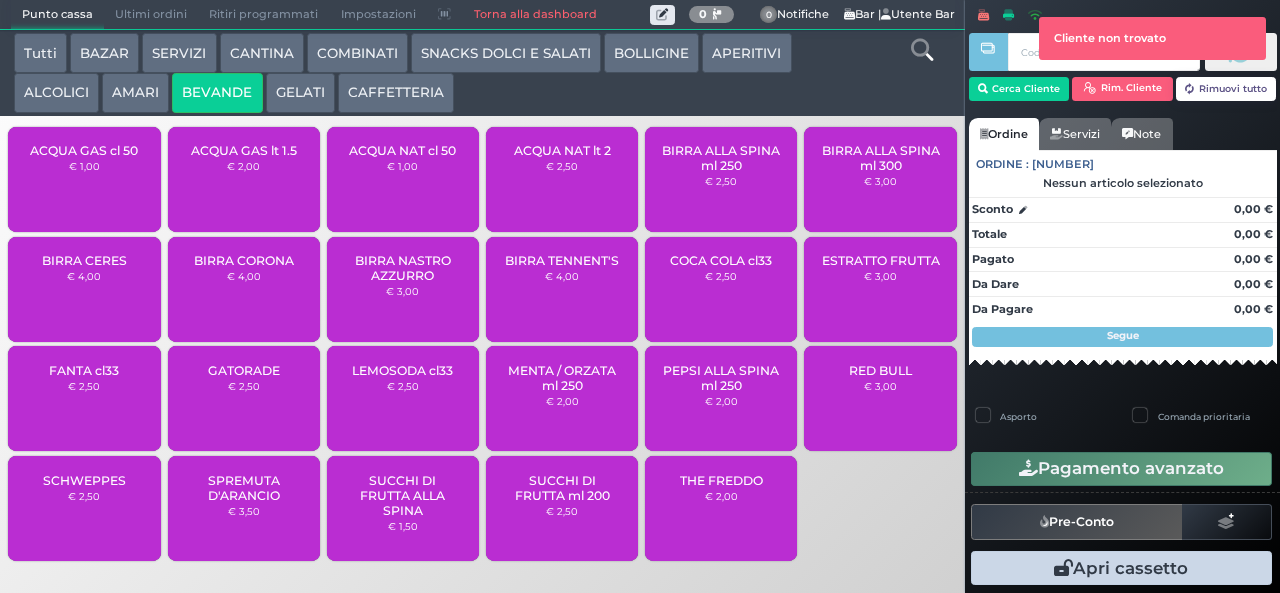 click at bounding box center (988, 282) 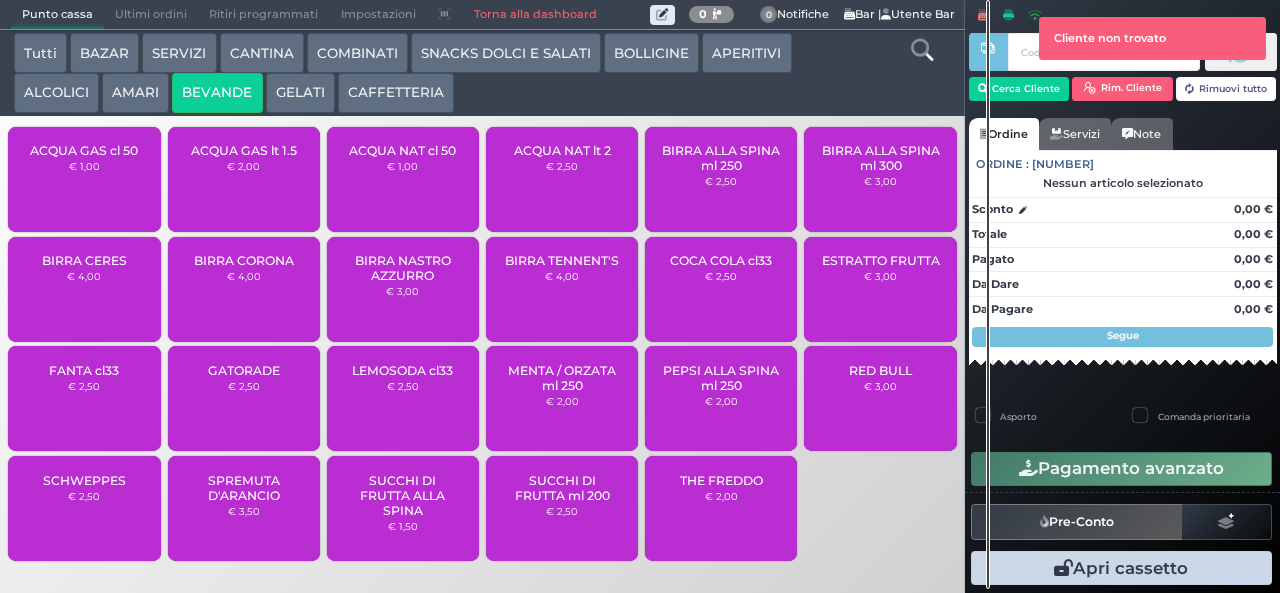 type 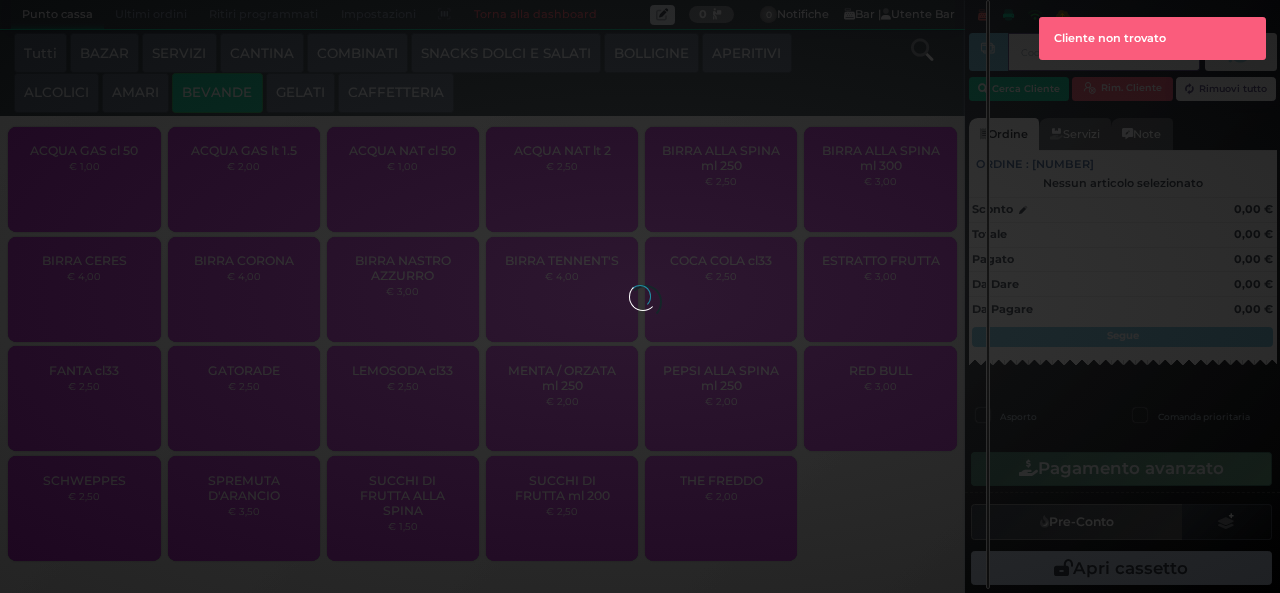 type 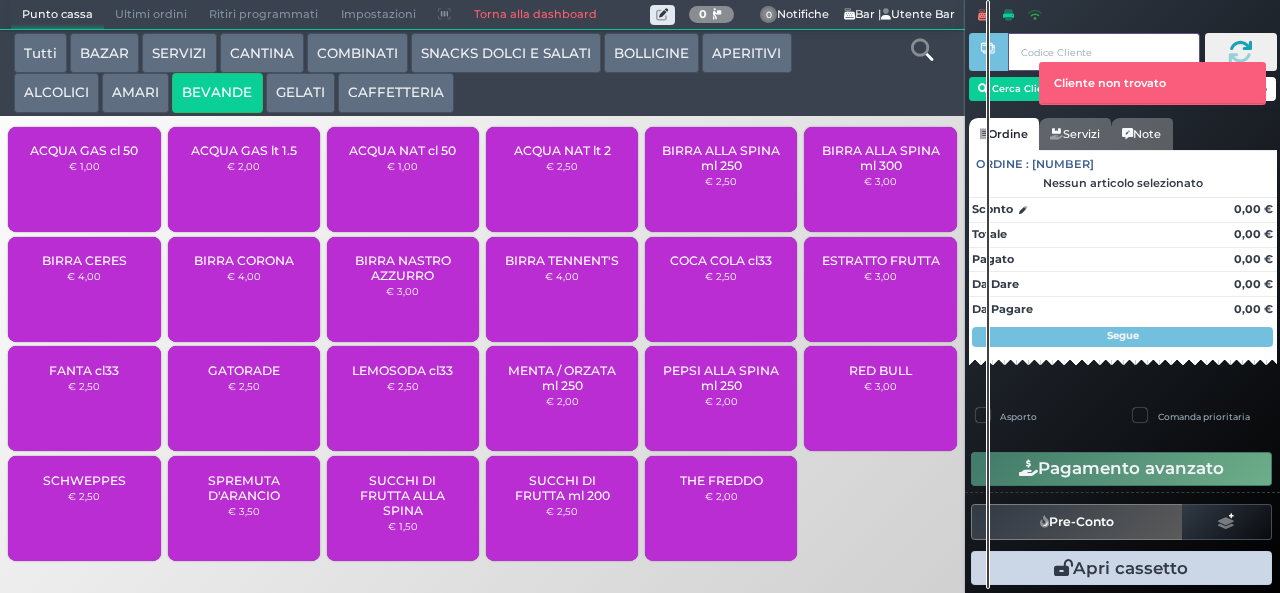 click at bounding box center [988, 294] 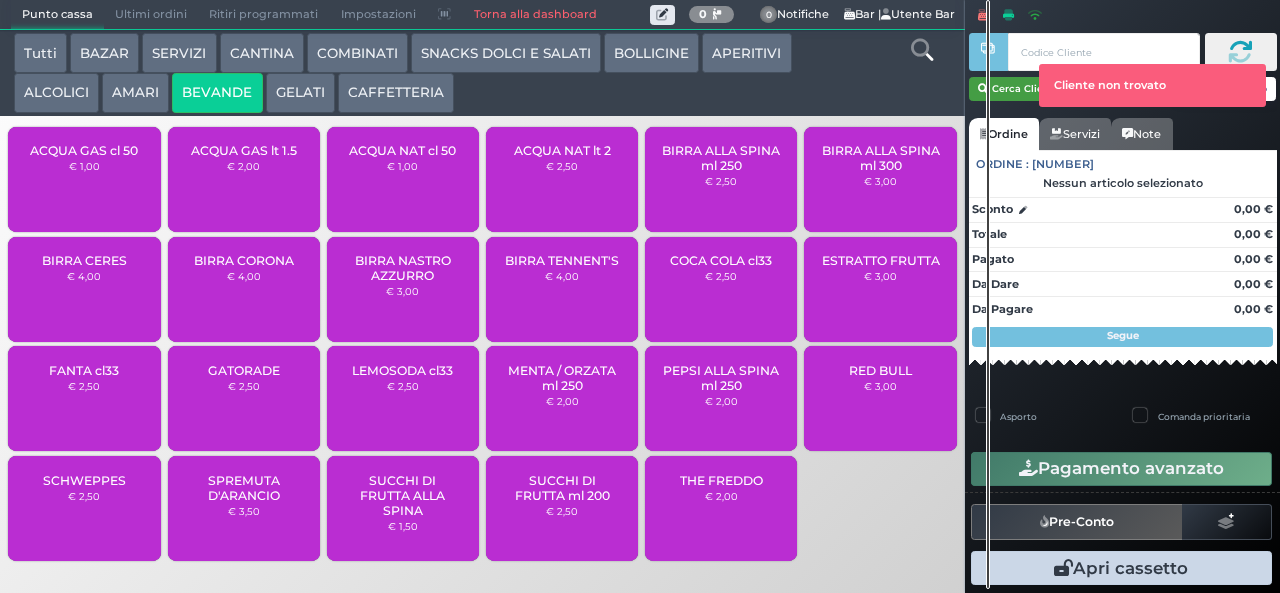 click on "Cerca Cliente" at bounding box center (1019, 89) 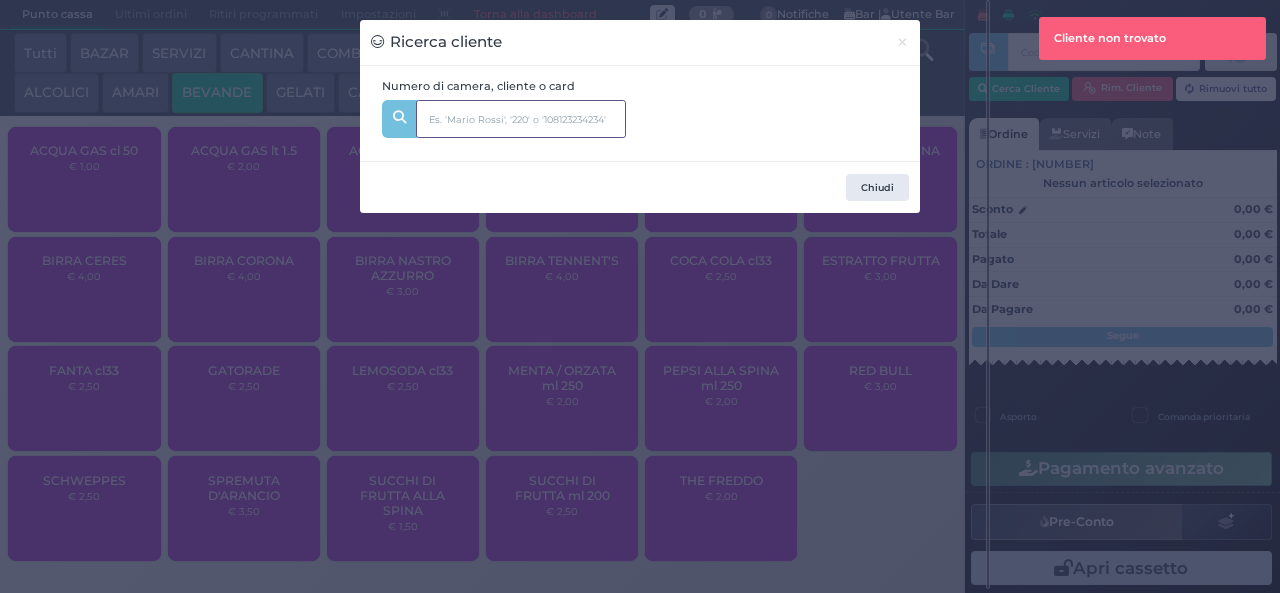 click at bounding box center (521, 119) 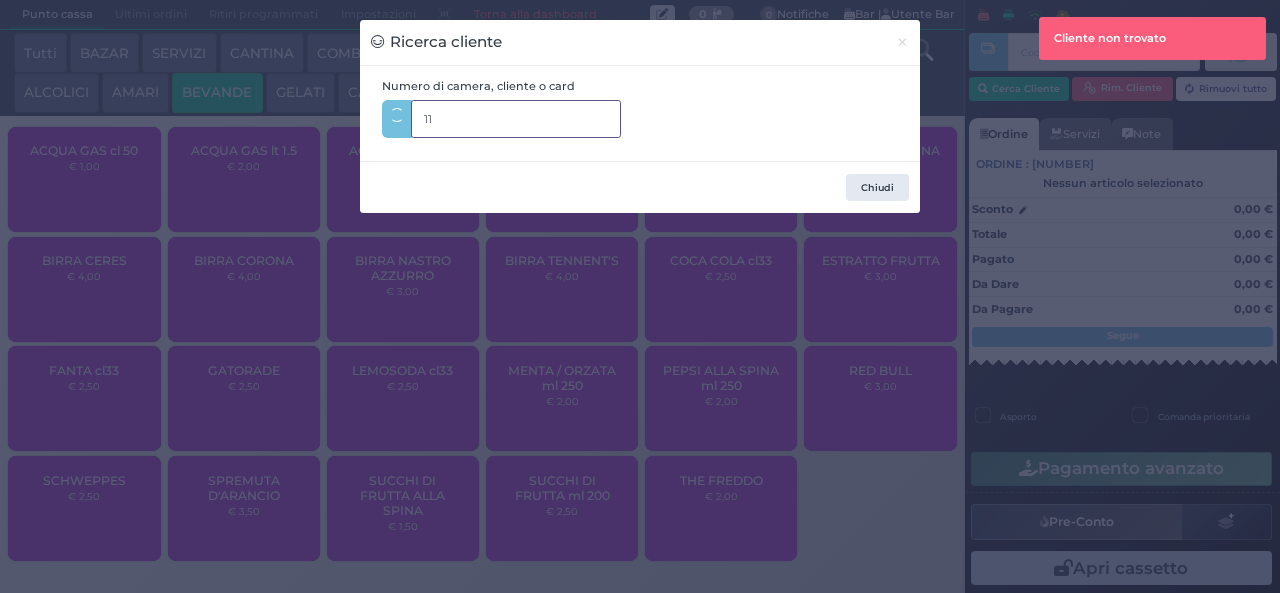 type on "112" 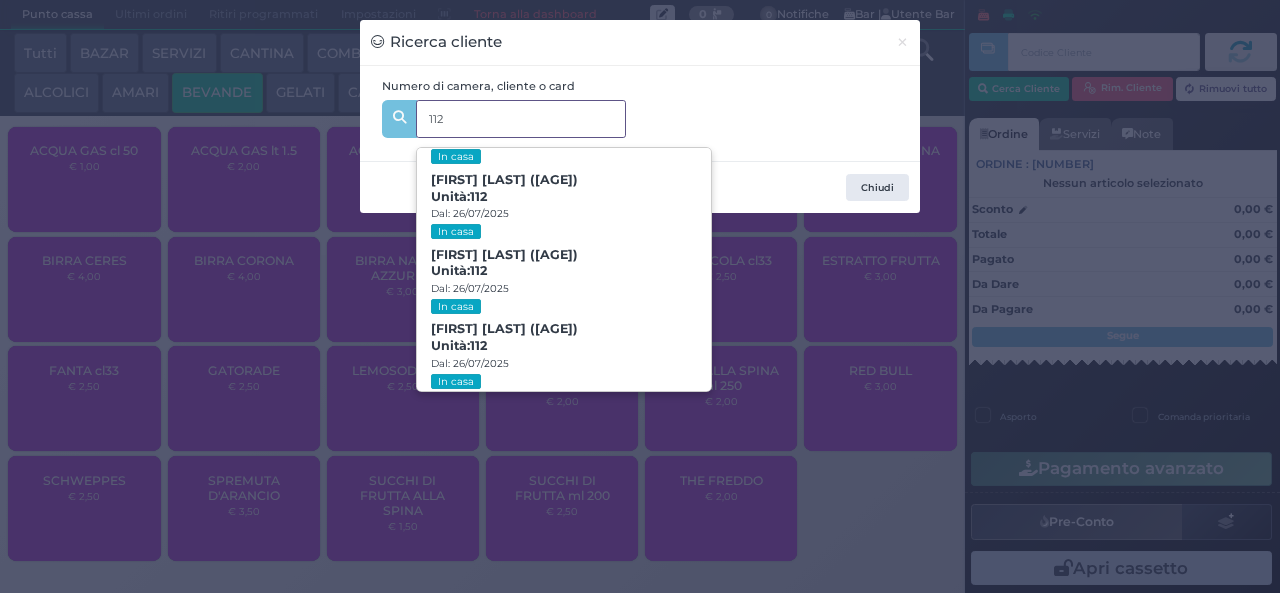scroll, scrollTop: 91, scrollLeft: 0, axis: vertical 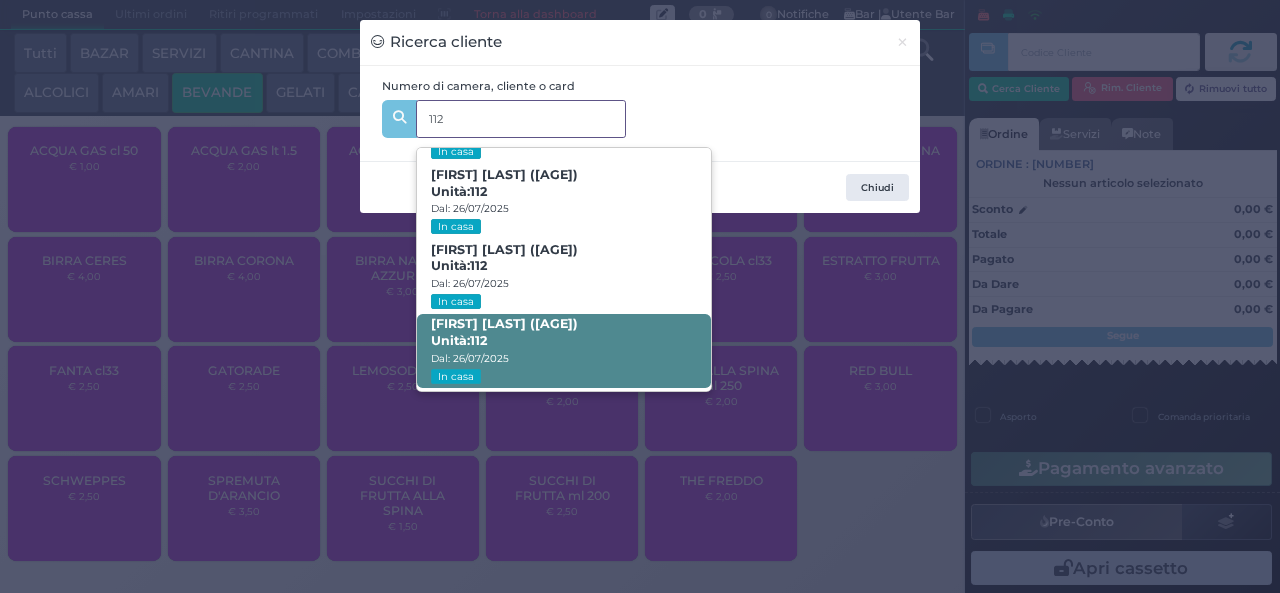click on "Antonella Boschini (47) Unità:  112 Dal: 26/07/2025 In casa" at bounding box center [563, 351] 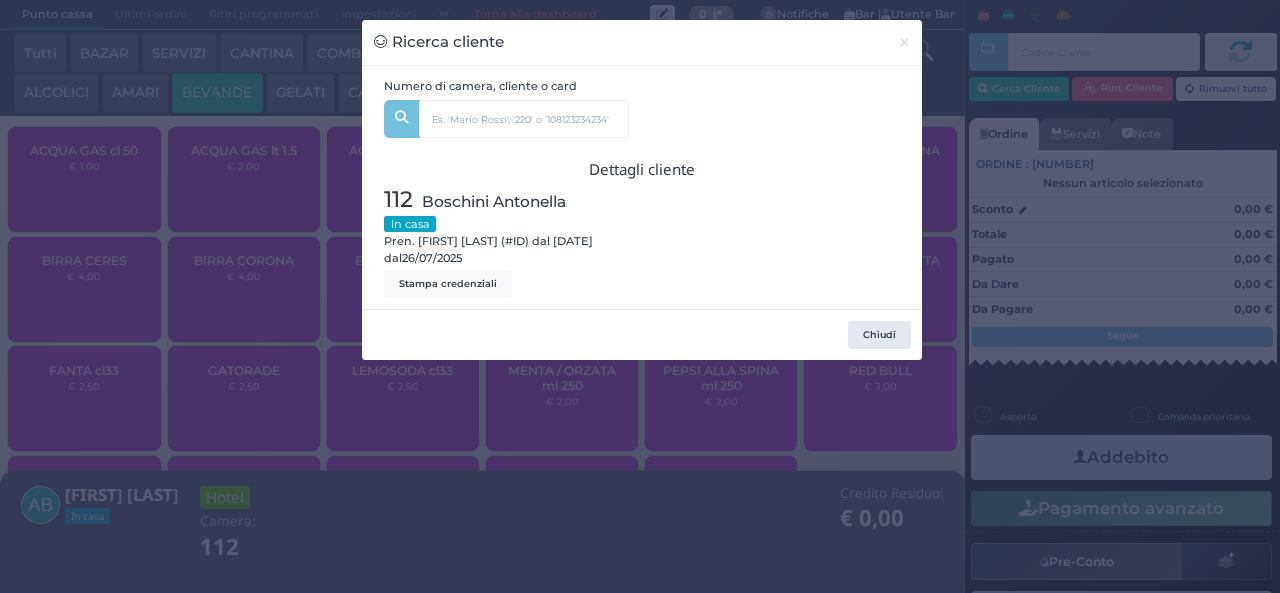 click on "Ricerca cliente
×
Numero di camera, cliente o card
112 simone Ferrari (12) Unità:  112 Dal: 26/07/2025 In casa Alessio Ferrari (15) Unità:  112 Dal: 26/07/2025 In casa Giorgio Ferrari (51) Unità:  112 Dal: 26/07/2025 In casa Antonella Boschini (47) Unità:  112 Dal: 26/07/2025 In casa
Dettagli cliente
112
Boschini Antonella
In casa
Pren. Antonella Boschini (53C5G4105)  dal  26/07/2025
Stampa credenziali
Chiudi" at bounding box center (640, 296) 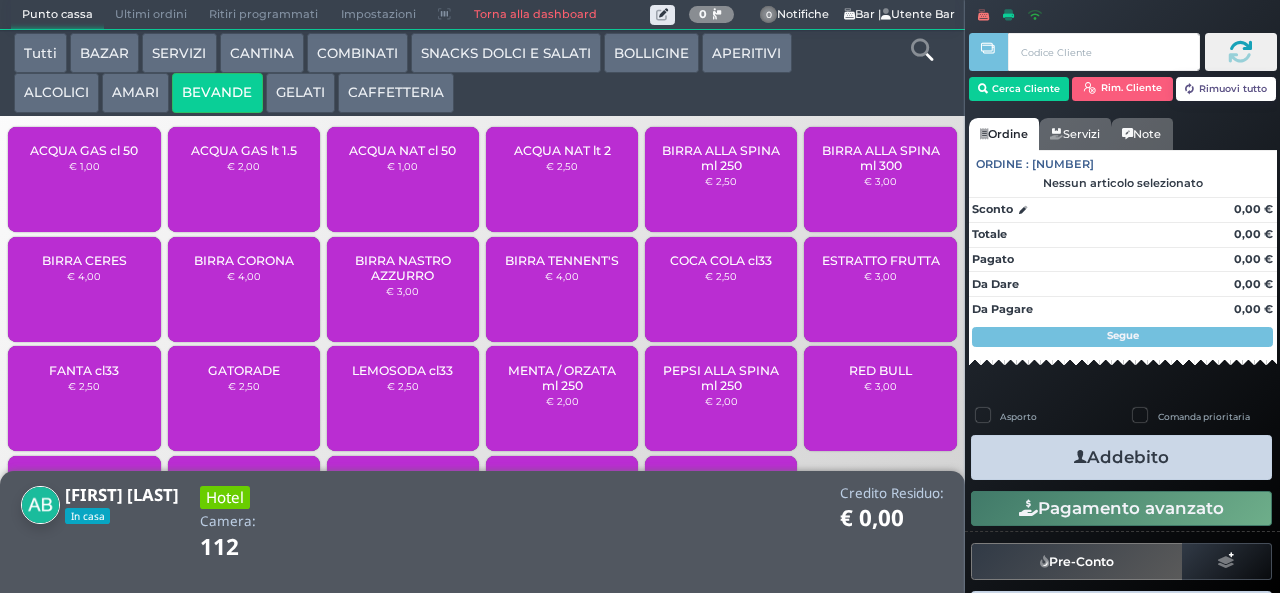 click on "APERITIVI" at bounding box center (746, 53) 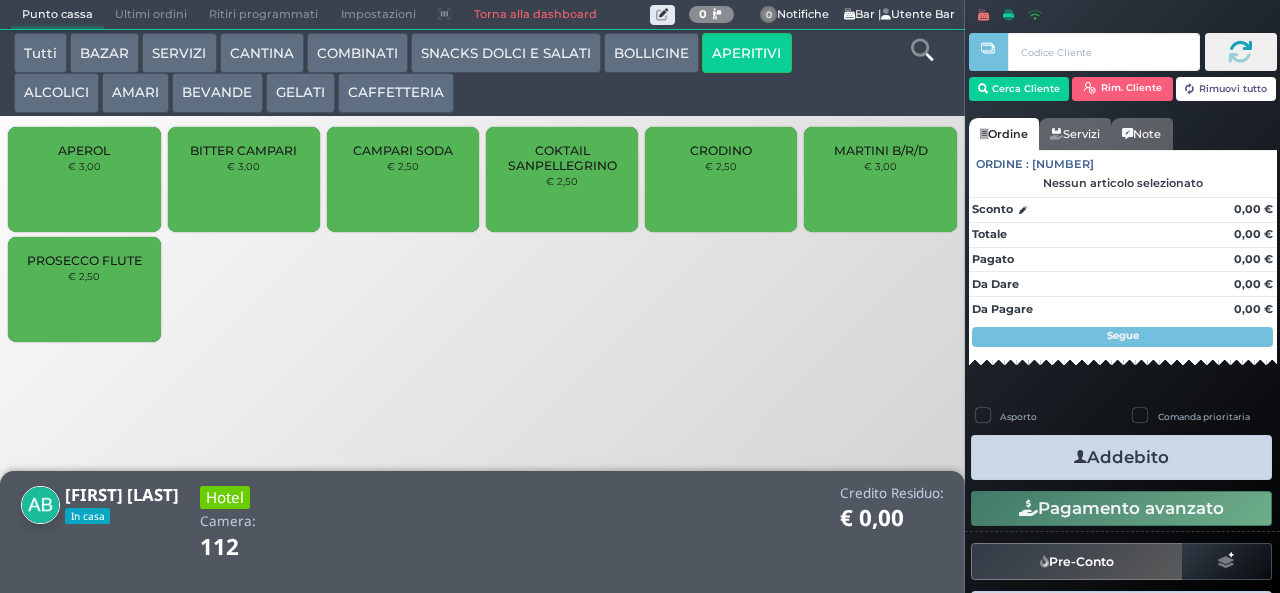 click on "BOLLICINE" at bounding box center (651, 53) 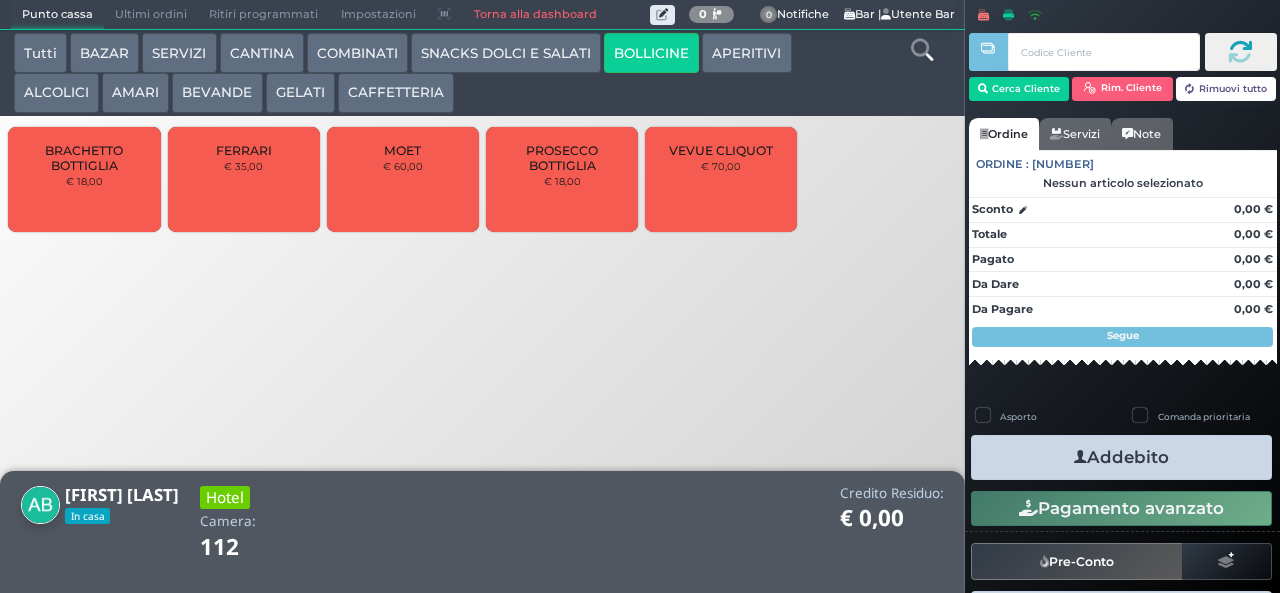click on "PROSECCO BOTTIGLIA" at bounding box center (562, 158) 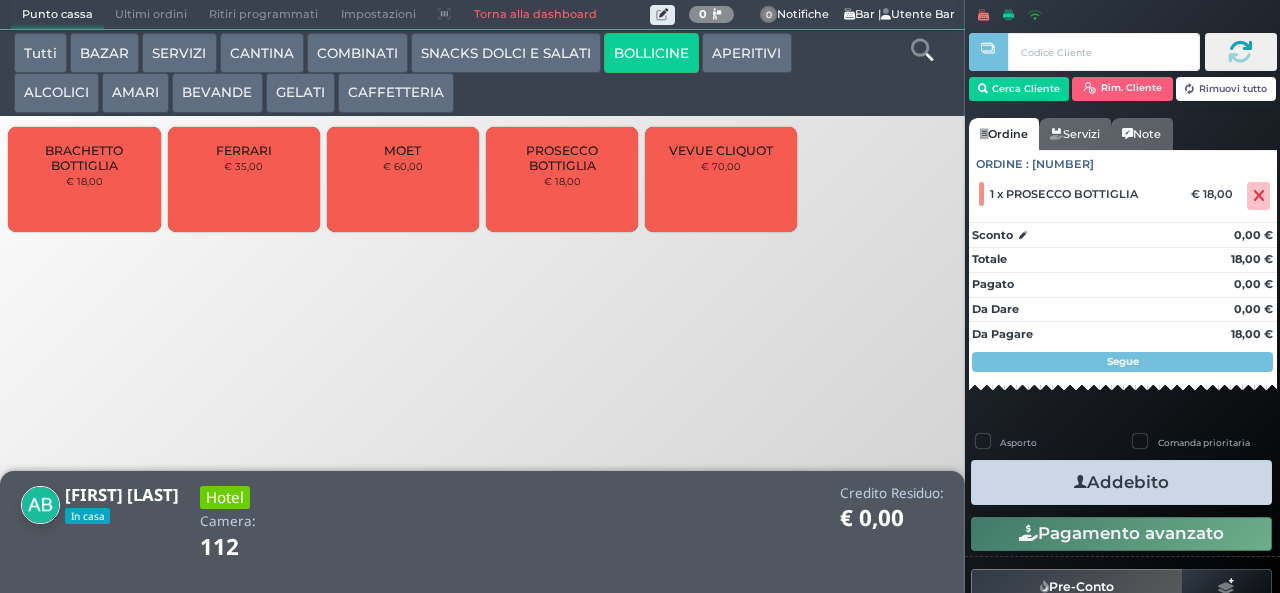 click at bounding box center (1080, 482) 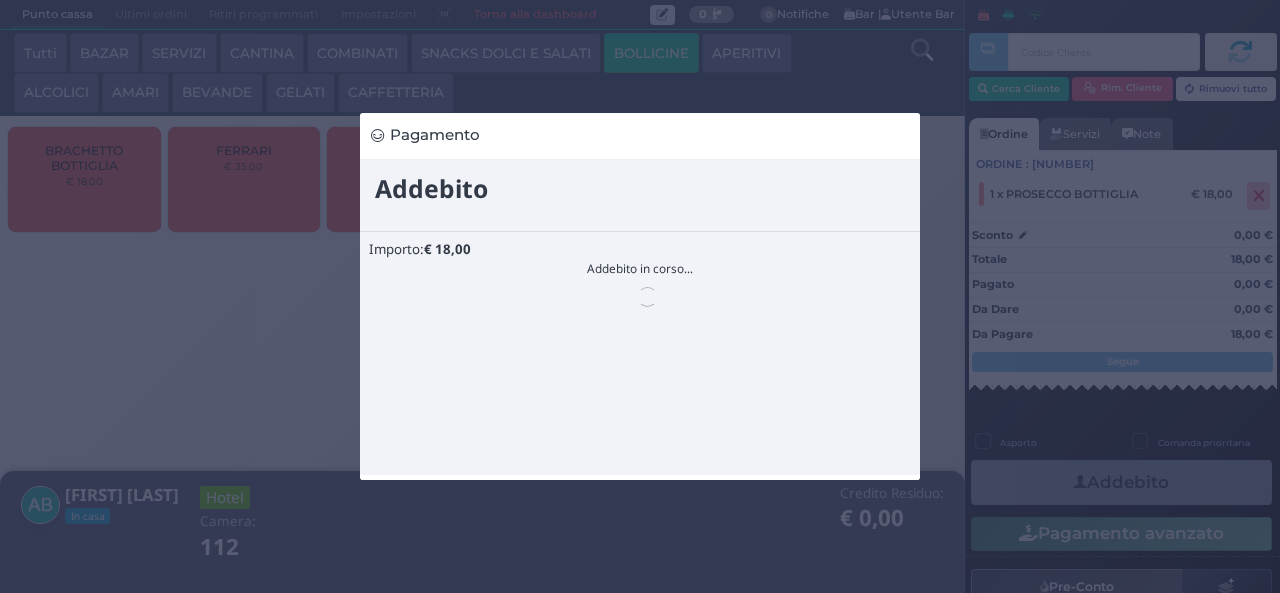 scroll, scrollTop: 0, scrollLeft: 0, axis: both 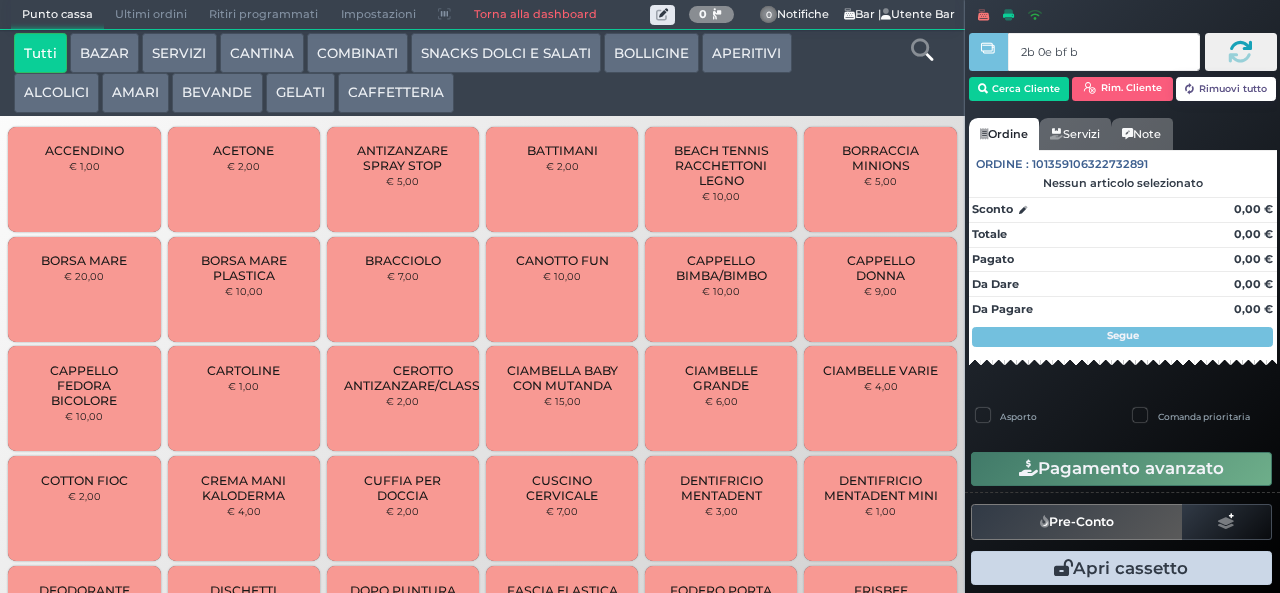 type on "2b 0e bf b9" 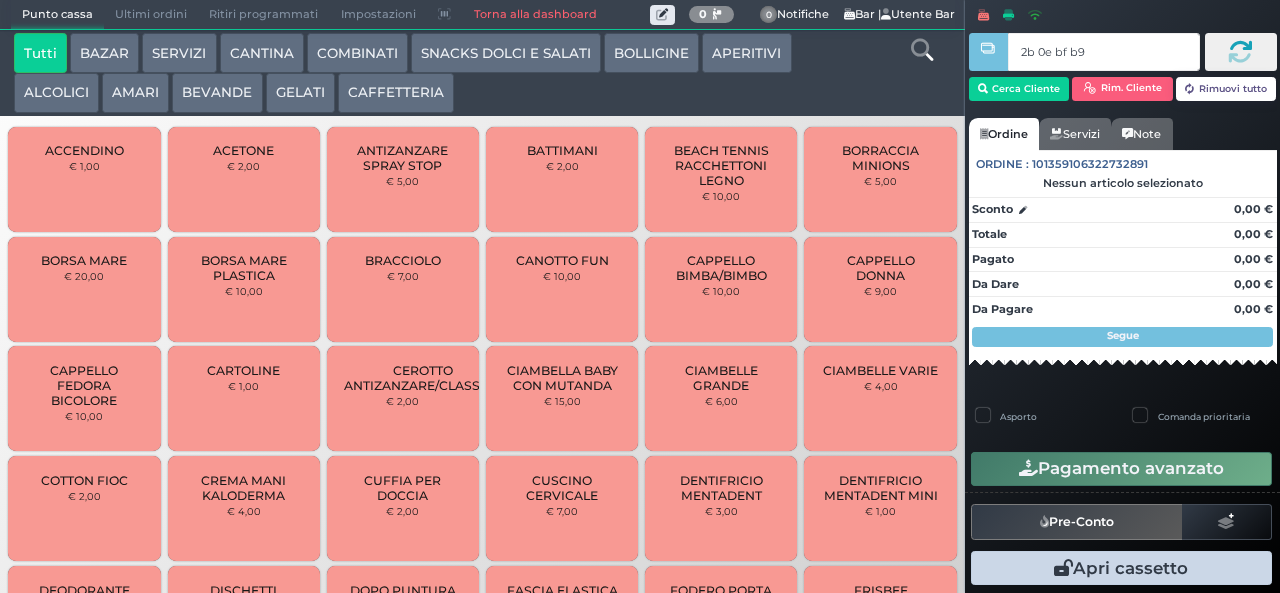 type 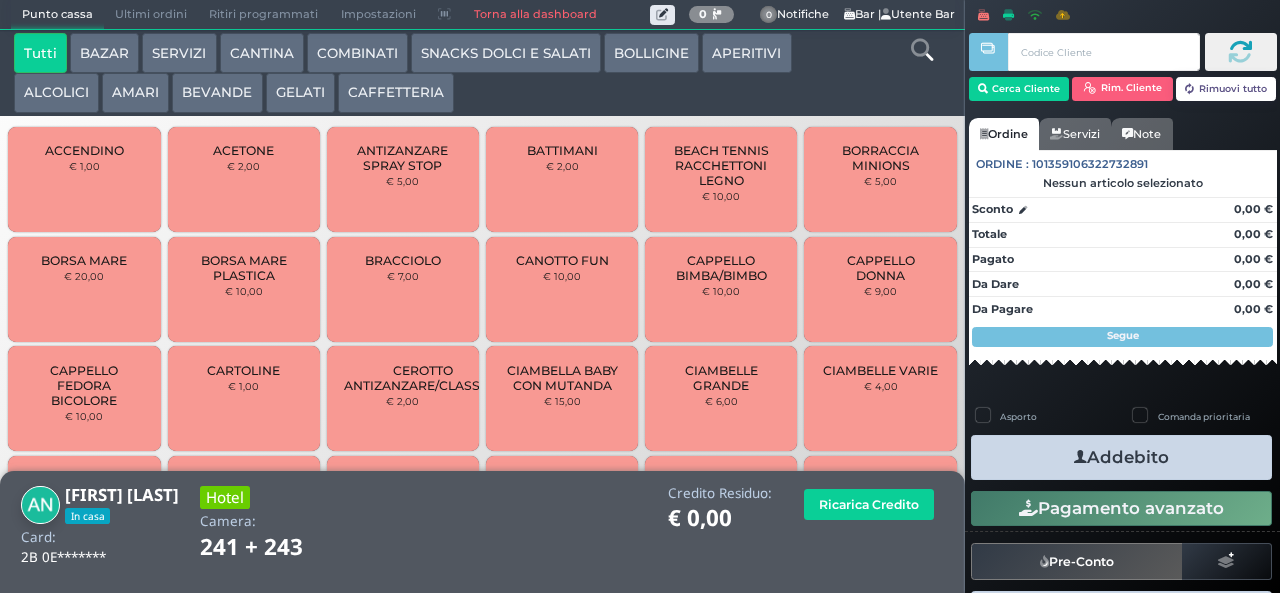 click on "COMBINATI" at bounding box center (357, 53) 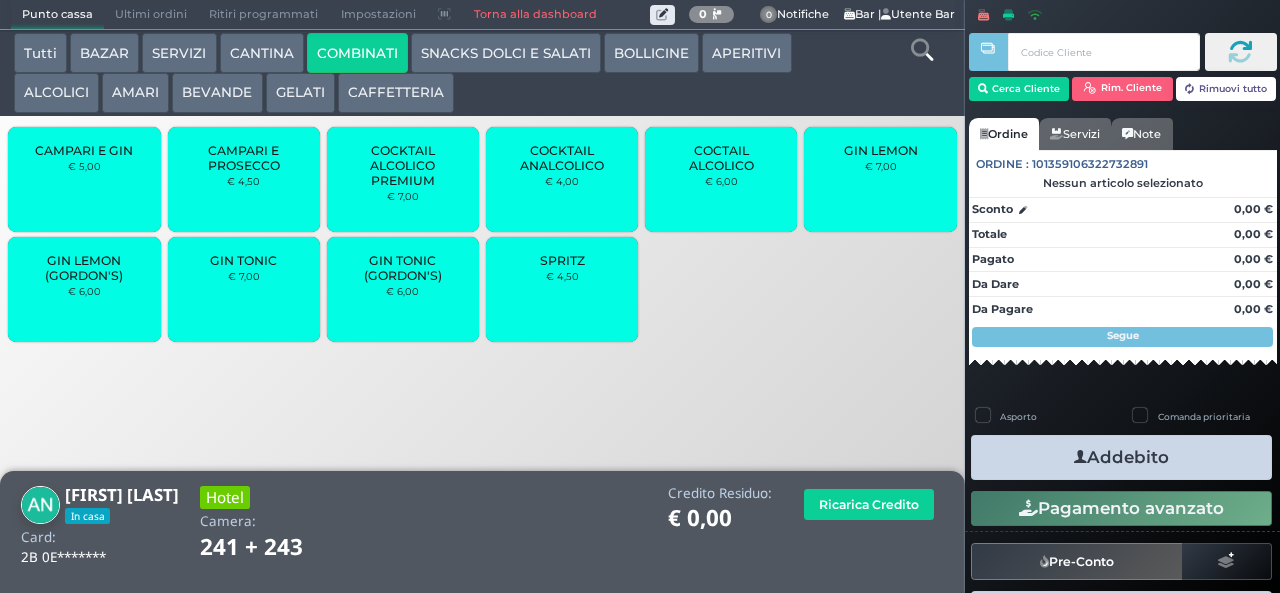 click on "BOLLICINE" at bounding box center [651, 53] 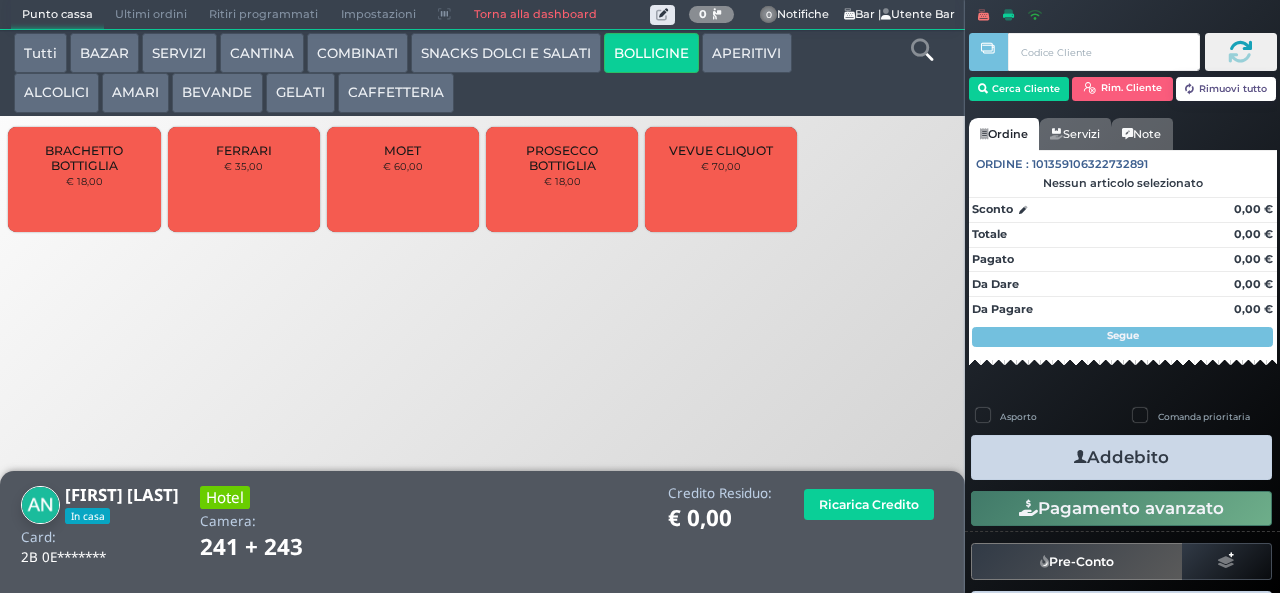 click on "PROSECCO BOTTIGLIA" at bounding box center [562, 158] 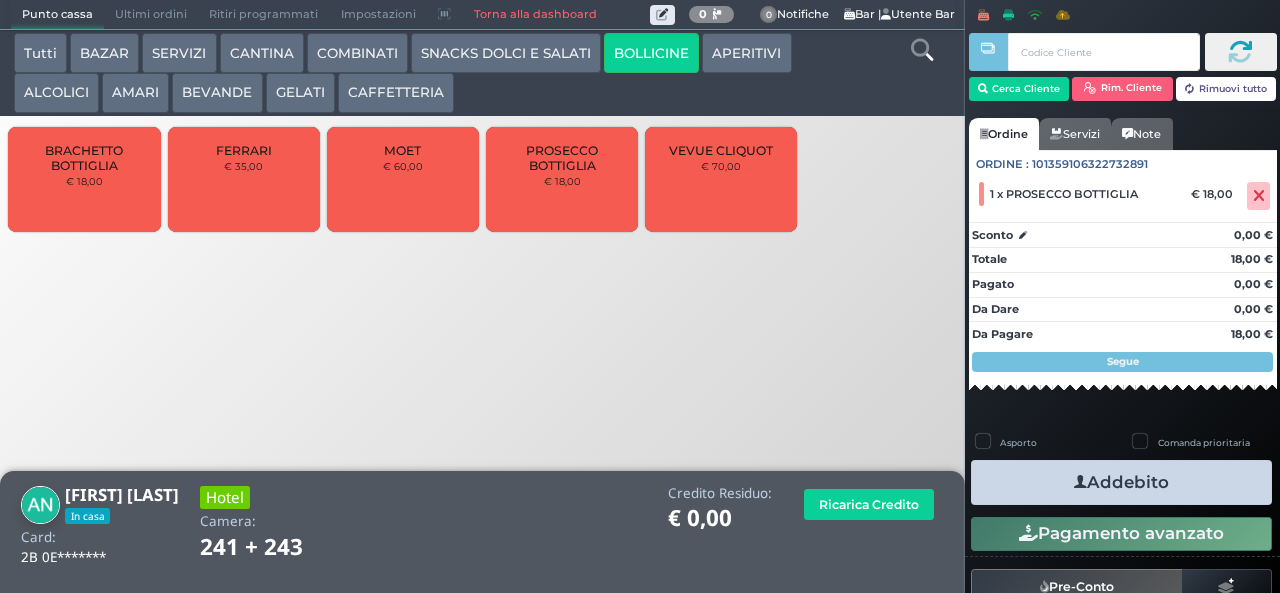 click on "Addebito" at bounding box center [1121, 482] 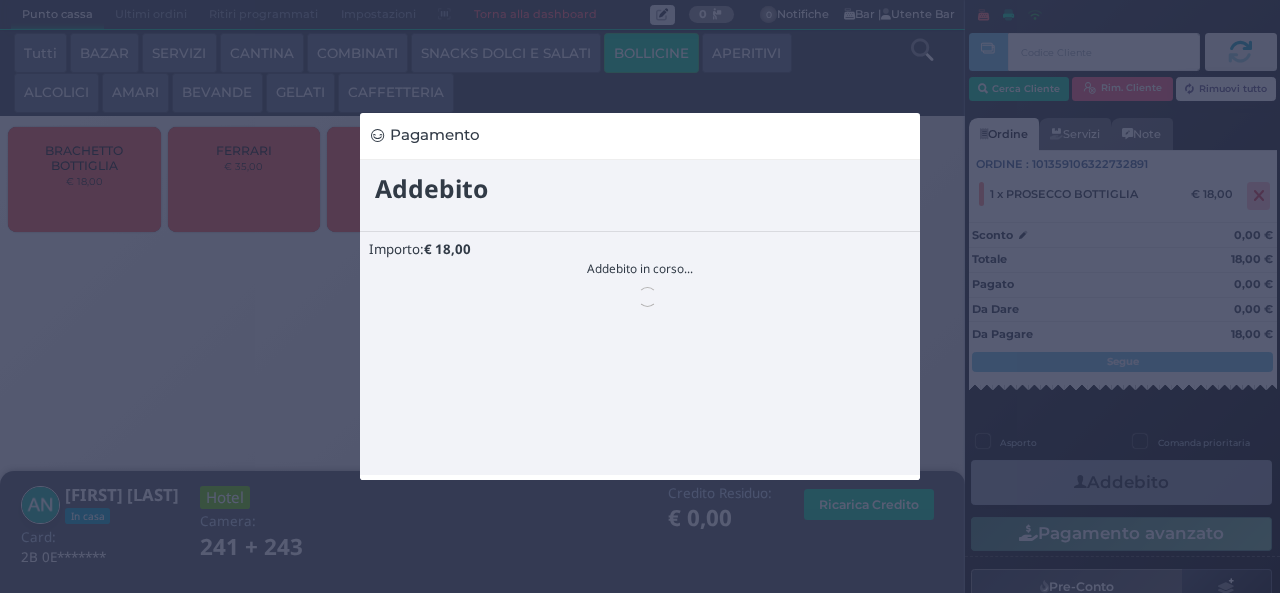 scroll, scrollTop: 0, scrollLeft: 0, axis: both 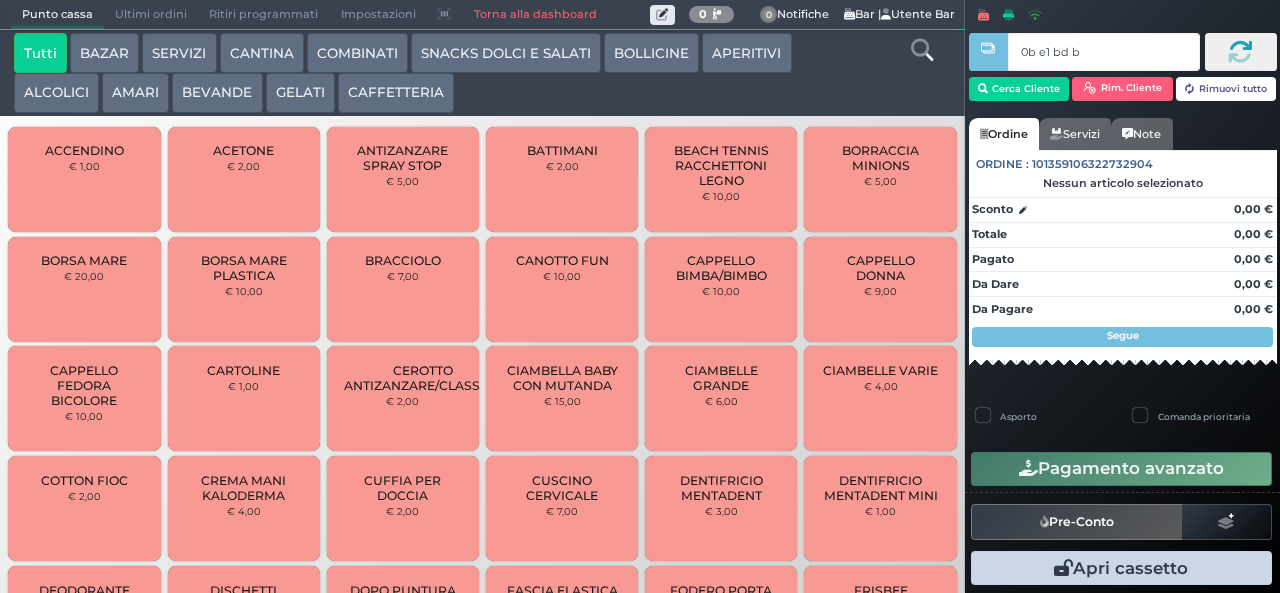 type on "0b e1 bd b9" 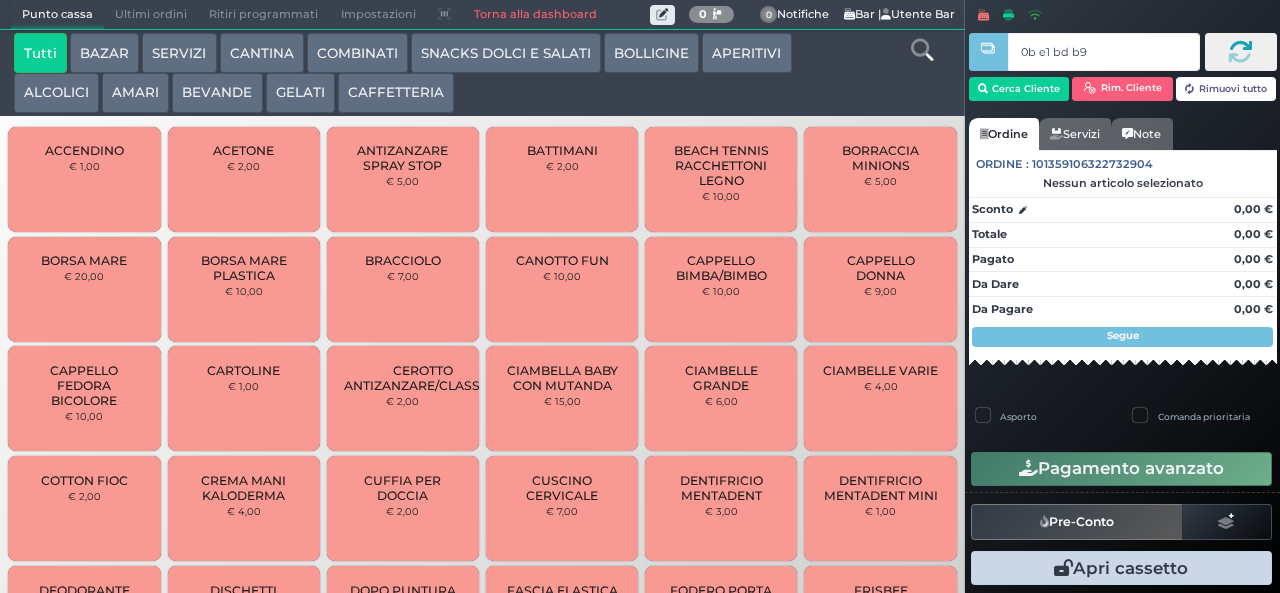 type 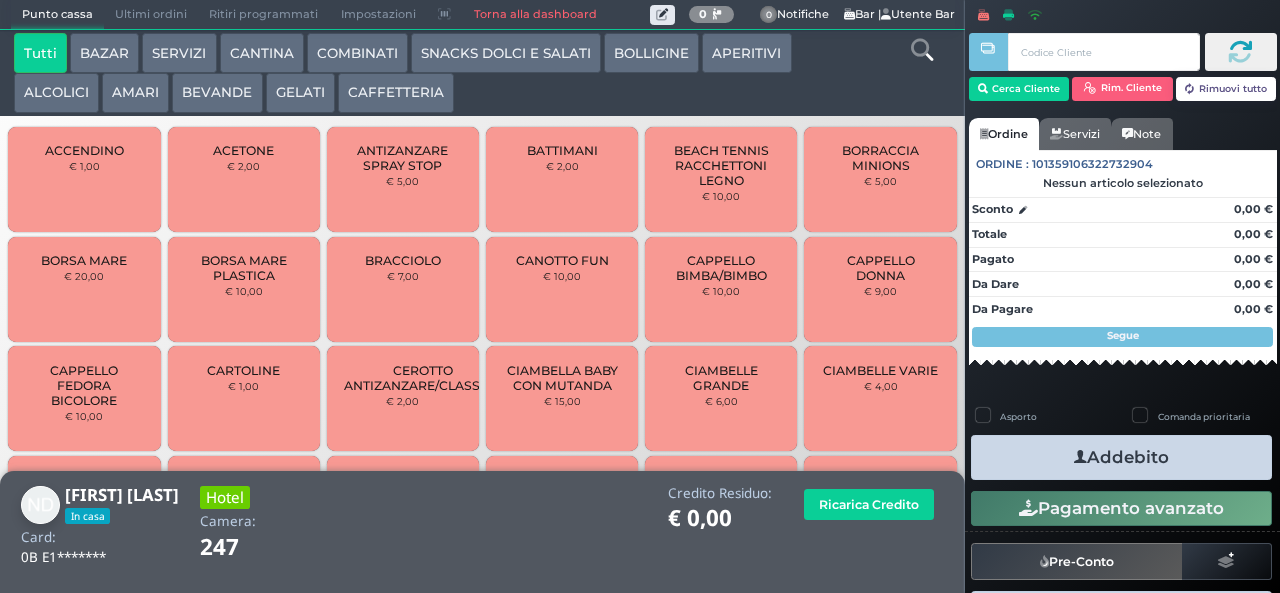 click on "GELATI" at bounding box center (300, 93) 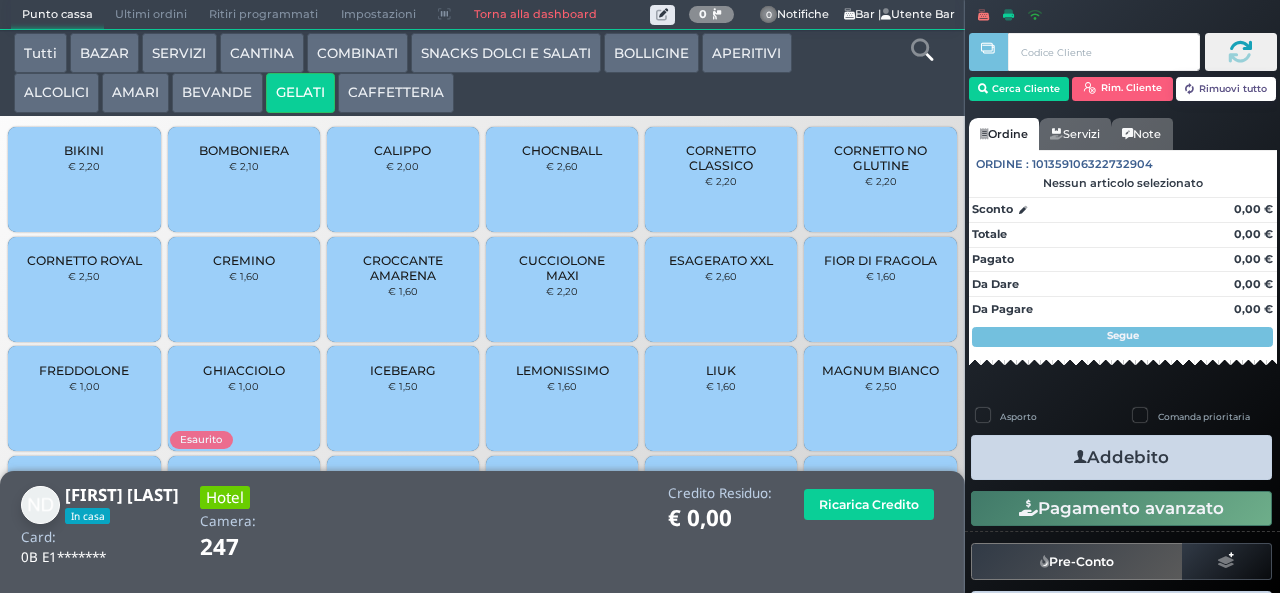 scroll, scrollTop: 133, scrollLeft: 0, axis: vertical 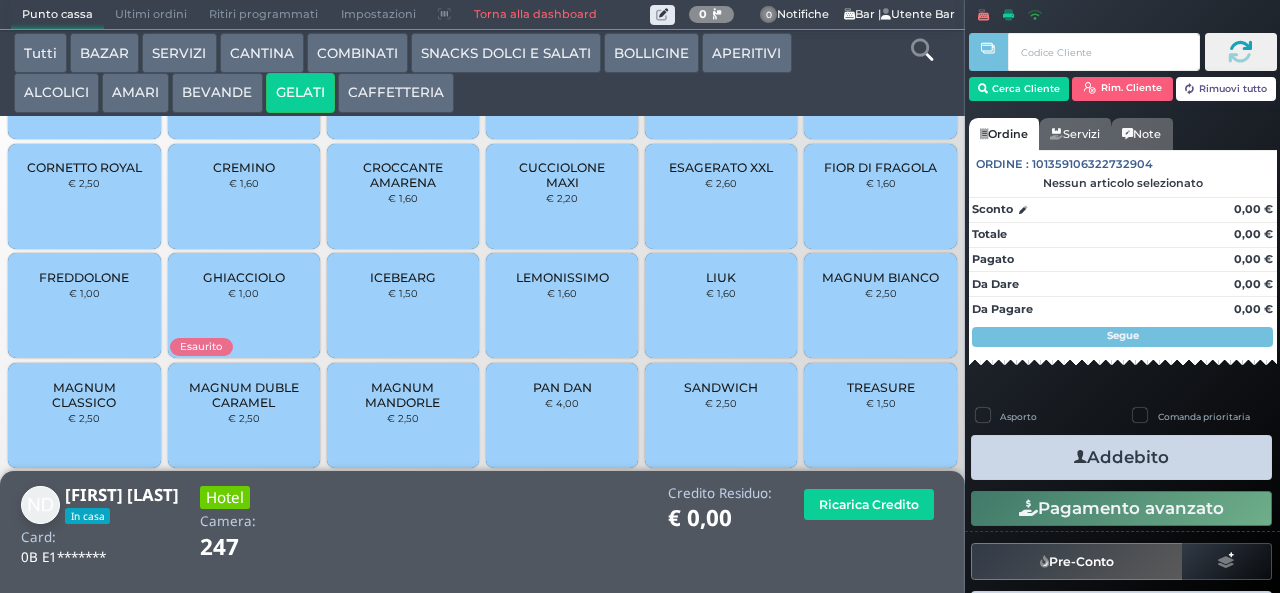 click on "TREASURE
€ 1,50" at bounding box center [880, 415] 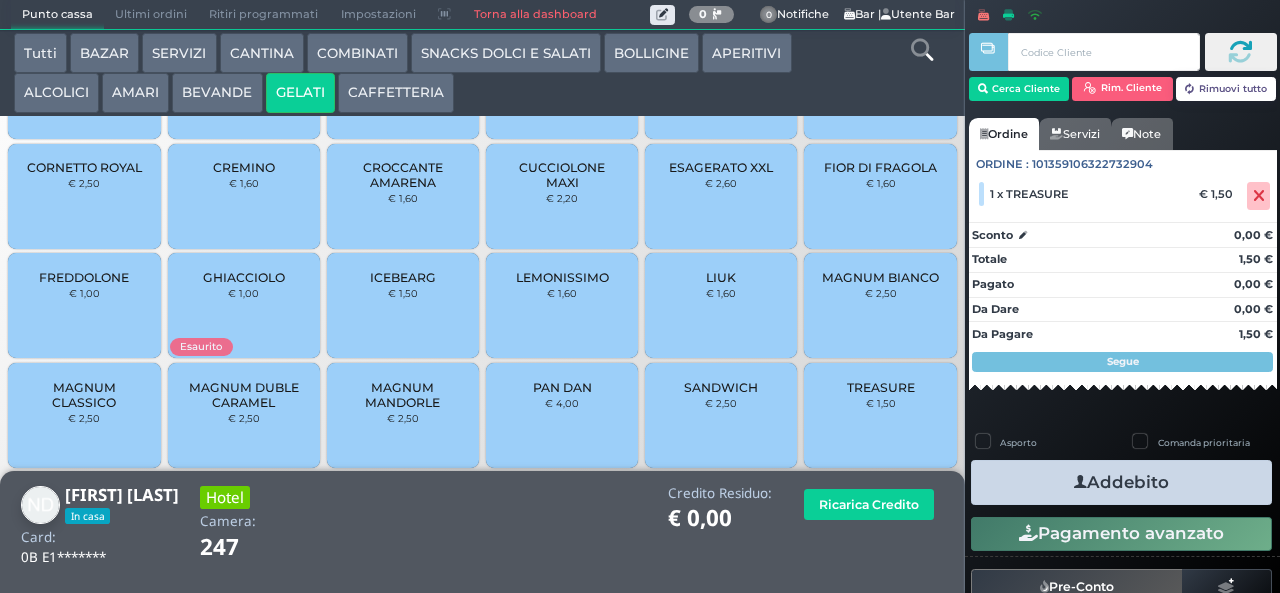 click on "Addebito" at bounding box center [1121, 482] 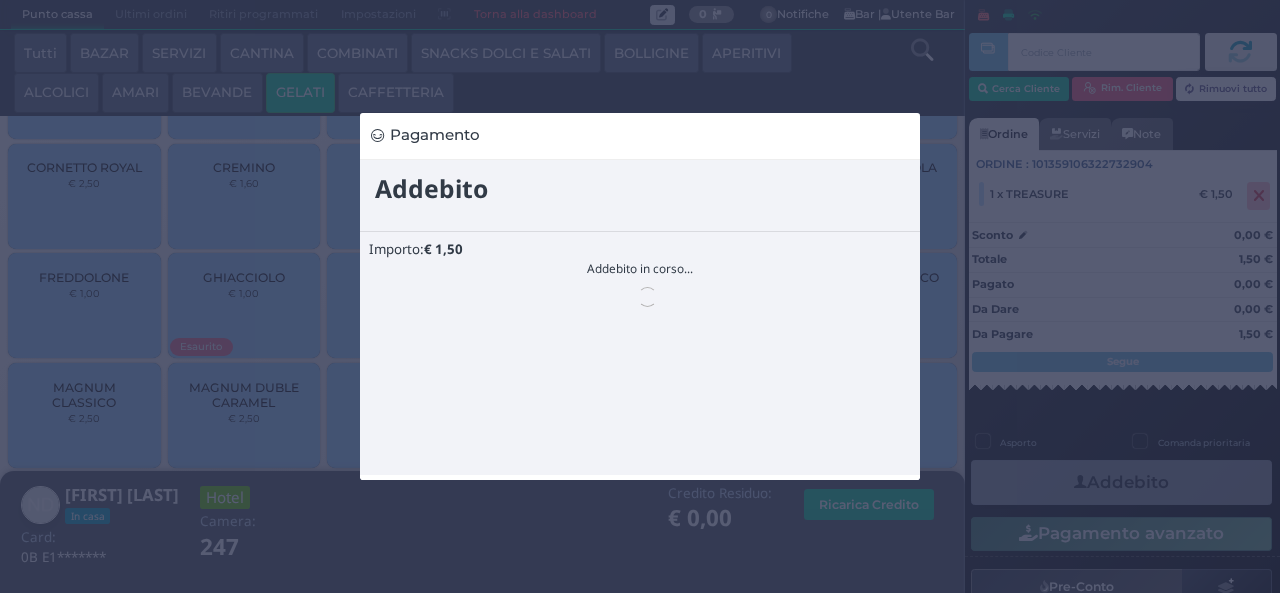 scroll, scrollTop: 0, scrollLeft: 0, axis: both 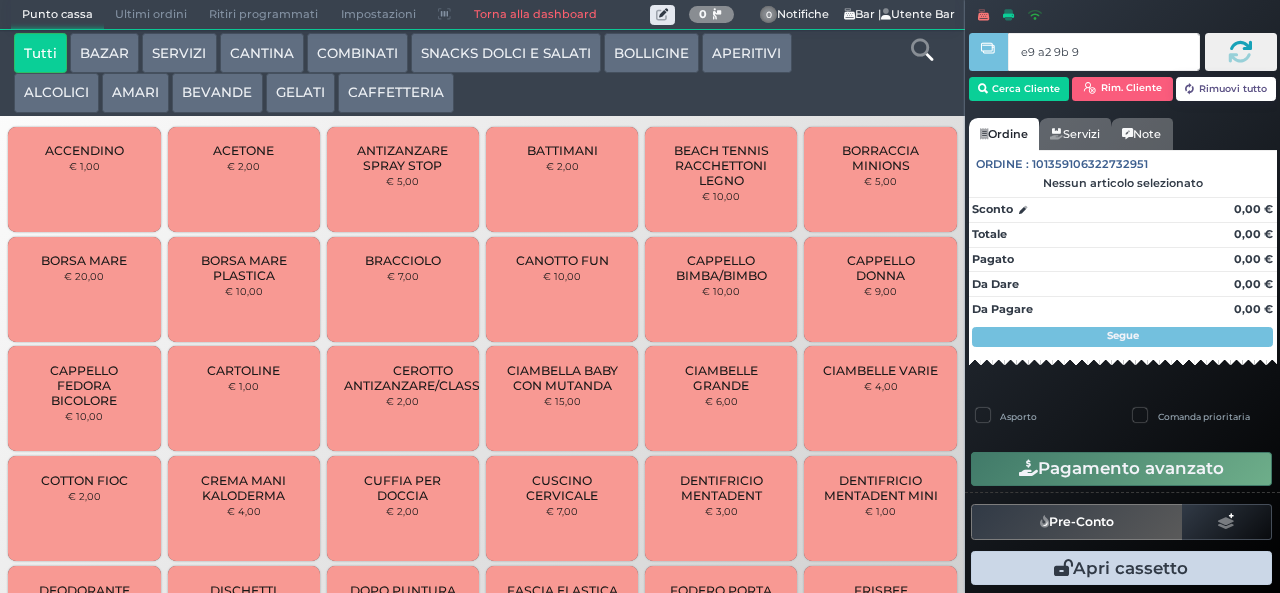 type on "e9 a2 9b 94" 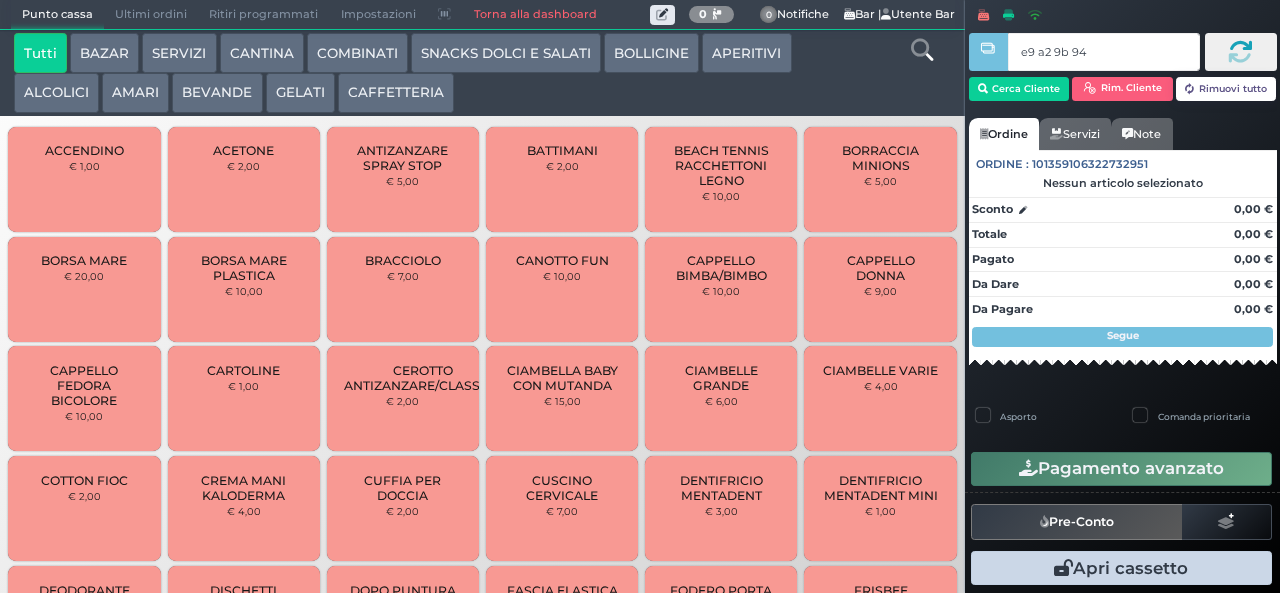 type 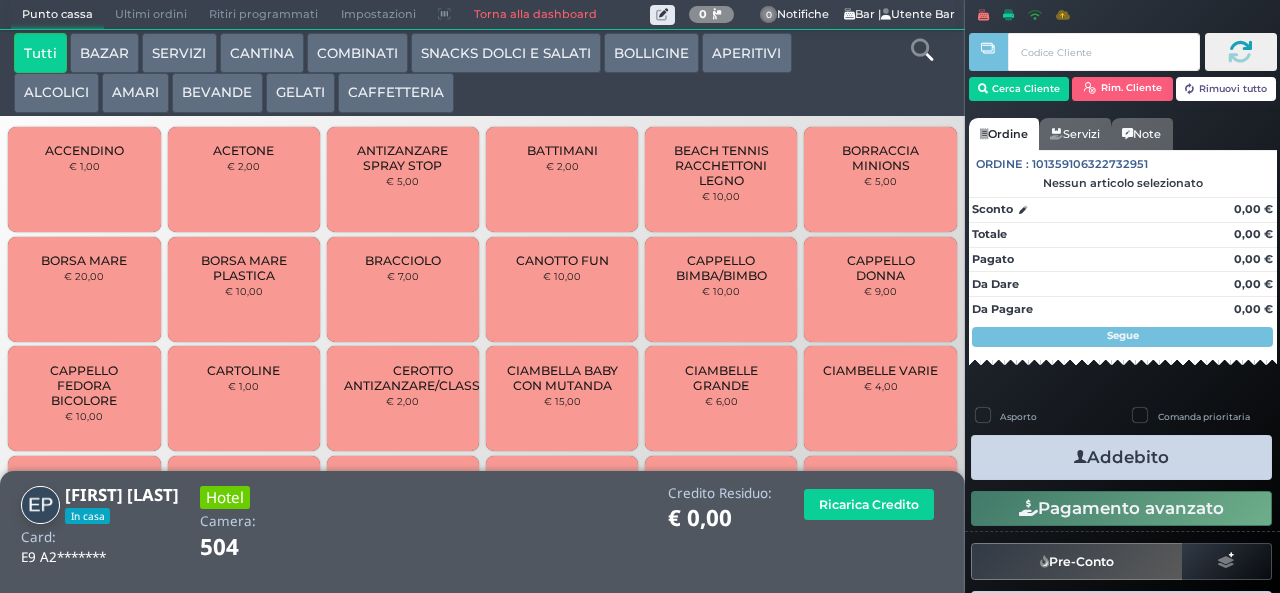 click on "CANTINA" at bounding box center (262, 53) 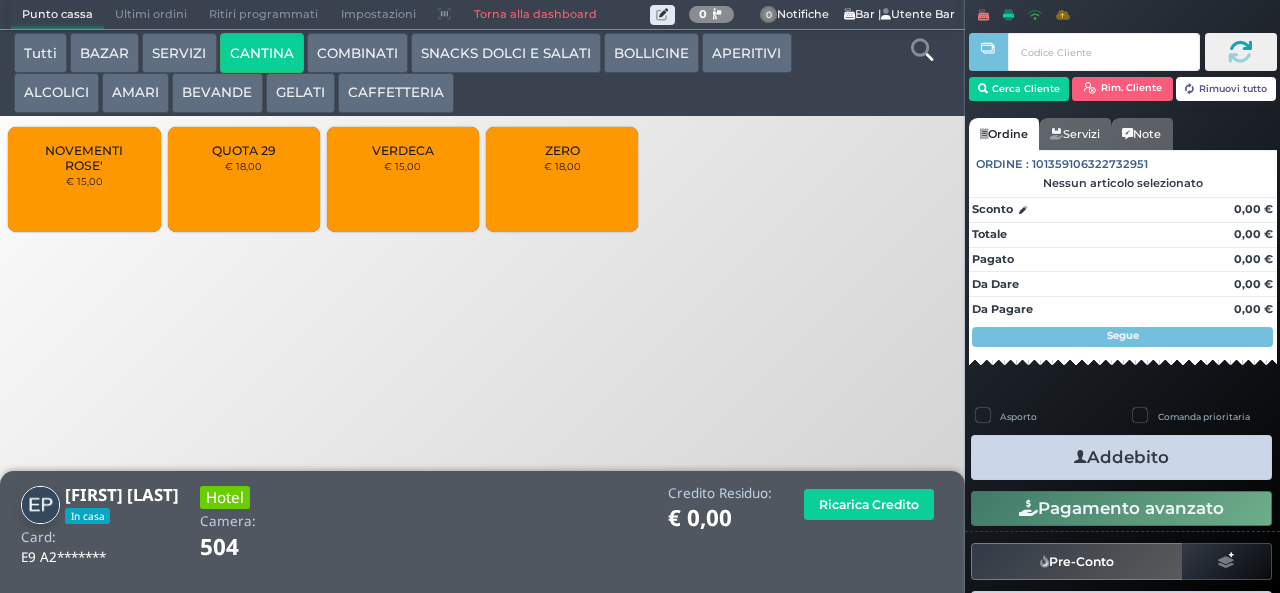 click on "COMBINATI" at bounding box center (357, 53) 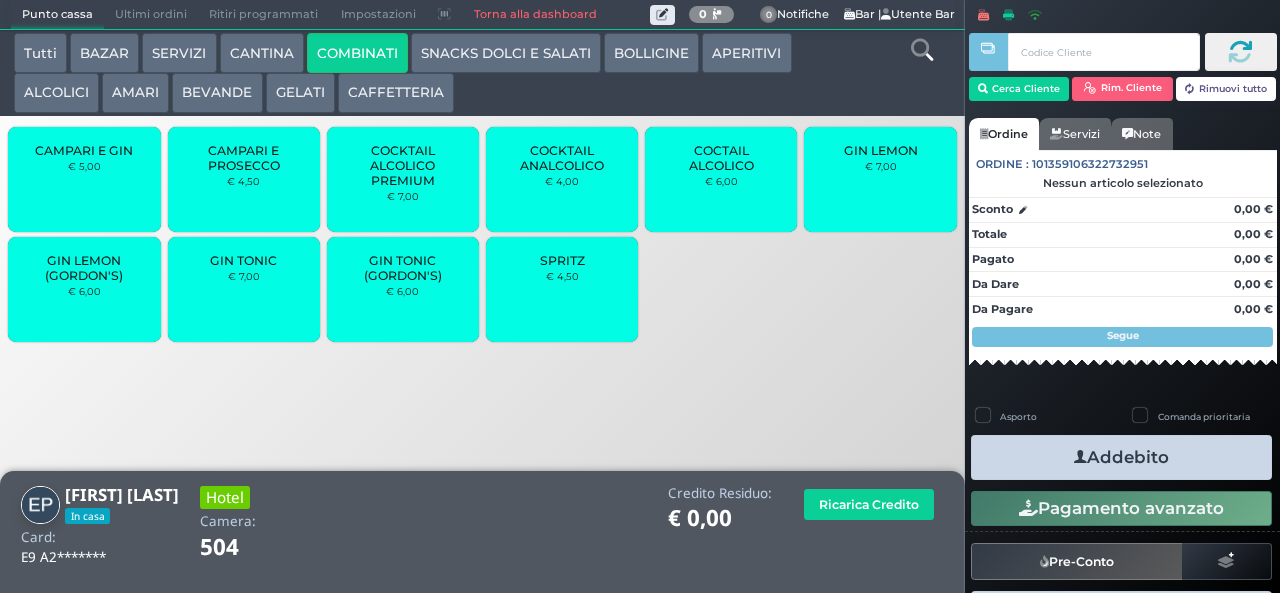 click on "SPRITZ" at bounding box center [562, 260] 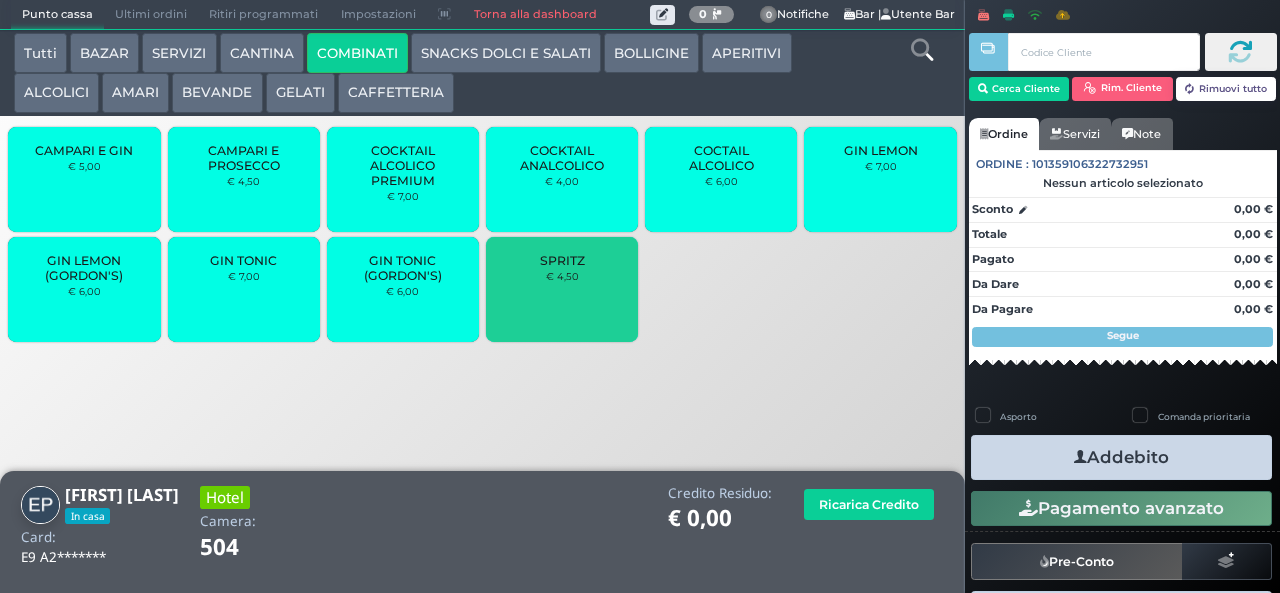 click on "SPRITZ" at bounding box center [562, 260] 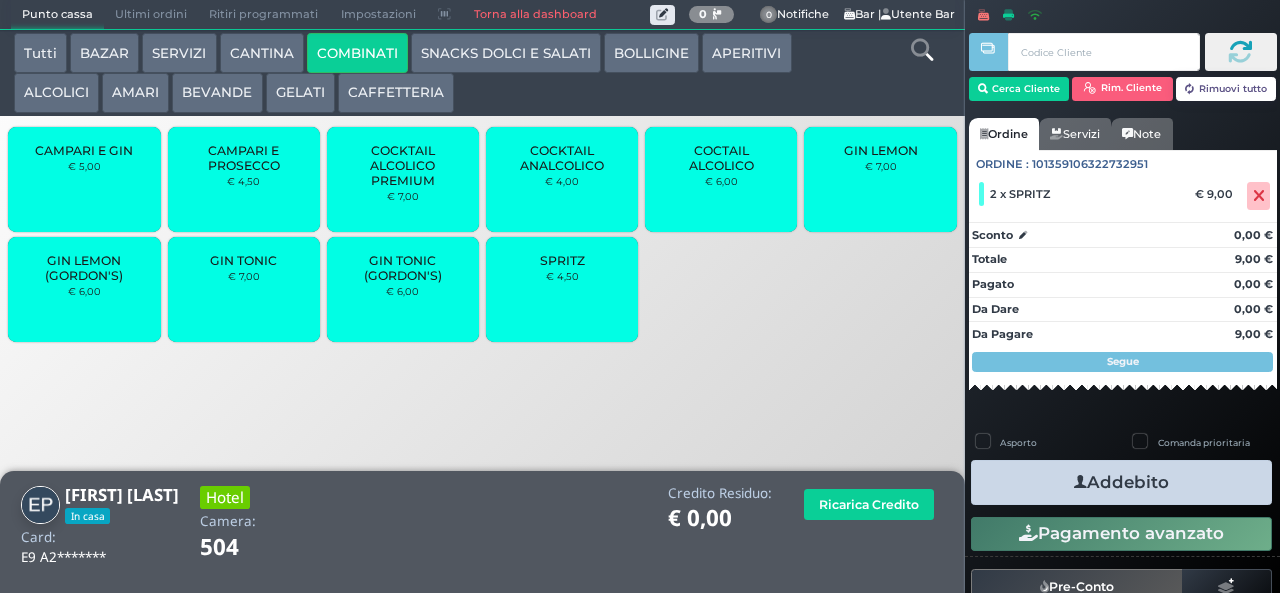 click on "COCKTAIL ALCOLICO PREMIUM" at bounding box center [403, 165] 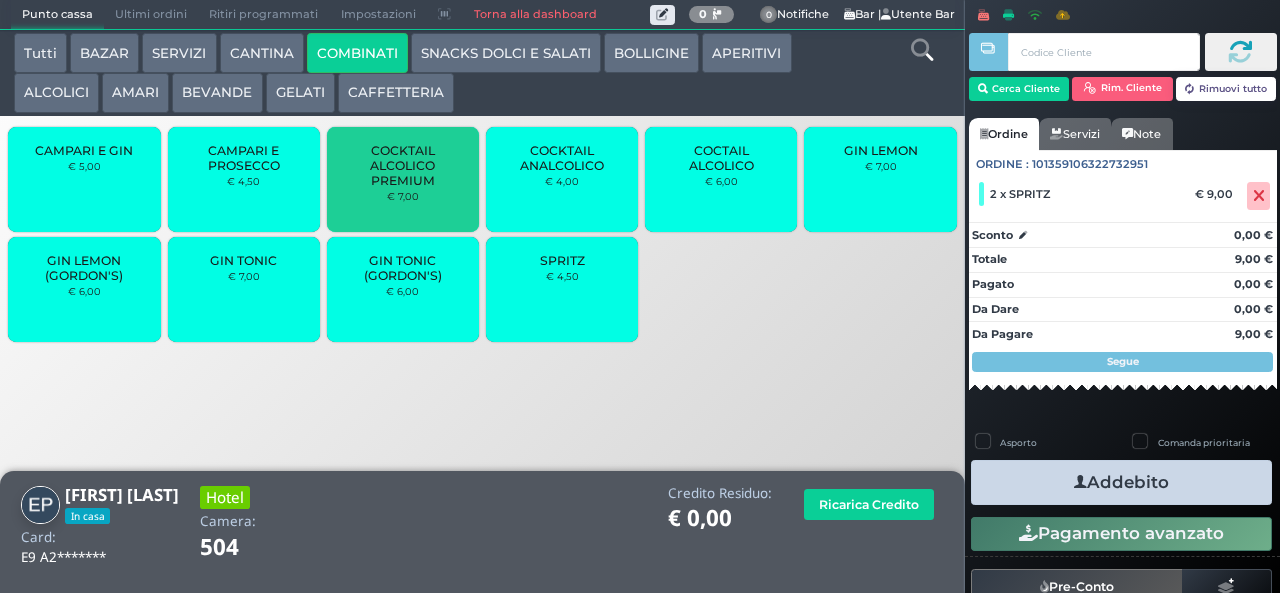 click on "COCKTAIL ALCOLICO PREMIUM" at bounding box center (403, 165) 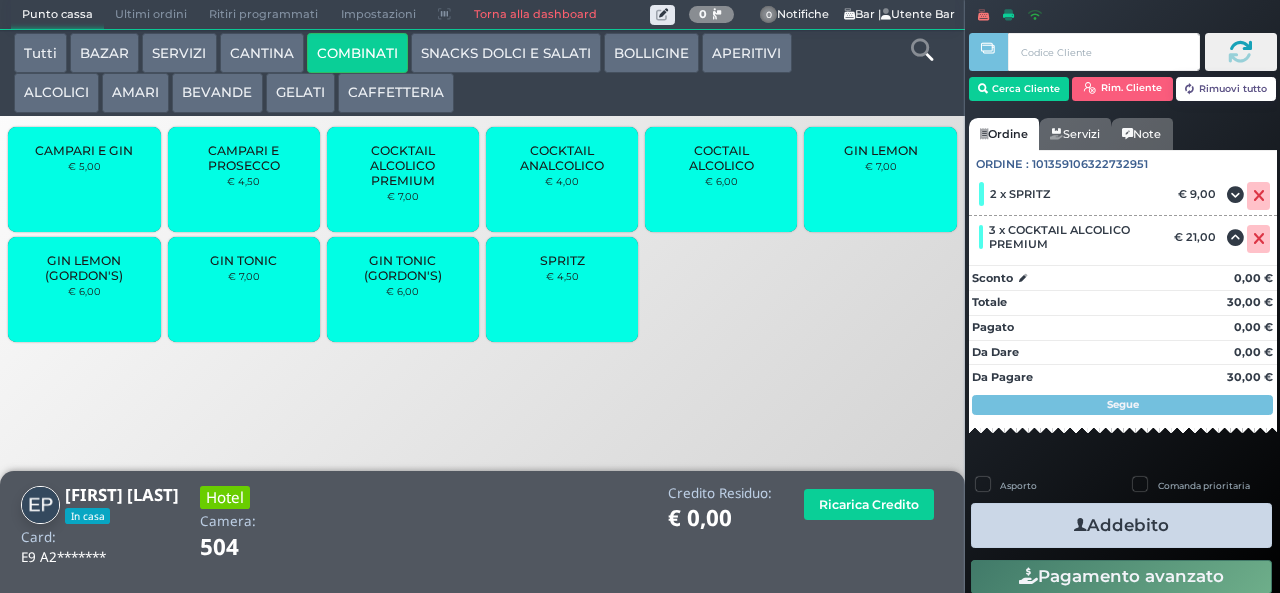 click on "APERITIVI" at bounding box center (746, 53) 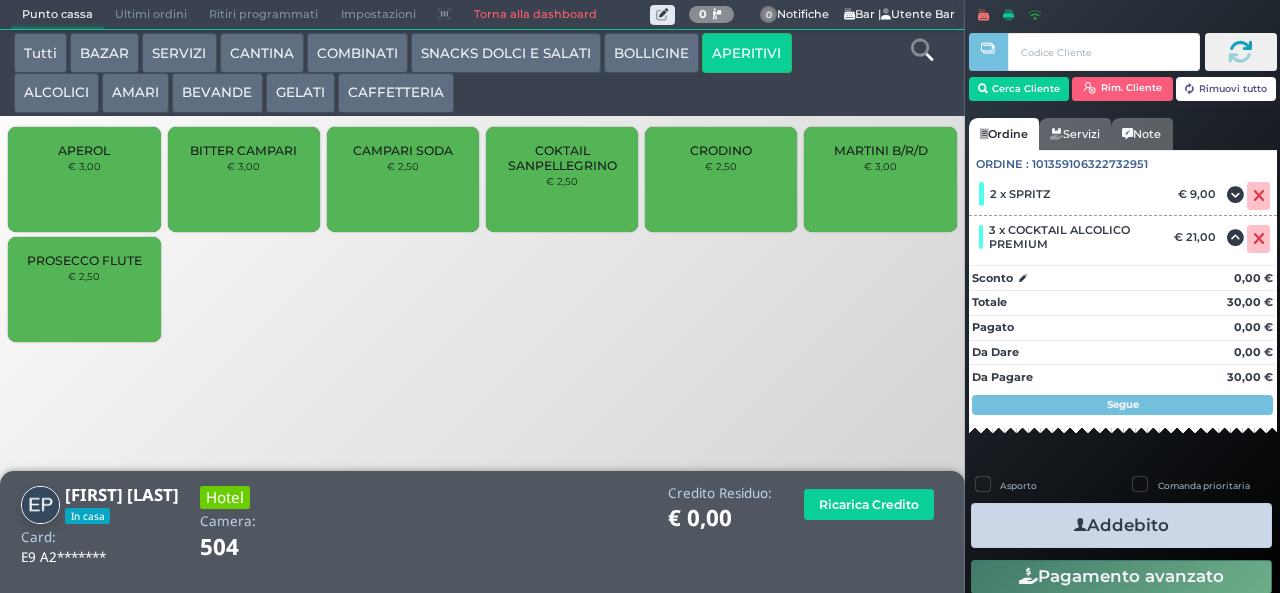 click on "PROSECCO FLUTE
€ 2,50" at bounding box center [84, 289] 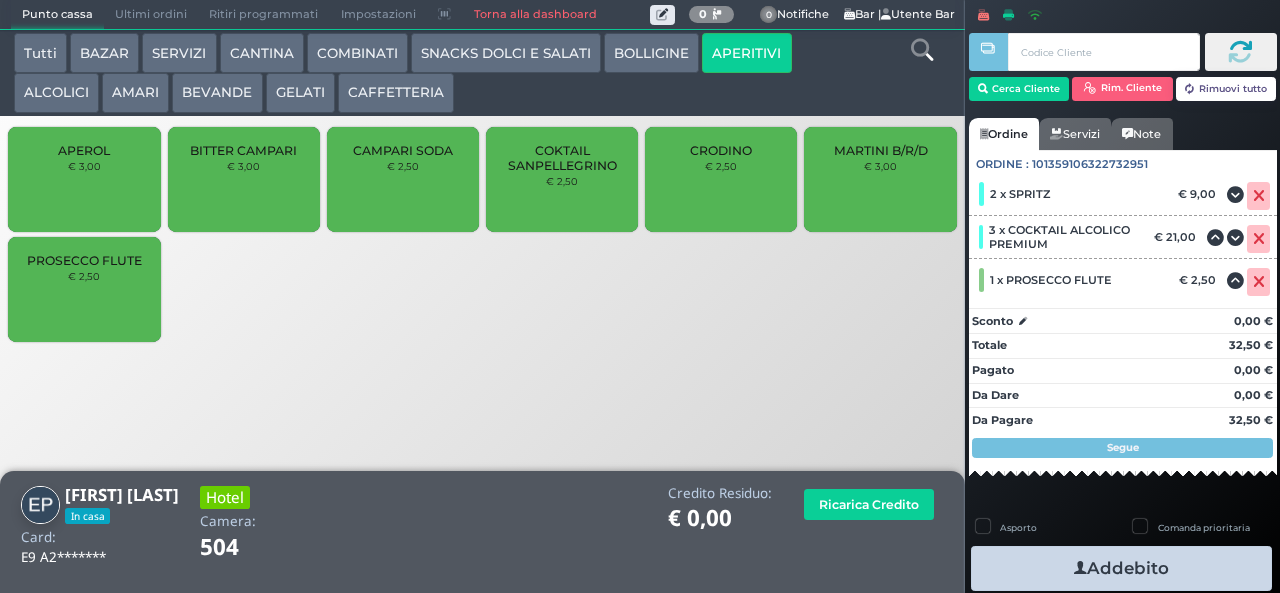 click on "Addebito" at bounding box center (1121, 568) 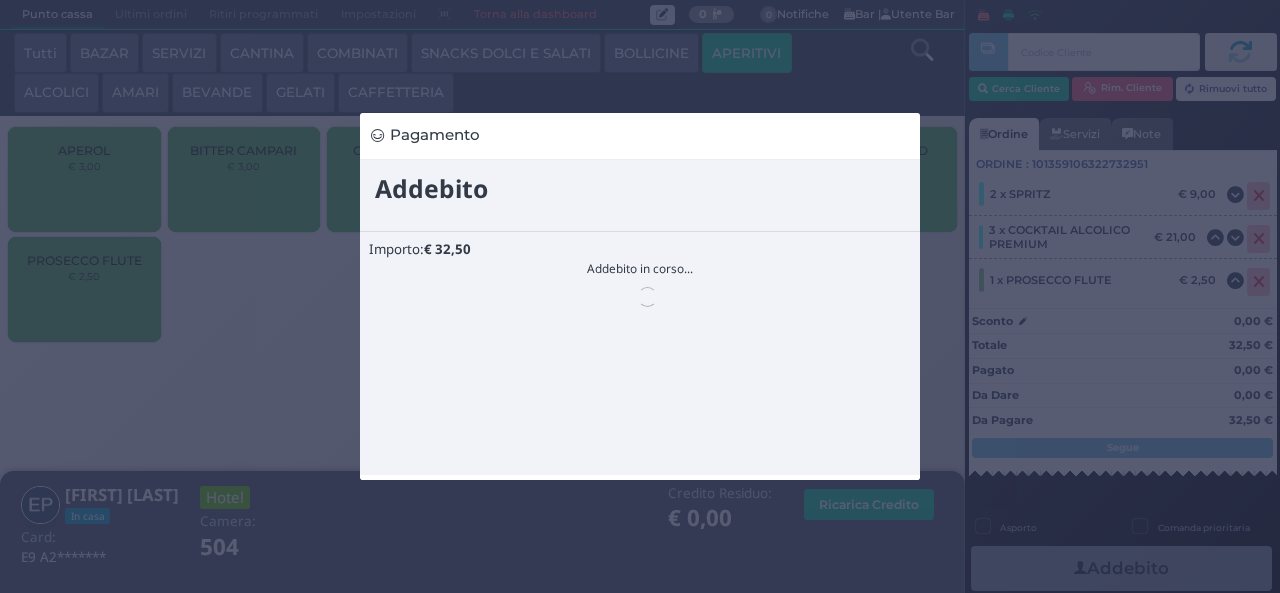 scroll, scrollTop: 0, scrollLeft: 0, axis: both 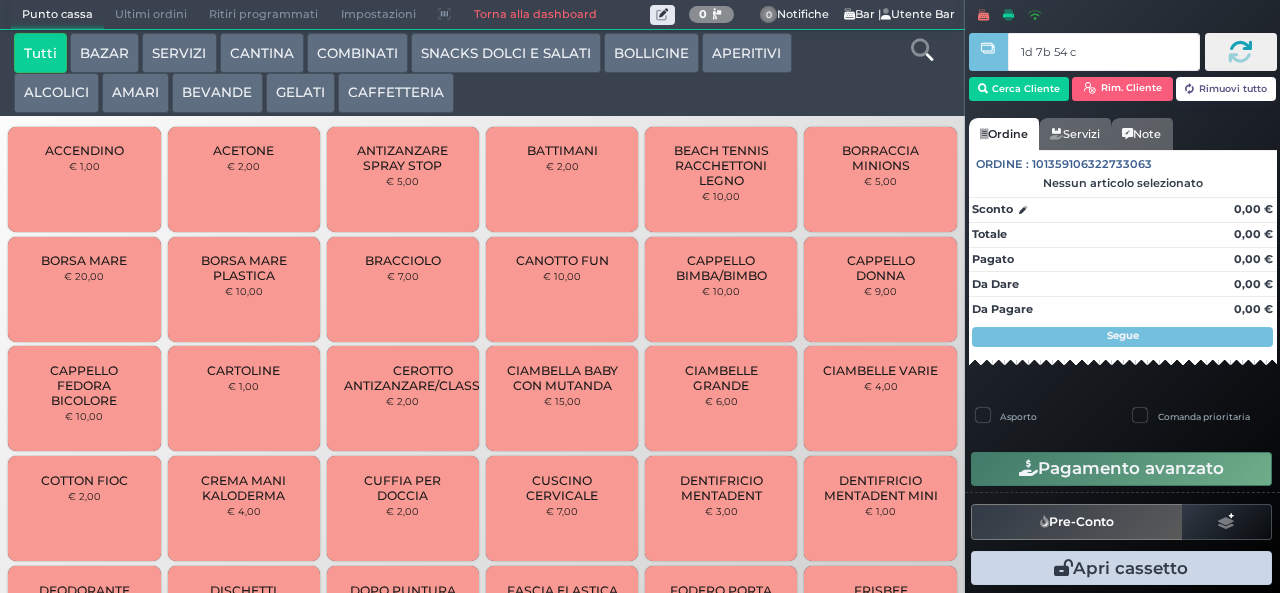 type on "1d 7b 54 c3" 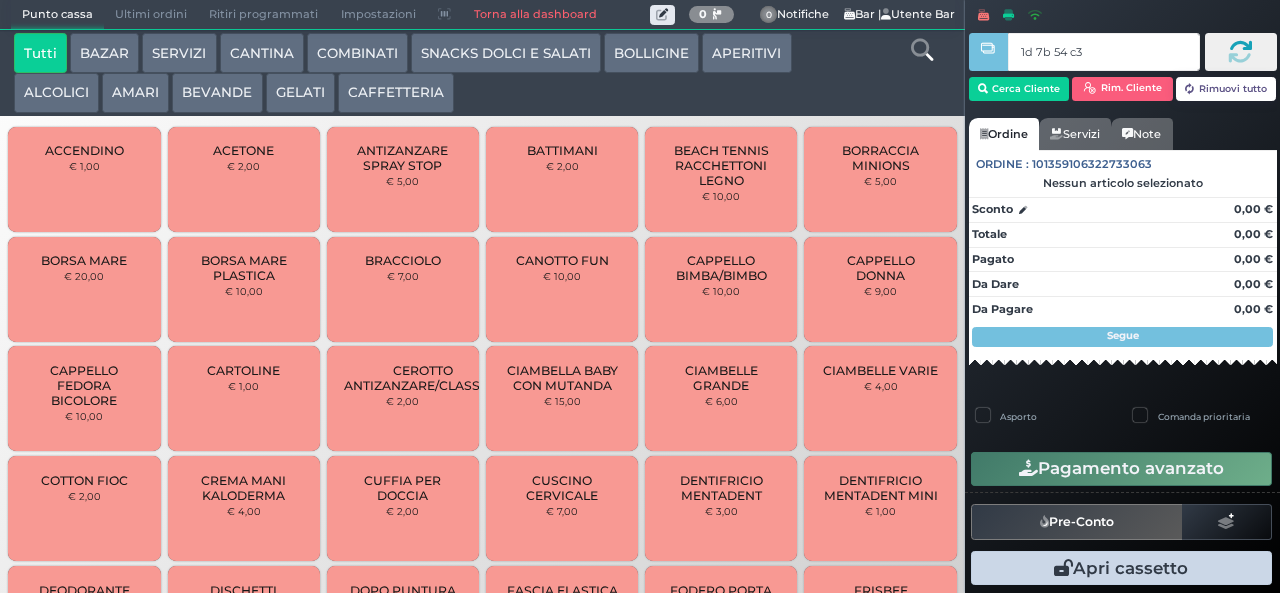 type 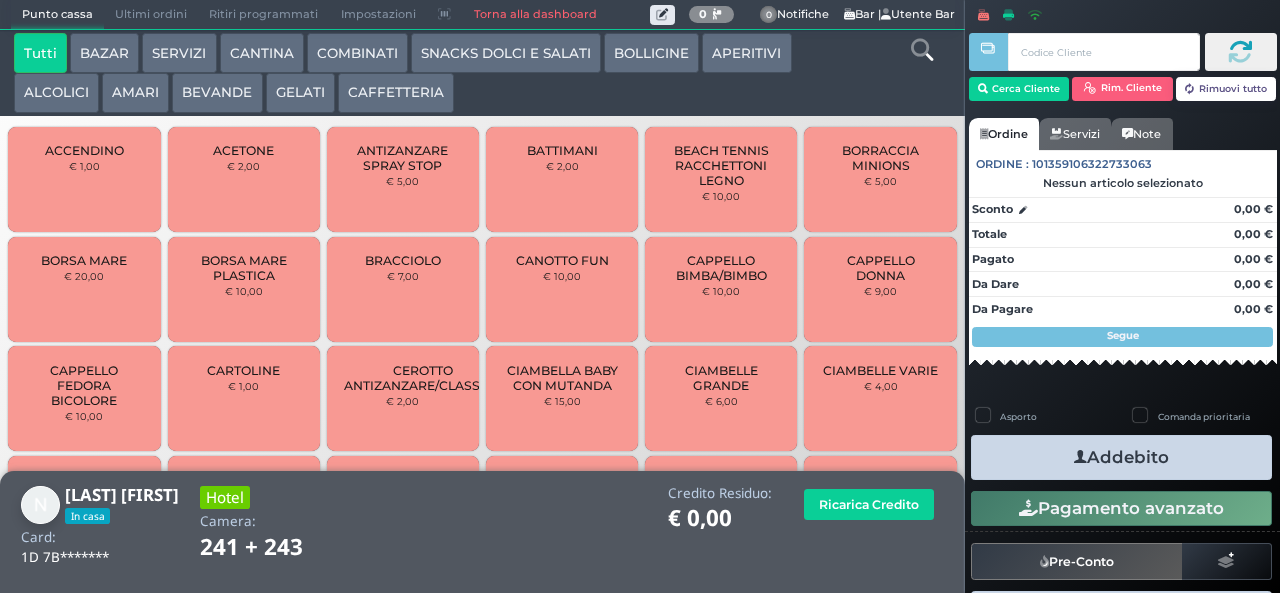 click on "SNACKS DOLCI E SALATI" at bounding box center [506, 53] 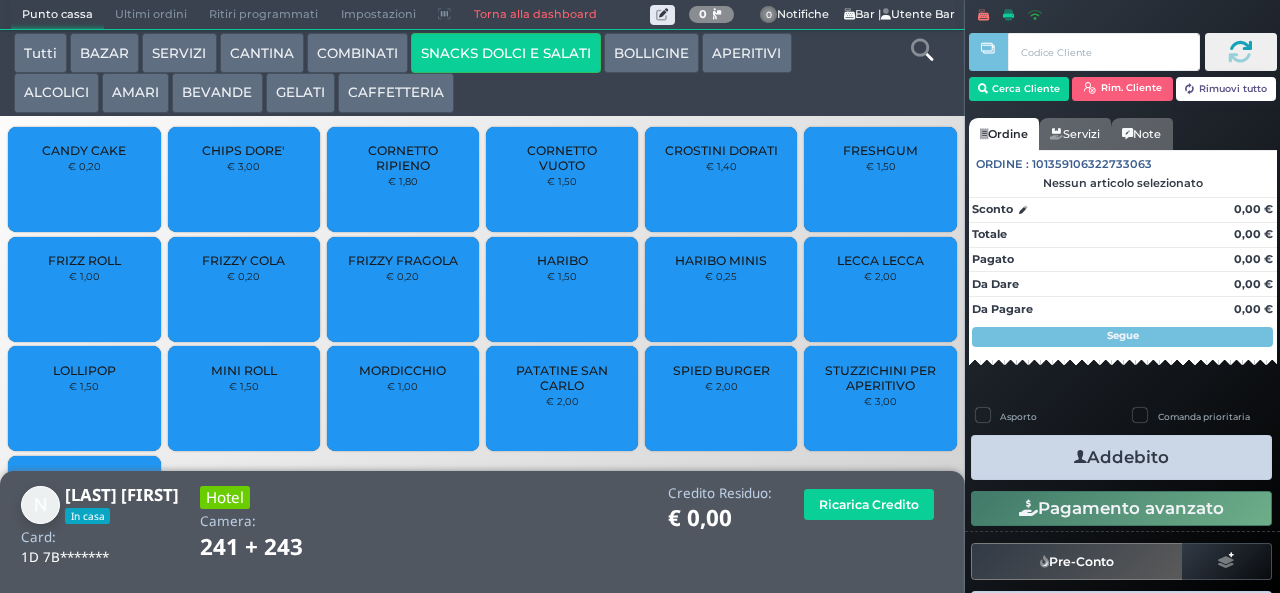 click on "PATATINE SAN CARLO" at bounding box center [562, 378] 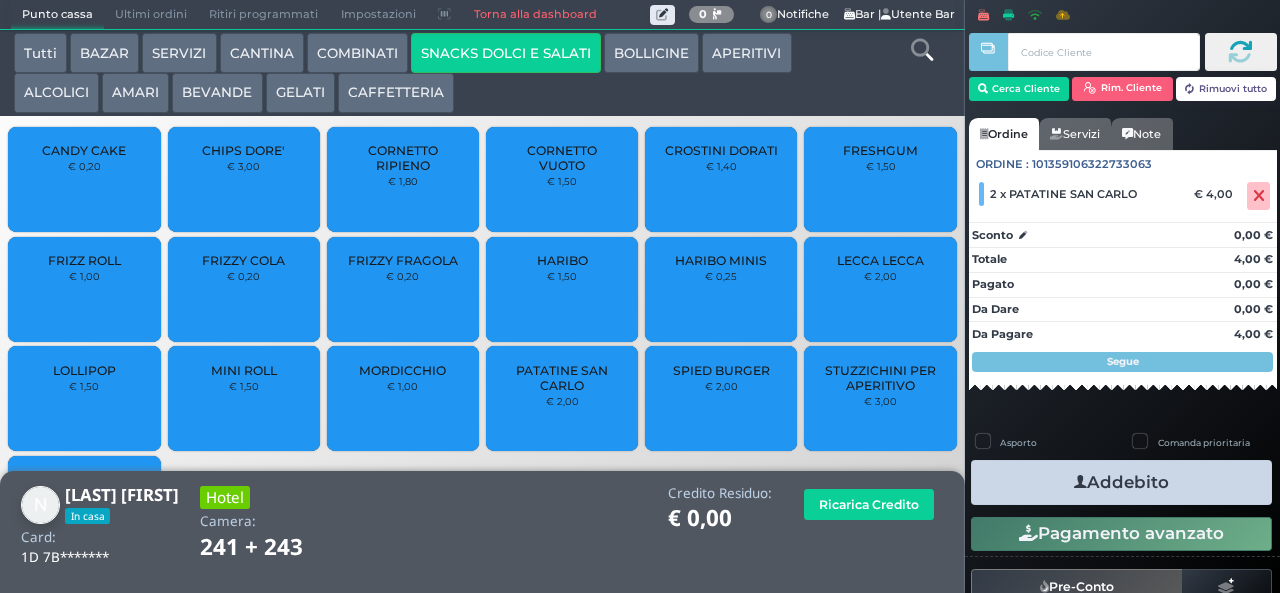 click on "Addebito" at bounding box center [1121, 482] 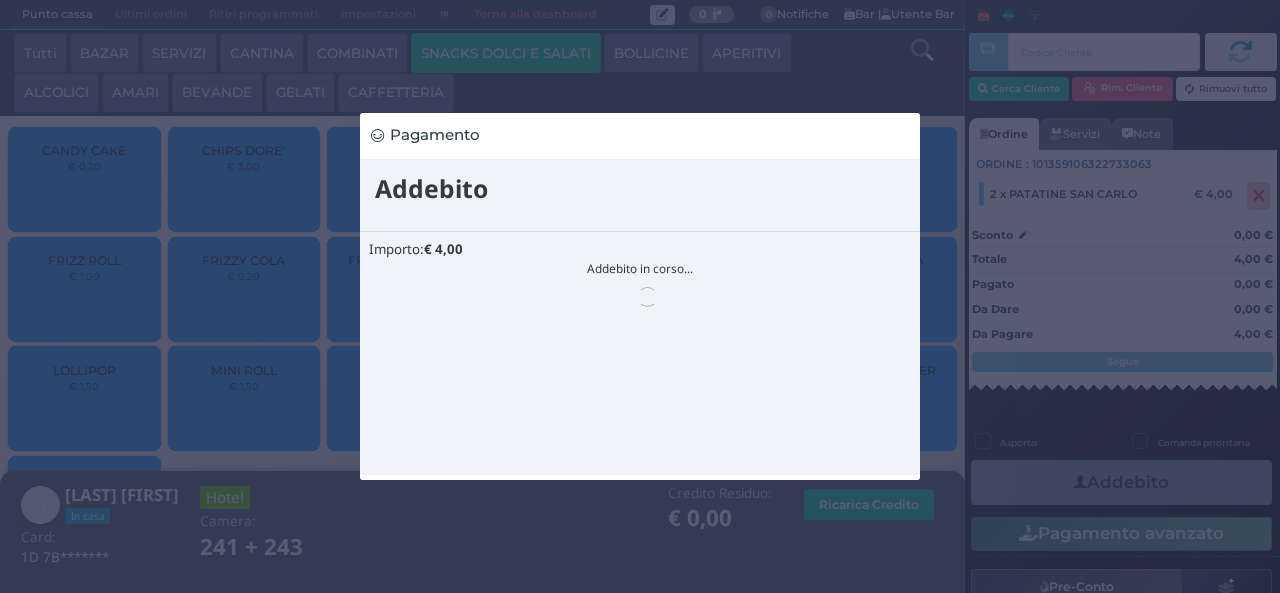 scroll, scrollTop: 0, scrollLeft: 0, axis: both 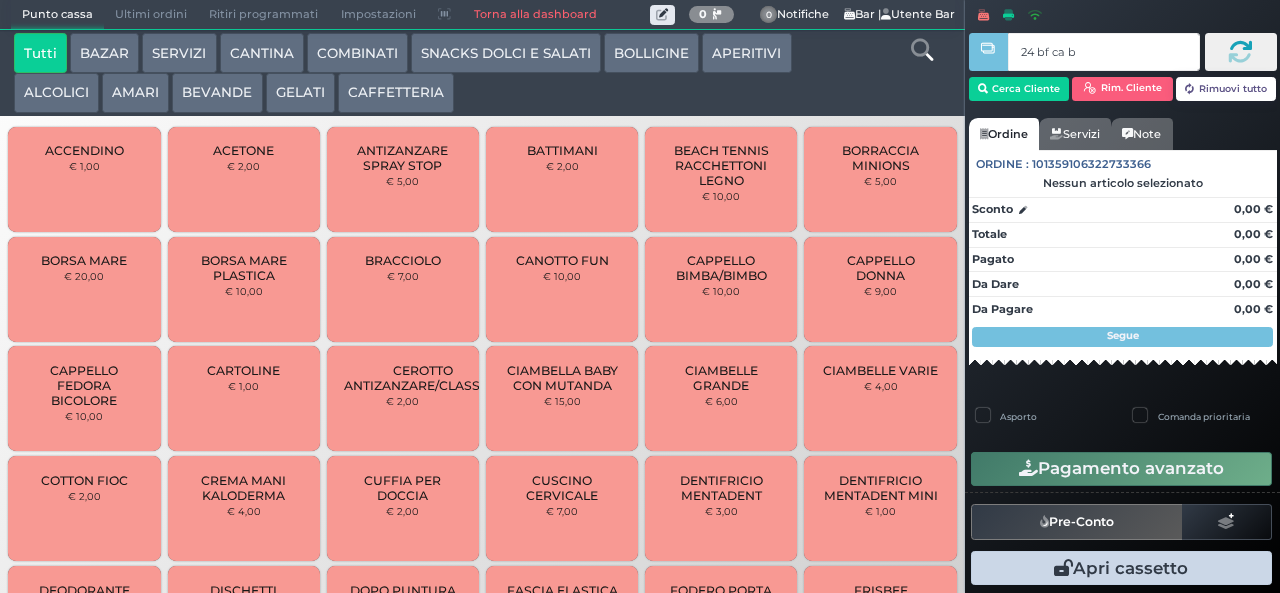 type on "24 bf ca b0" 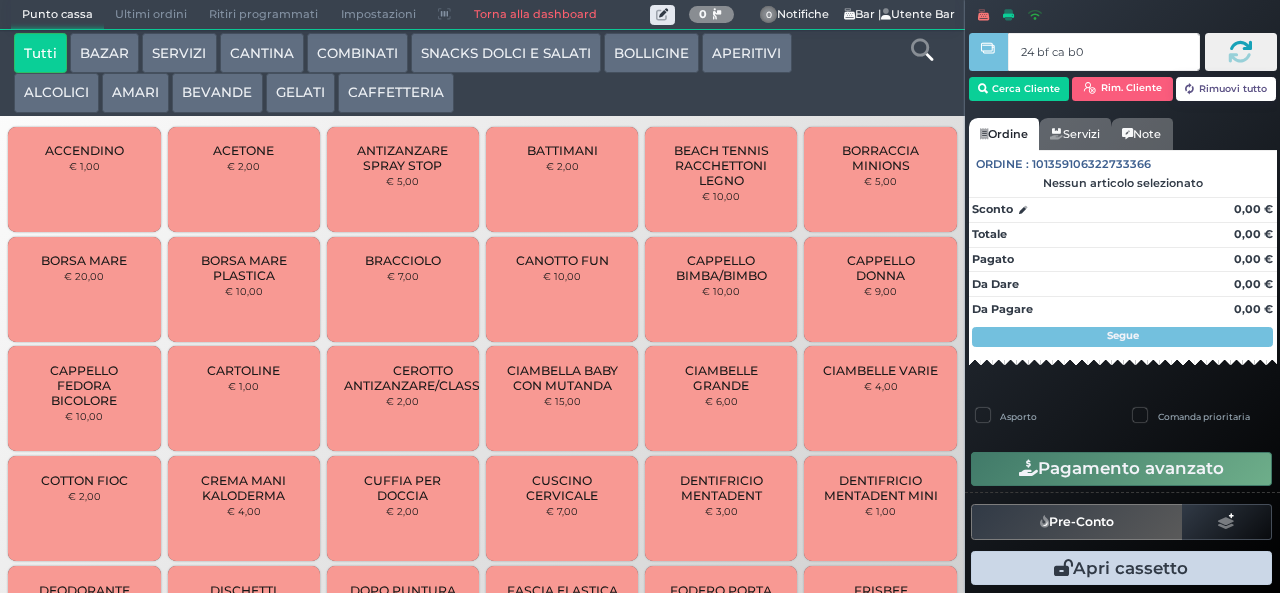 type 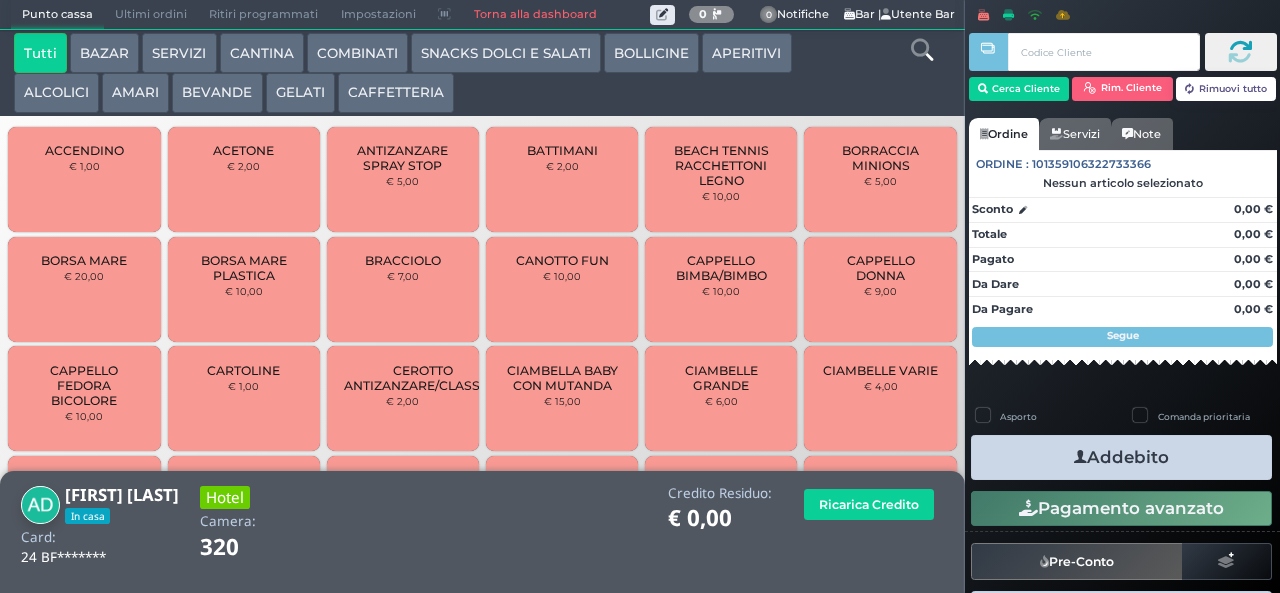 click on "BEVANDE" at bounding box center [217, 93] 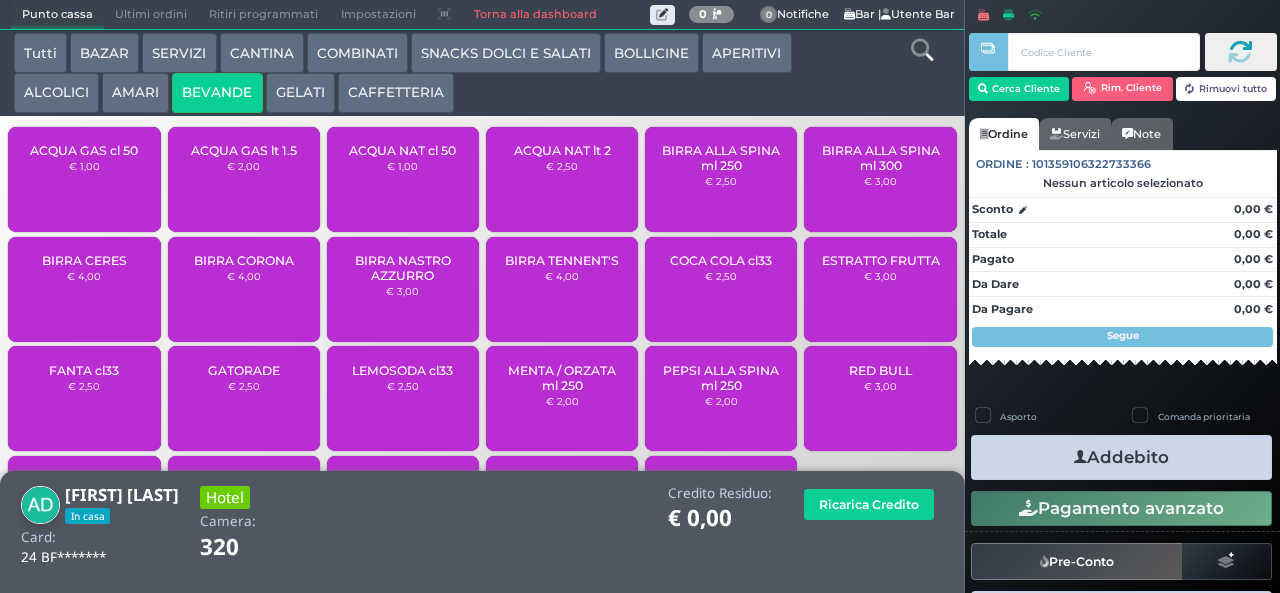 click on "COMBINATI" at bounding box center (357, 53) 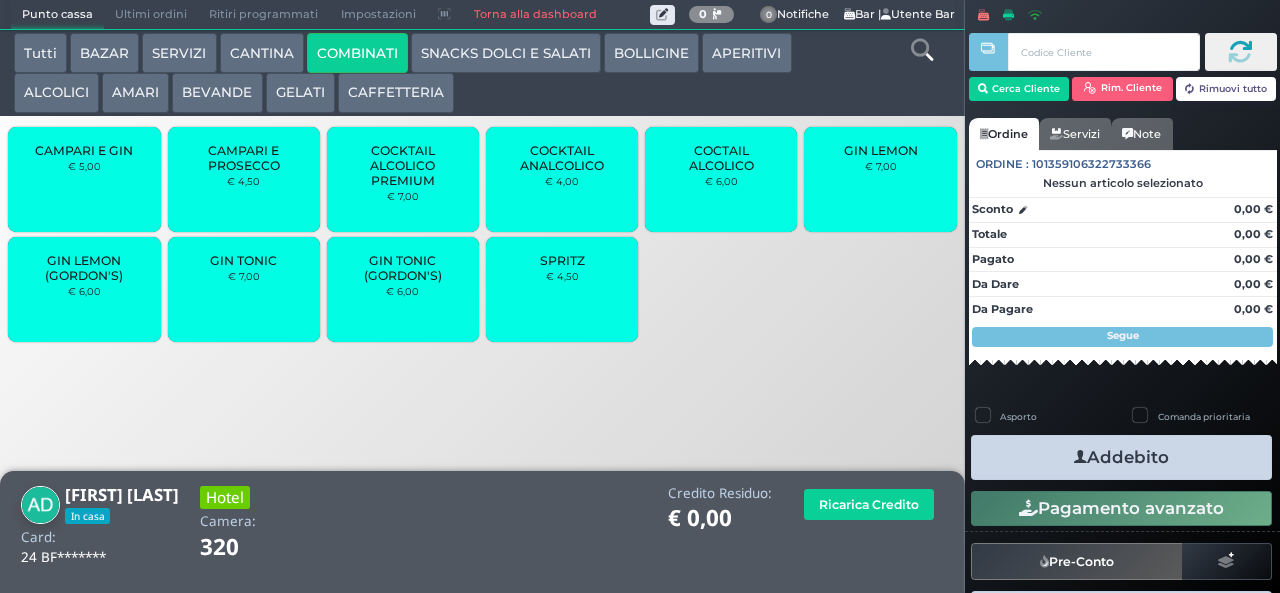 click on "SPRITZ" at bounding box center [562, 260] 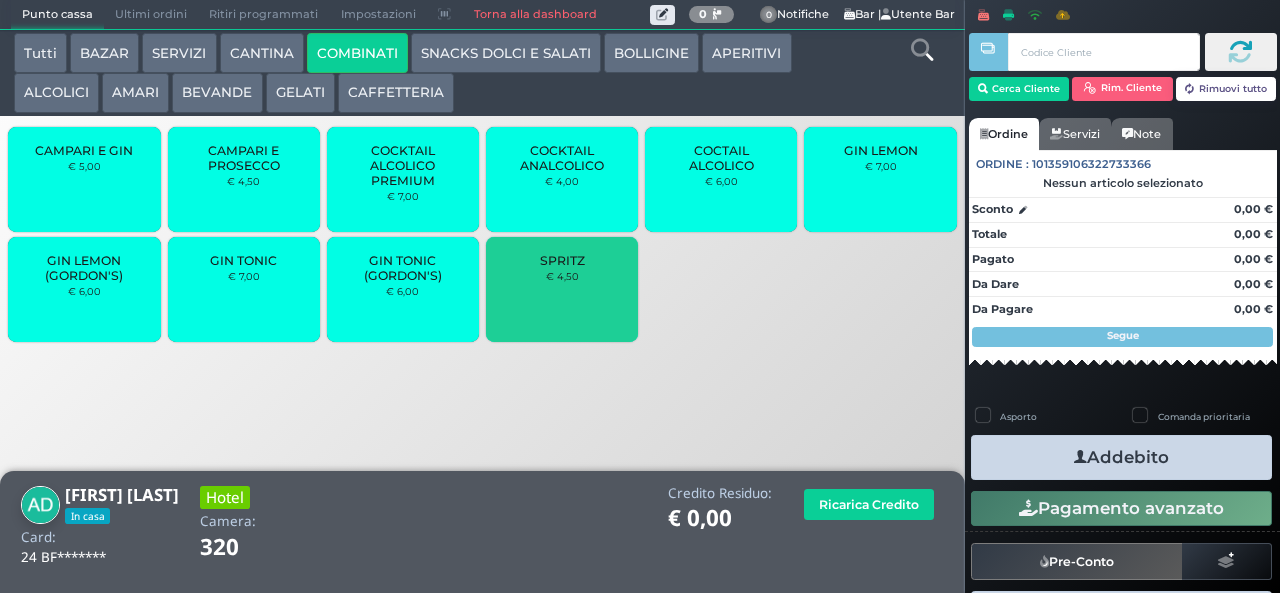 click on "SPRITZ" at bounding box center [562, 260] 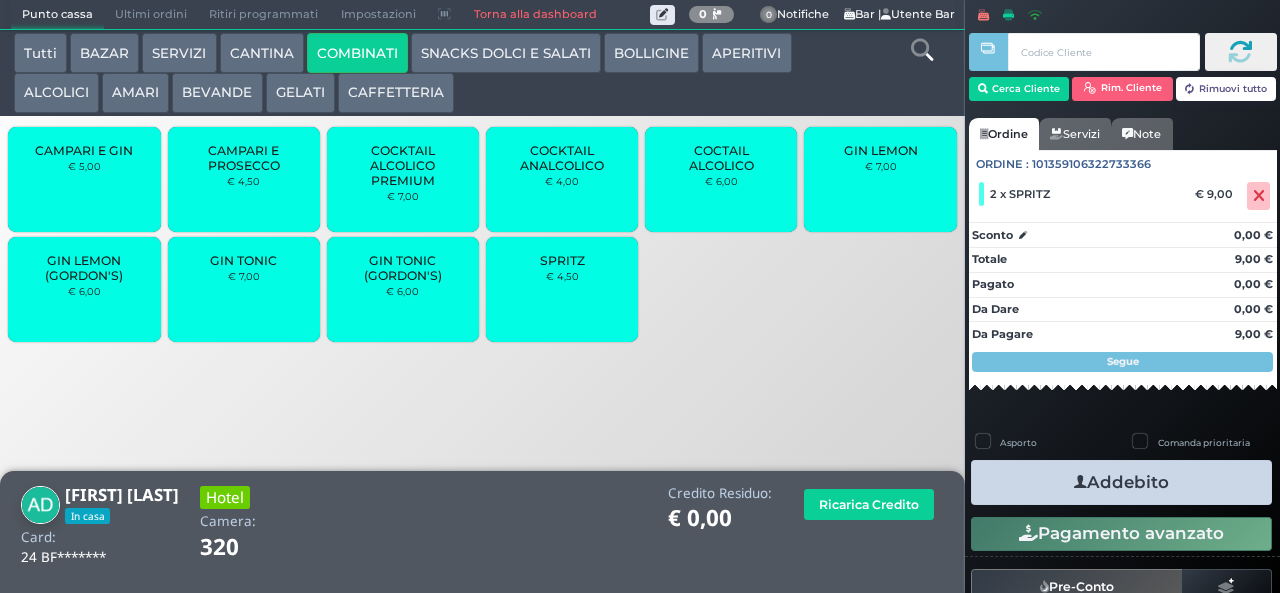 click on "COCKTAIL ALCOLICO PREMIUM" at bounding box center [403, 165] 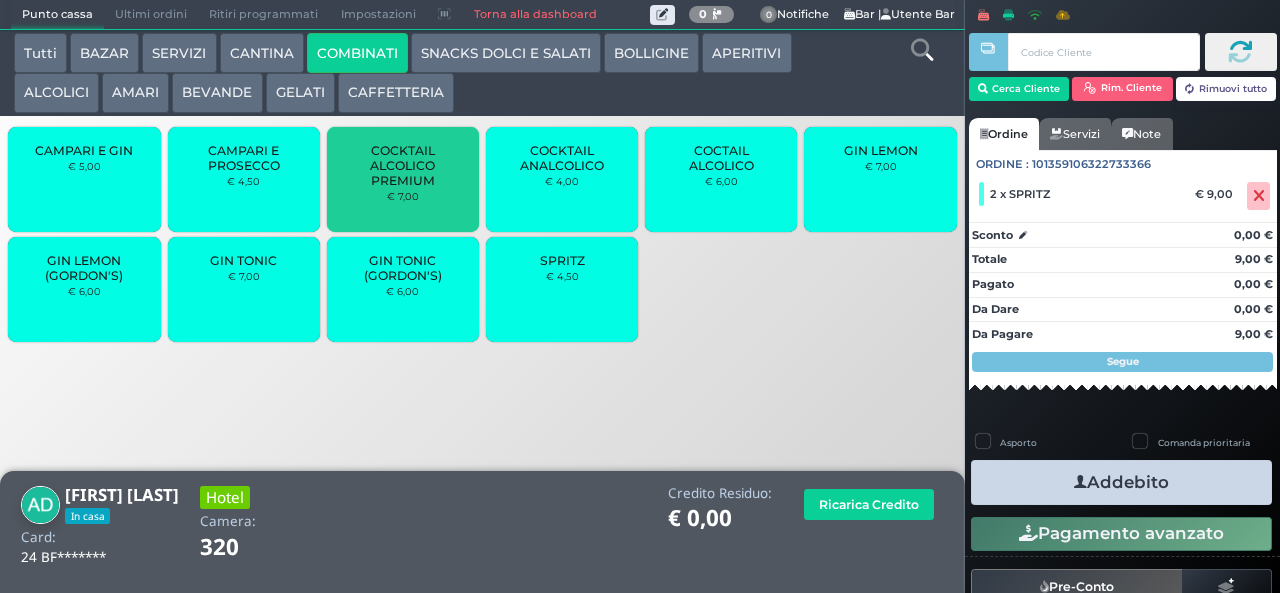 click on "COCKTAIL ALCOLICO PREMIUM" at bounding box center [403, 165] 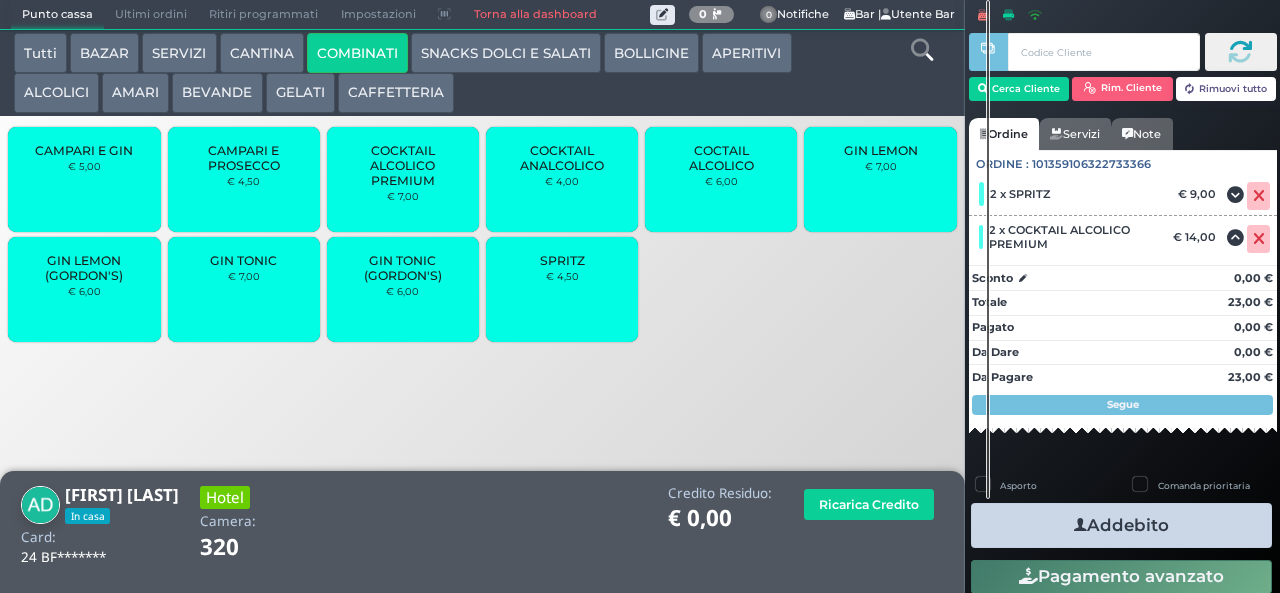 click on "Addebito" at bounding box center (1121, 525) 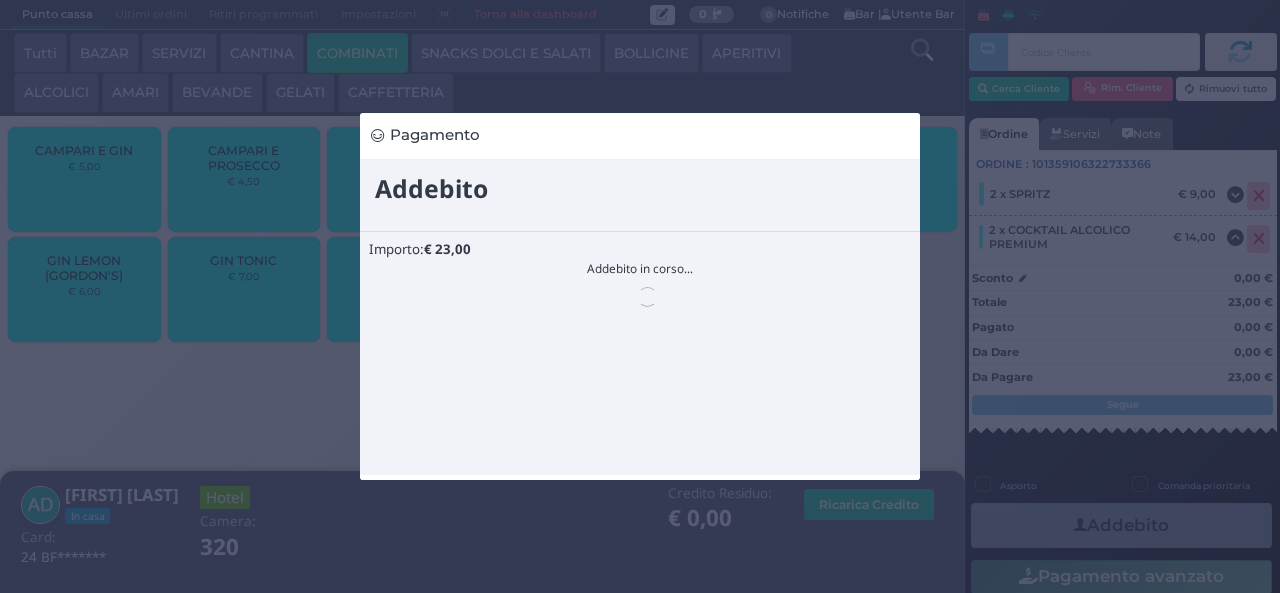 scroll, scrollTop: 0, scrollLeft: 0, axis: both 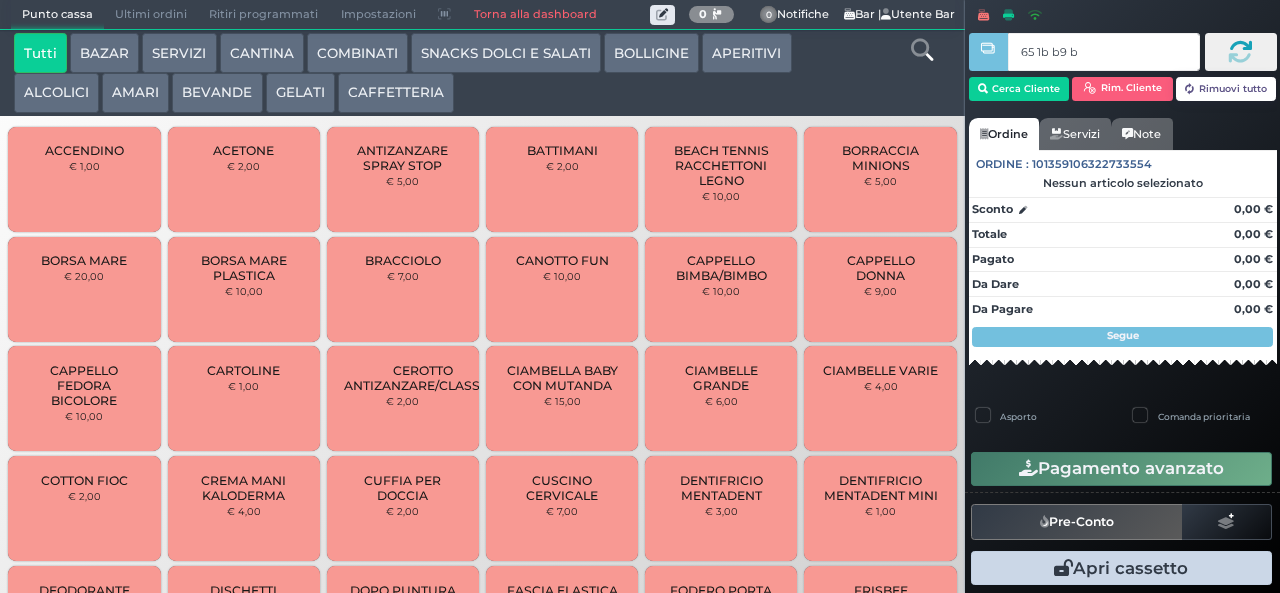 type on "65 1b b9 b9" 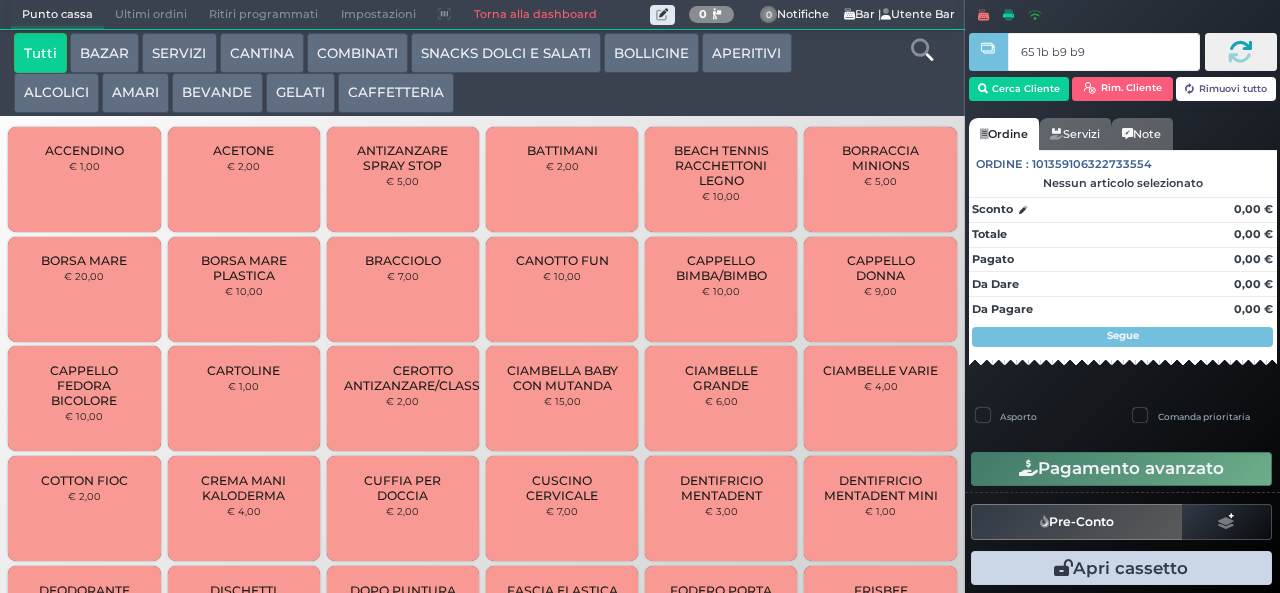 type 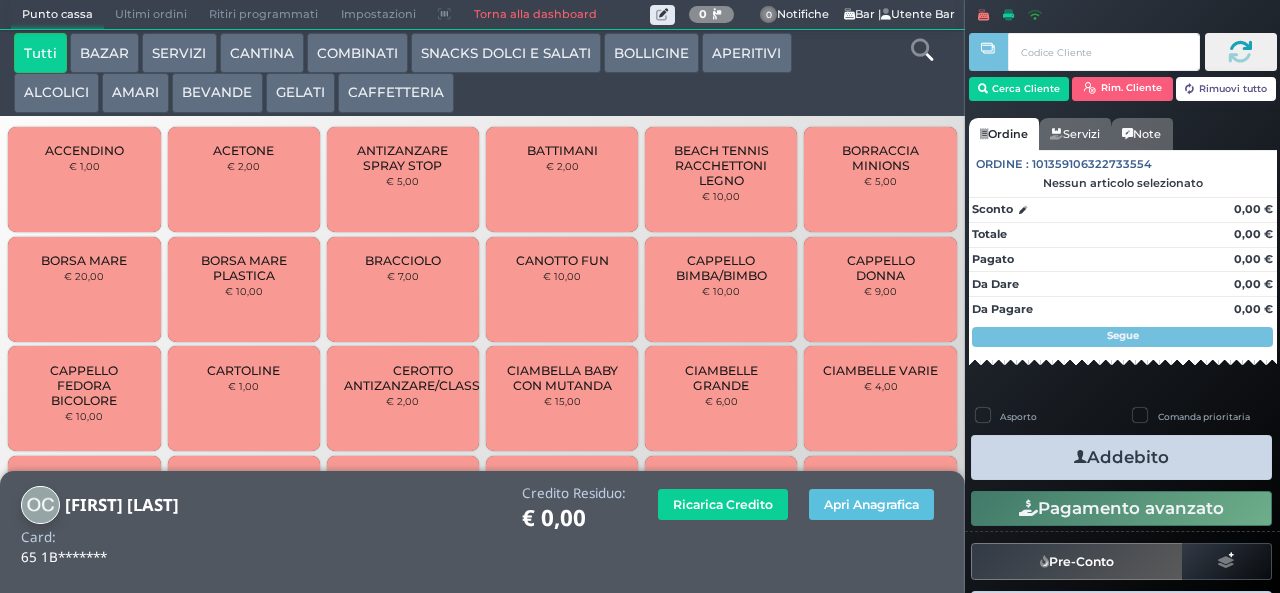 click on "GELATI" at bounding box center (300, 93) 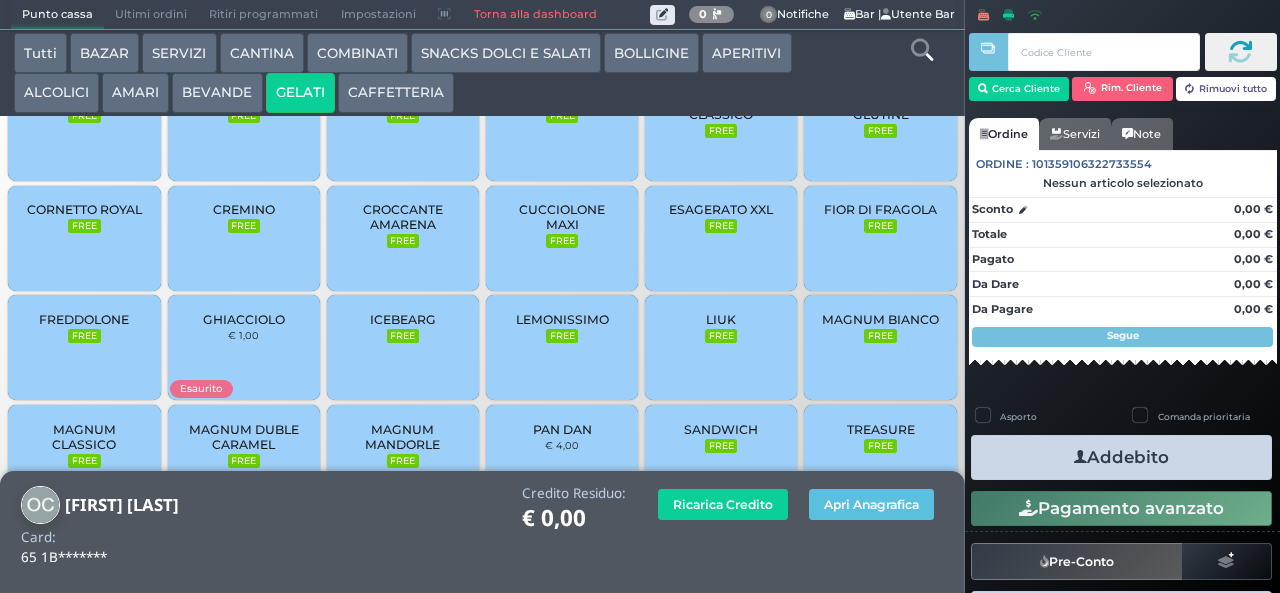 scroll, scrollTop: 95, scrollLeft: 0, axis: vertical 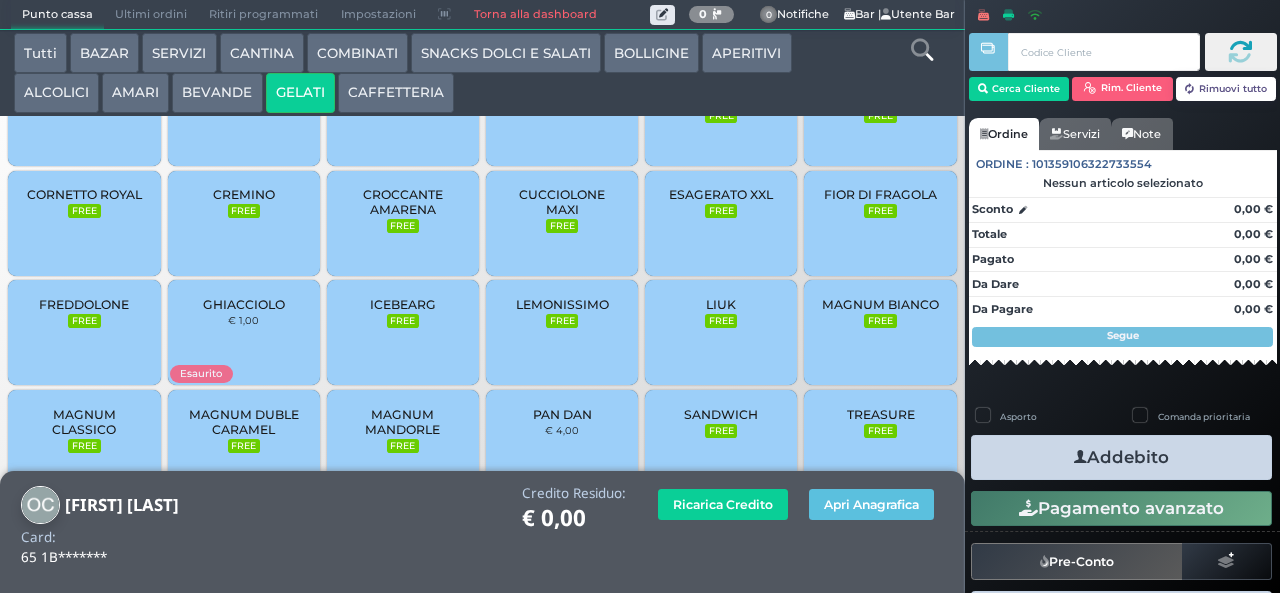 click on "CALIPPO
FREE" at bounding box center [403, 113] 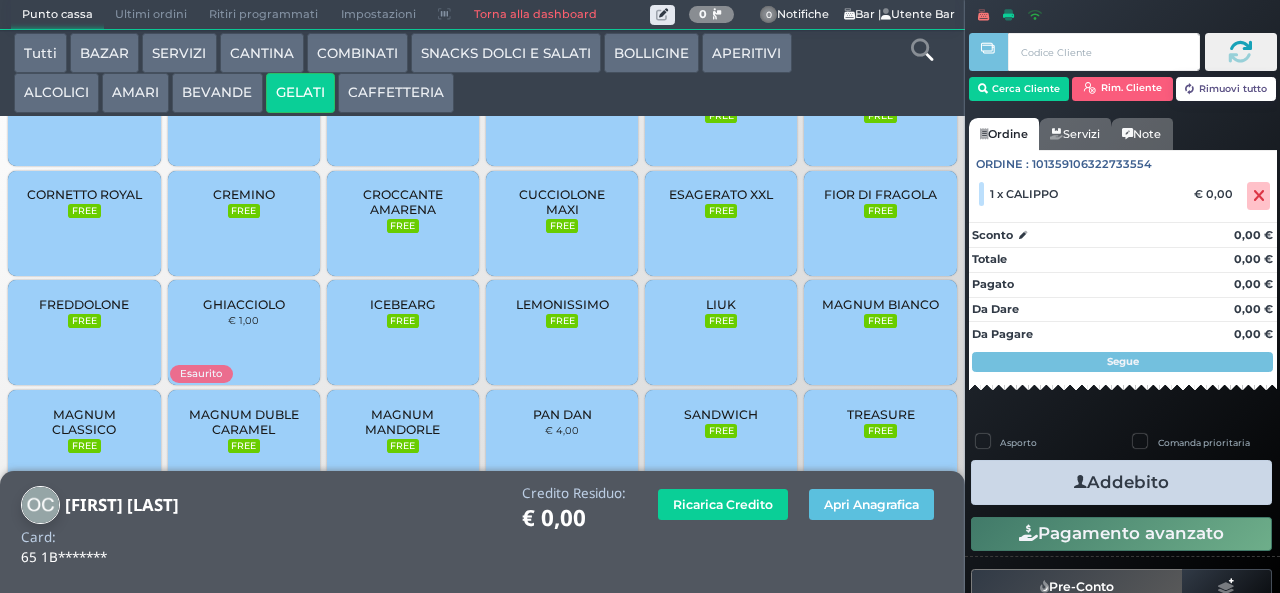 scroll, scrollTop: 133, scrollLeft: 0, axis: vertical 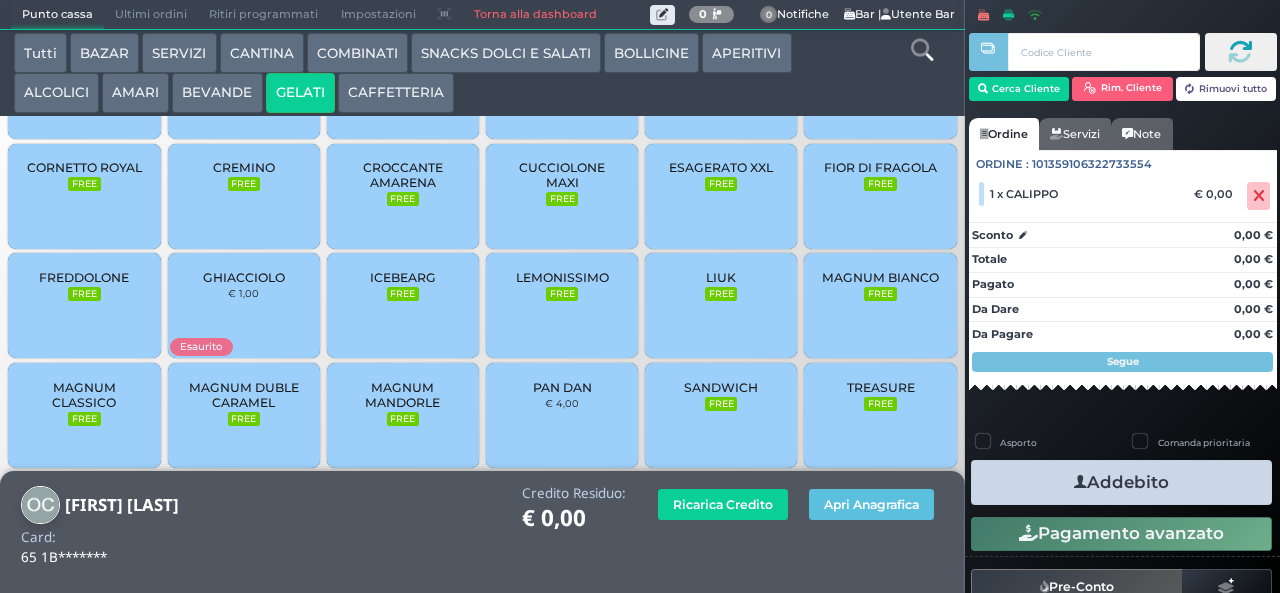 click on "MAGNUM MANDORLE" at bounding box center (403, 395) 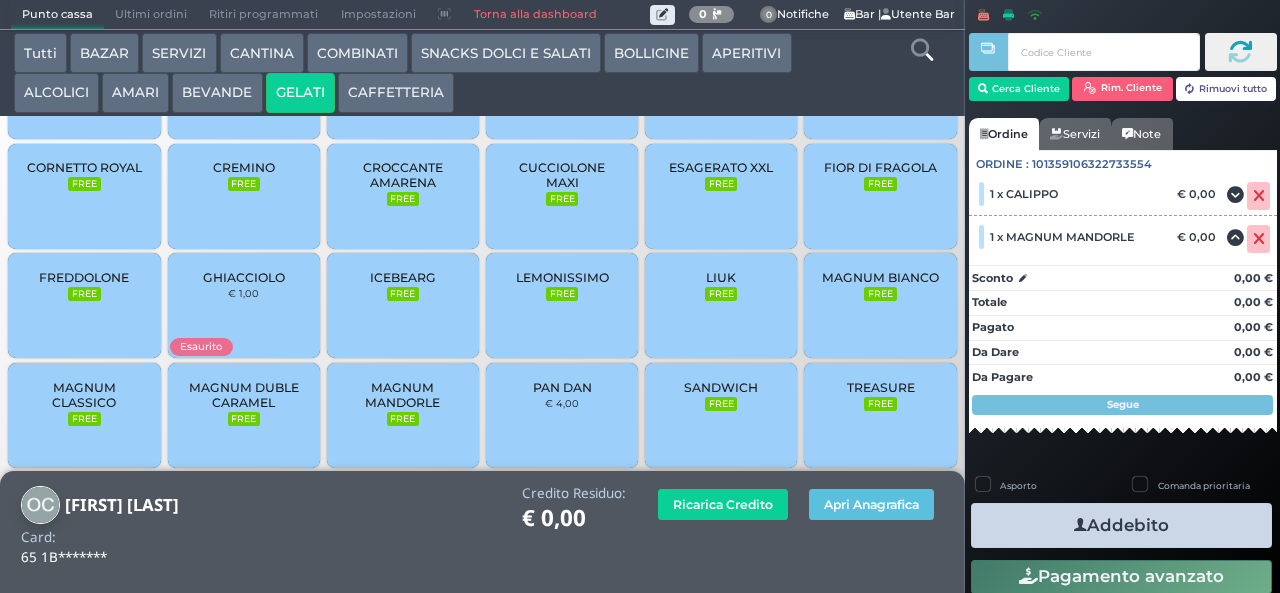 click on "Addebito" at bounding box center [1121, 525] 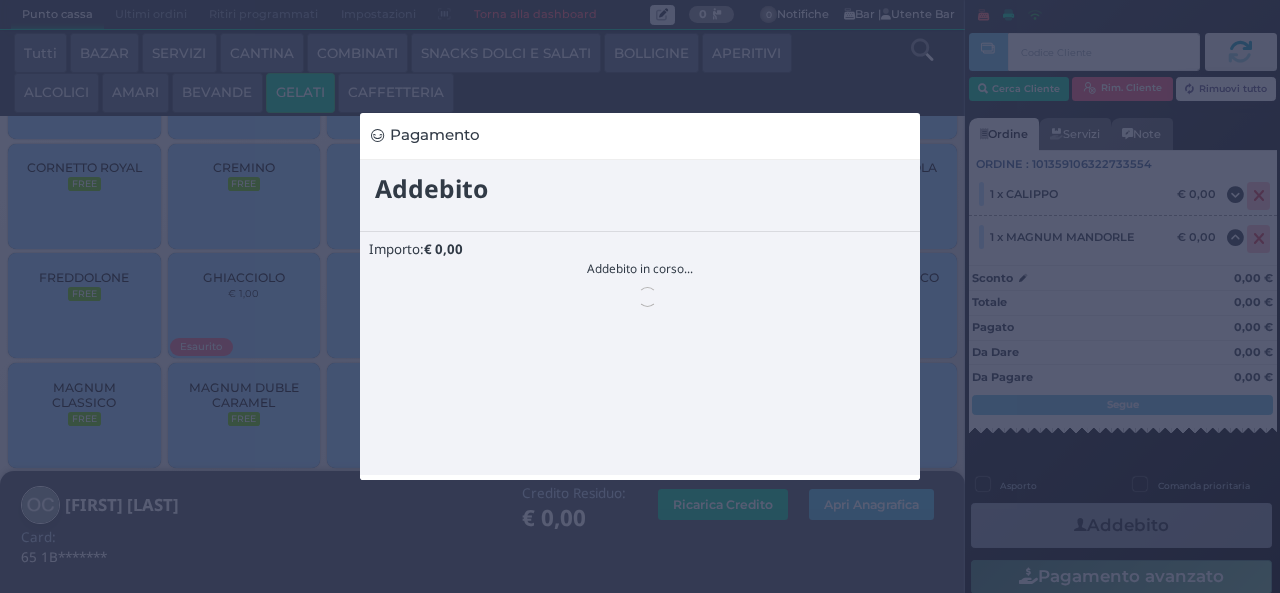 scroll, scrollTop: 0, scrollLeft: 0, axis: both 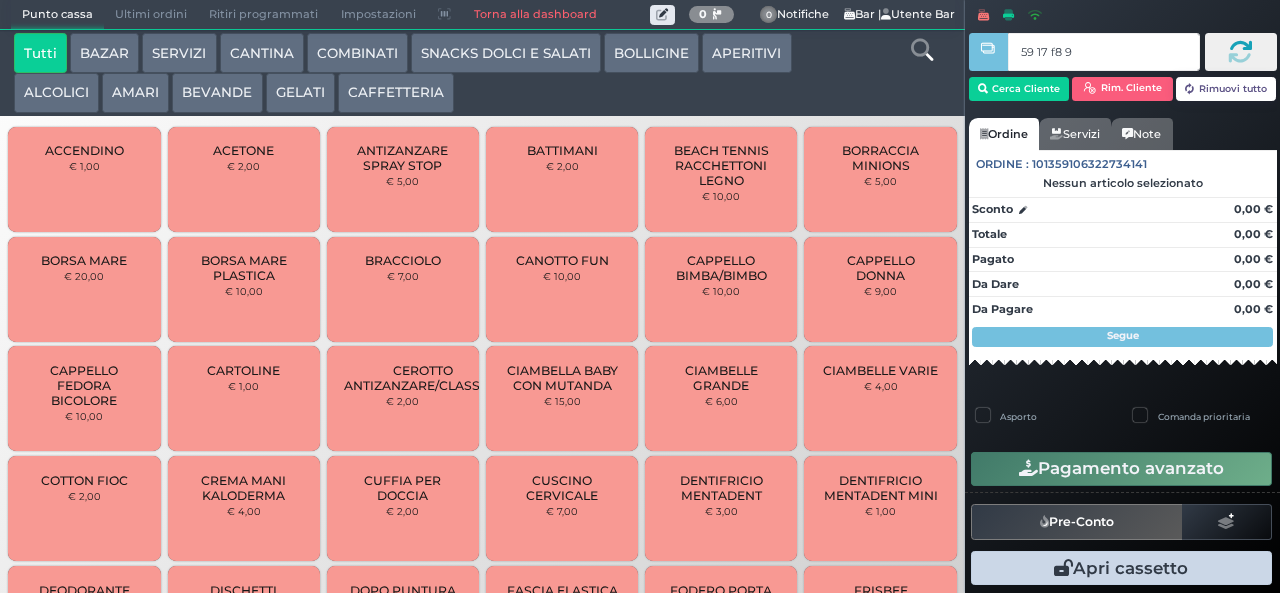 type on "59 17 f8 95" 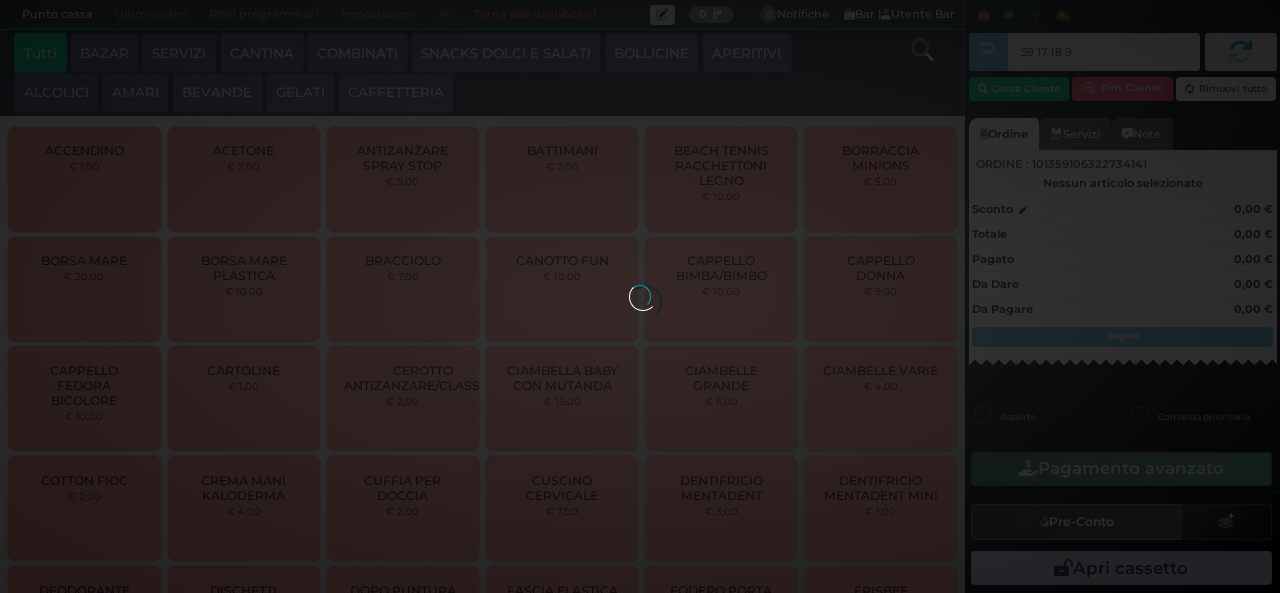 type on "59 17 f8 95" 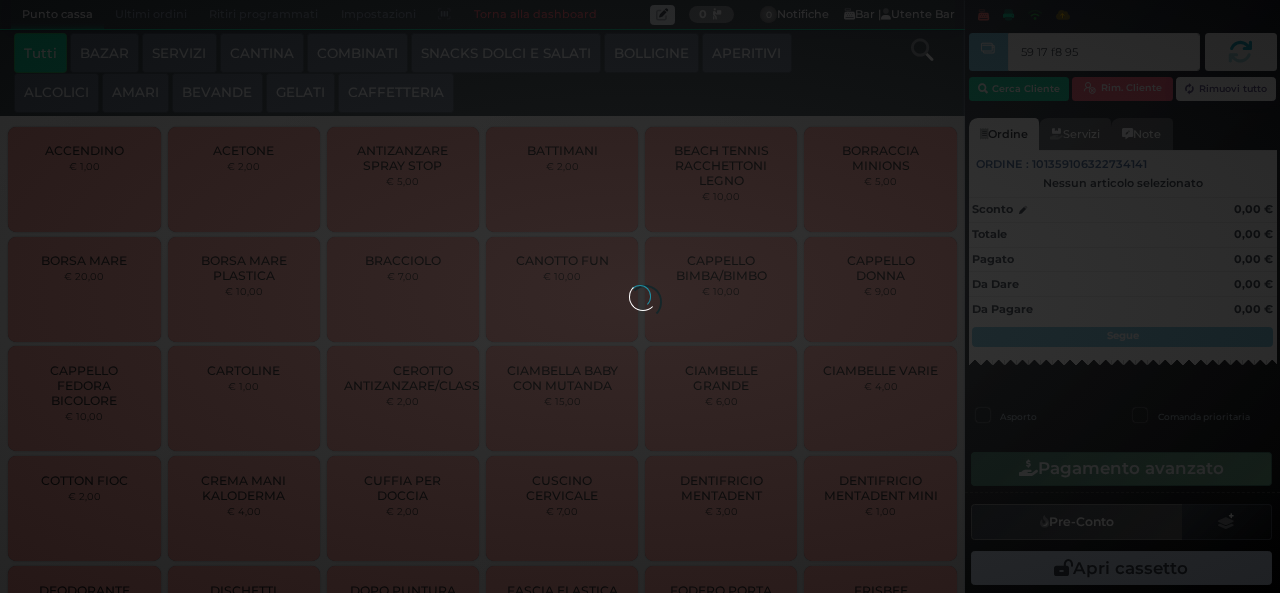 type 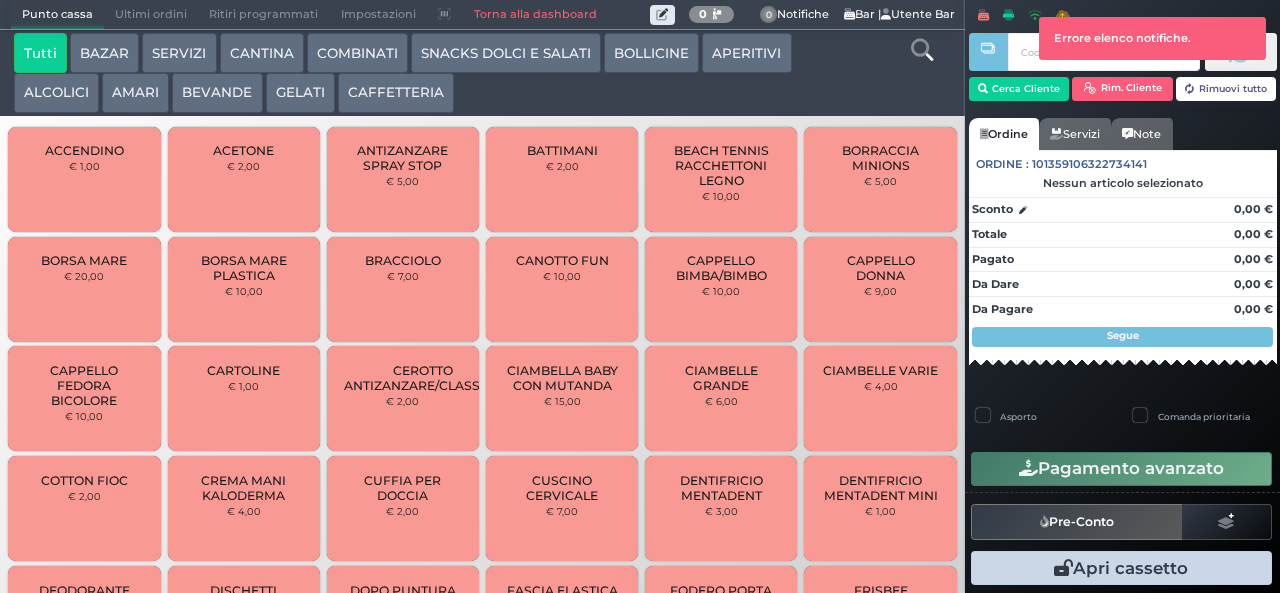 click on "SNACKS DOLCI E SALATI" at bounding box center (506, 53) 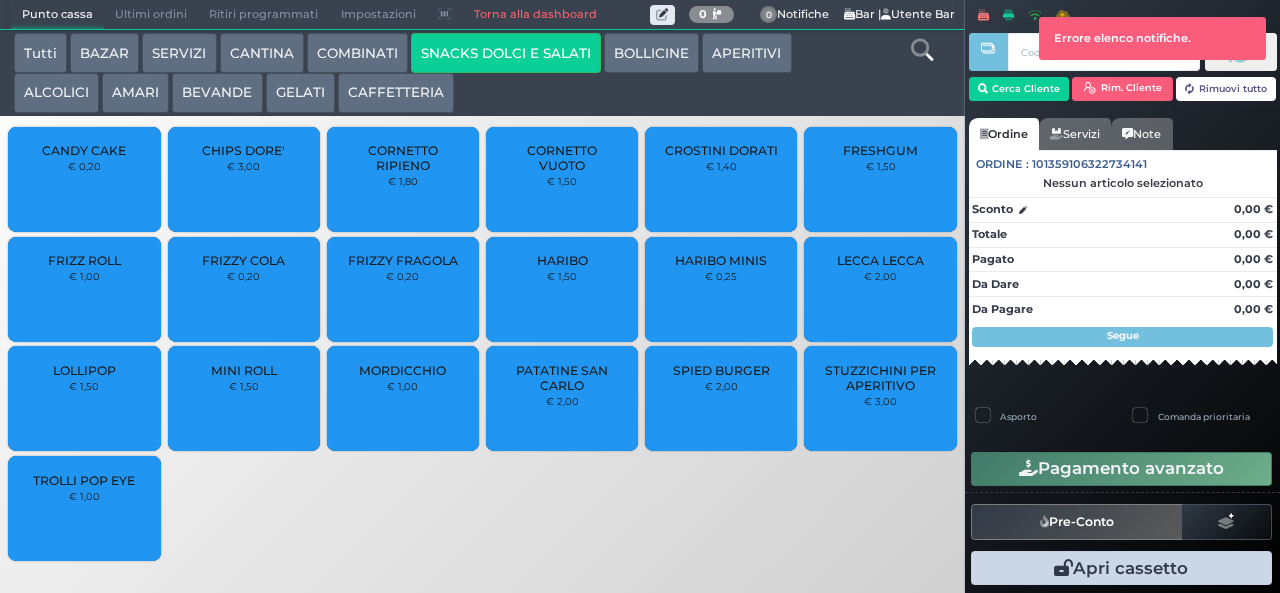 click on "PATATINE SAN CARLO" at bounding box center (562, 378) 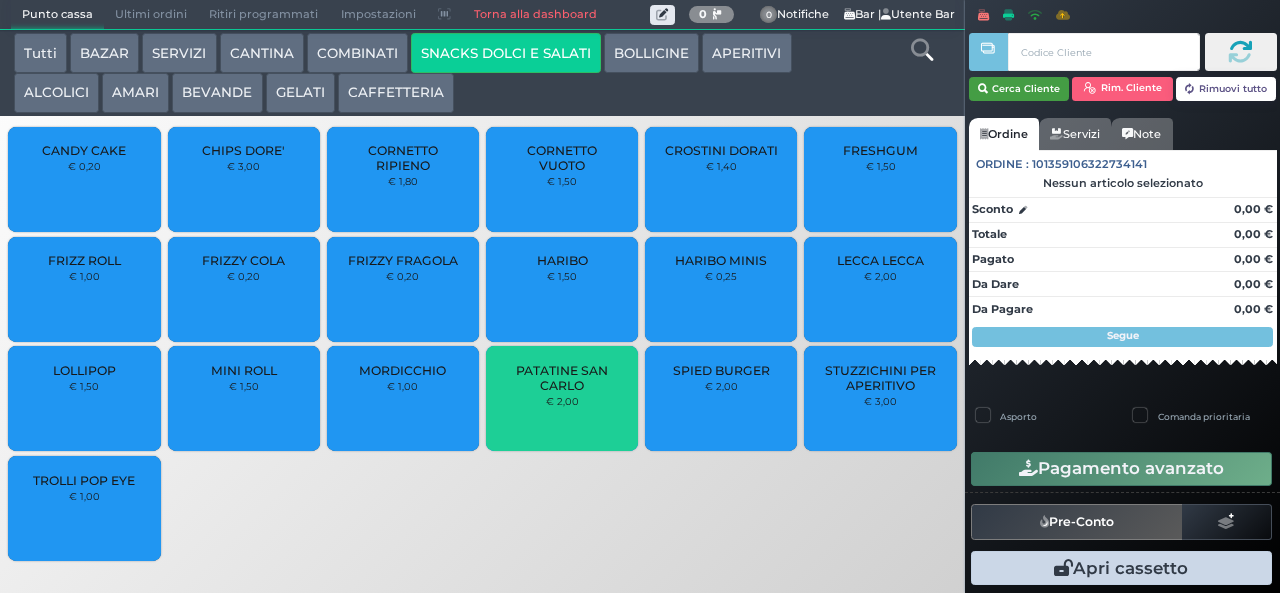 click on "Cerca Cliente" at bounding box center [1019, 89] 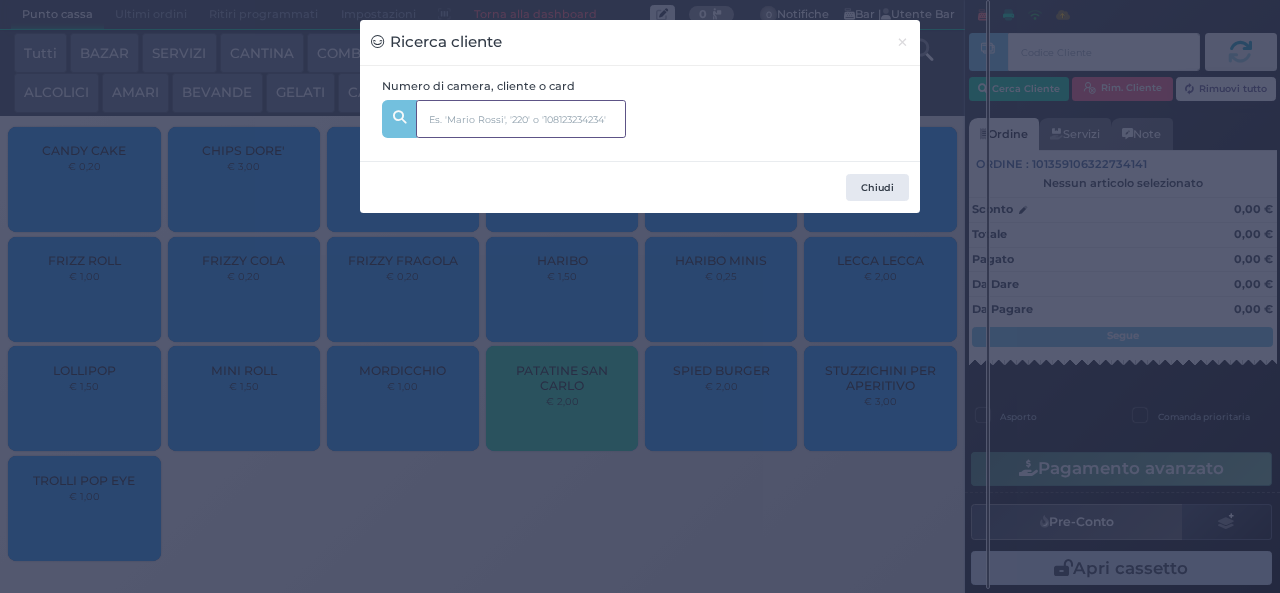 click at bounding box center [521, 119] 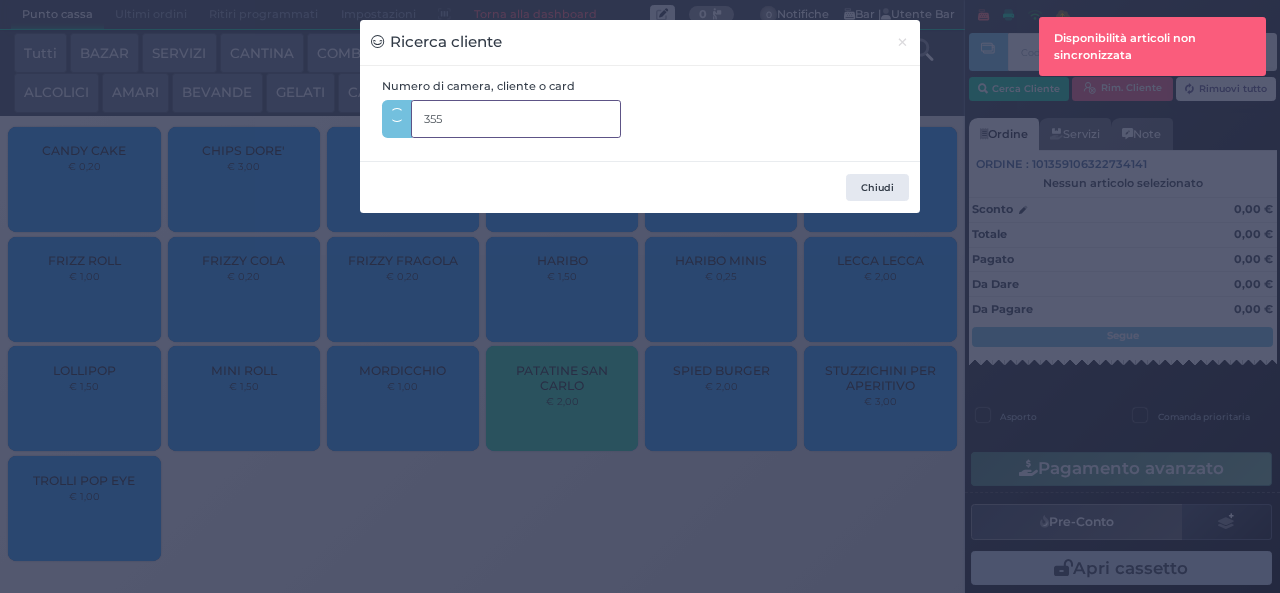 type on "355" 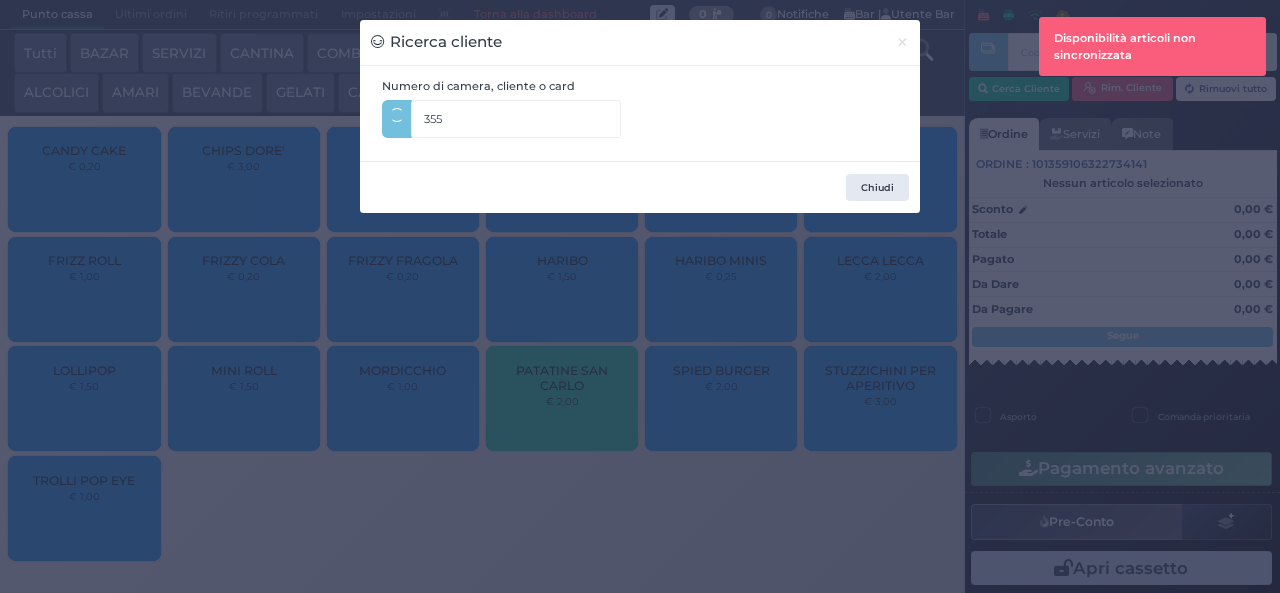 click on "Ricerca cliente
×
Numero di camera, cliente o card
355
Chiudi" at bounding box center (640, 296) 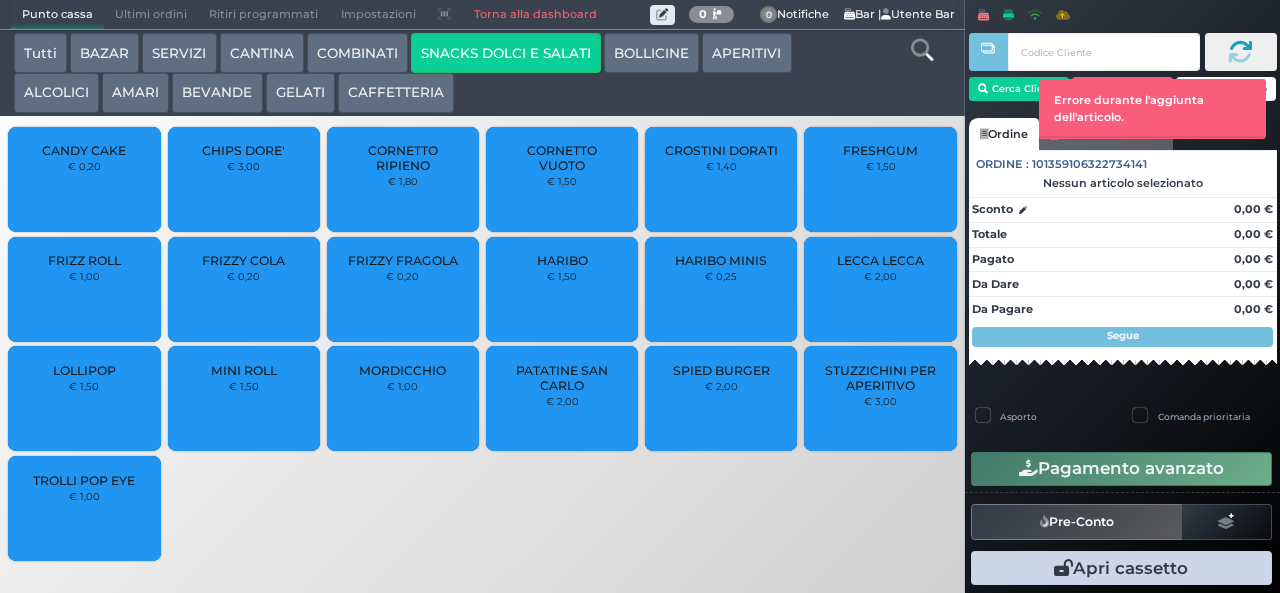 click on "PATATINE SAN CARLO" at bounding box center (562, 378) 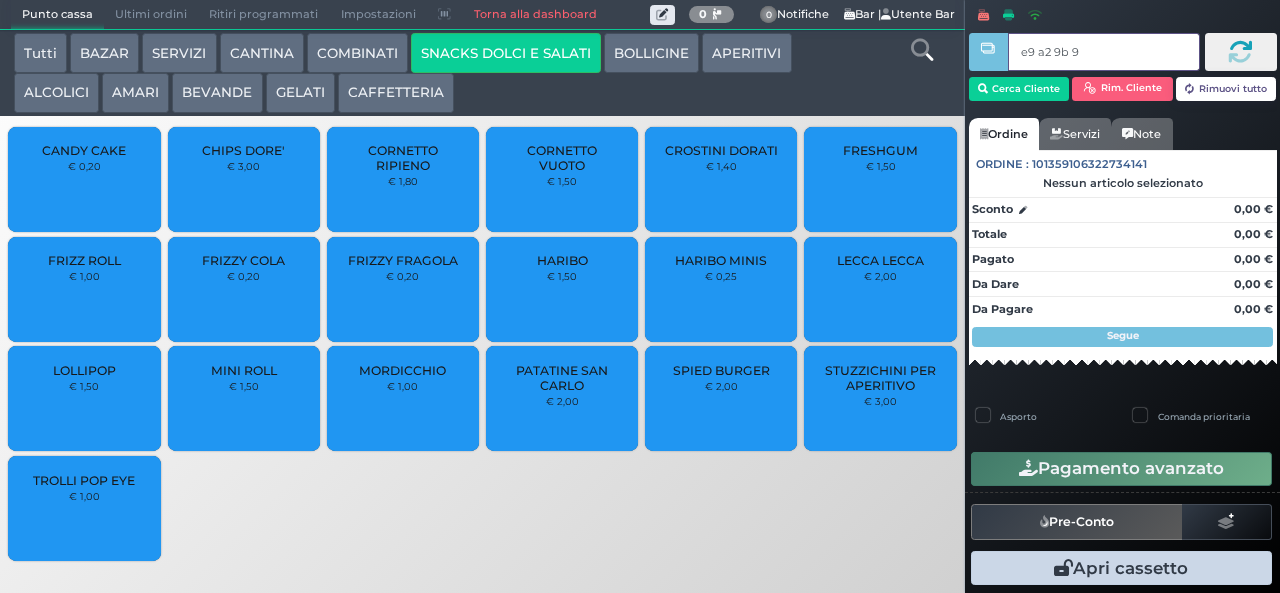 type on "e9 a2 9b 94" 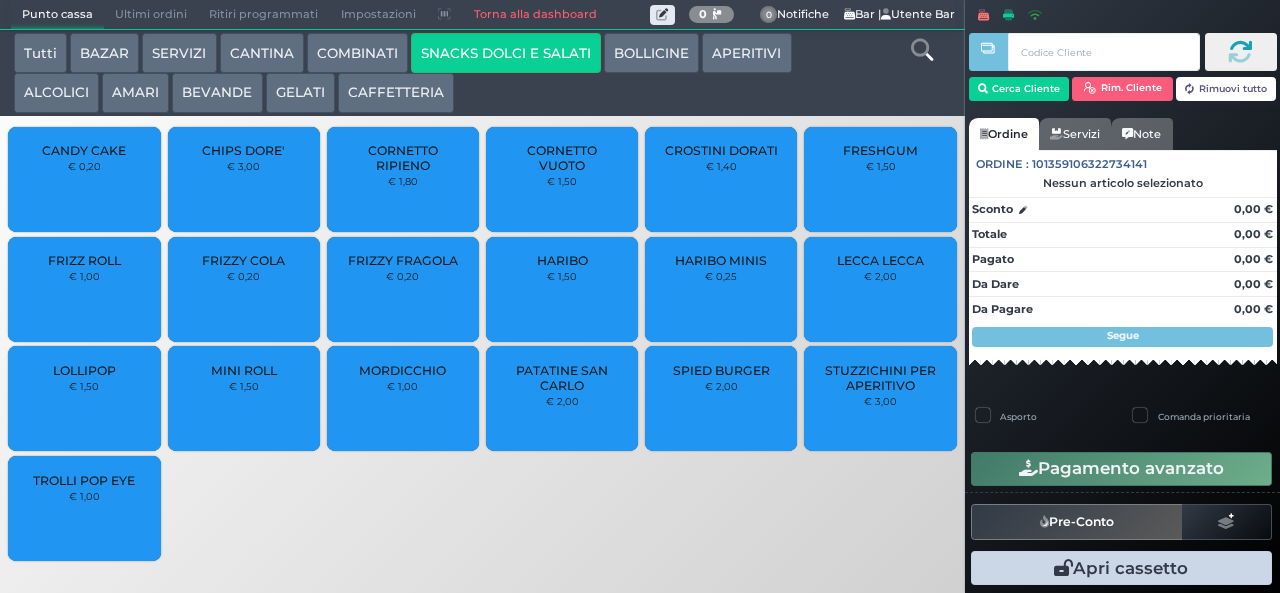 click on "CHIPS DORE'
€ 3,00" at bounding box center (244, 179) 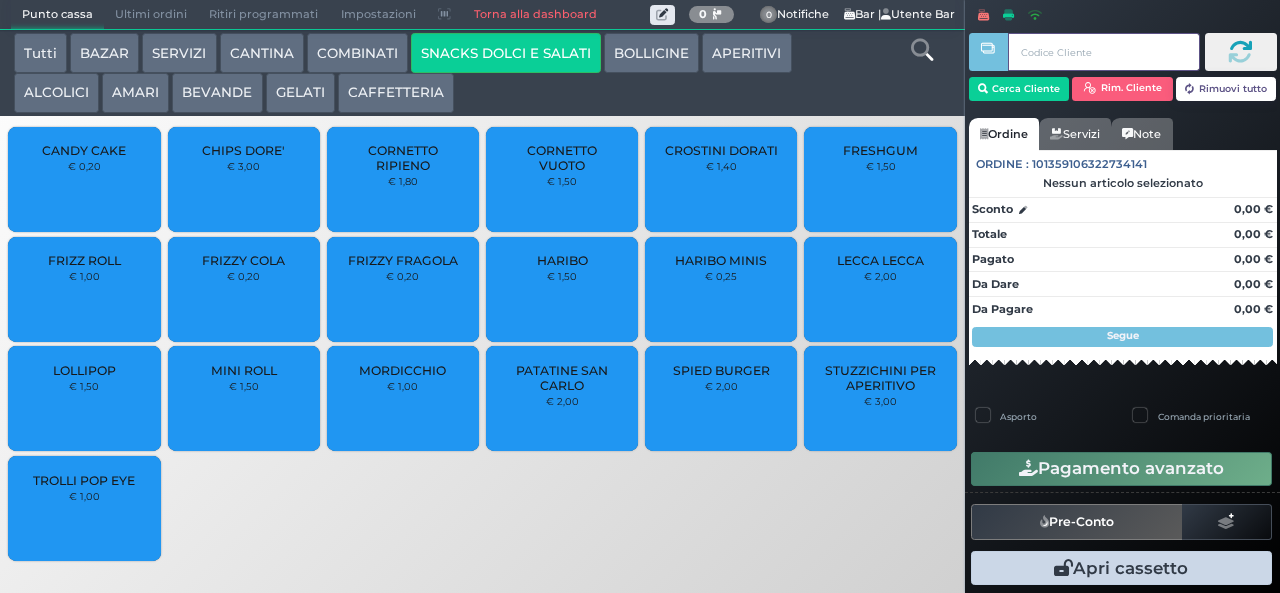 type 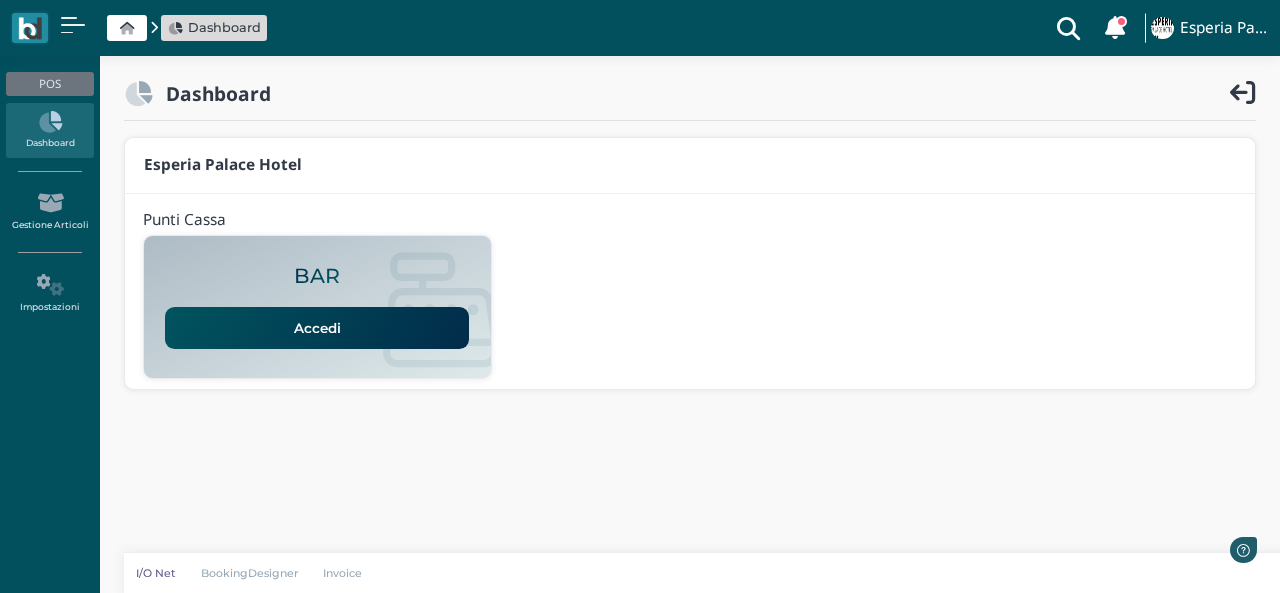 scroll, scrollTop: 0, scrollLeft: 0, axis: both 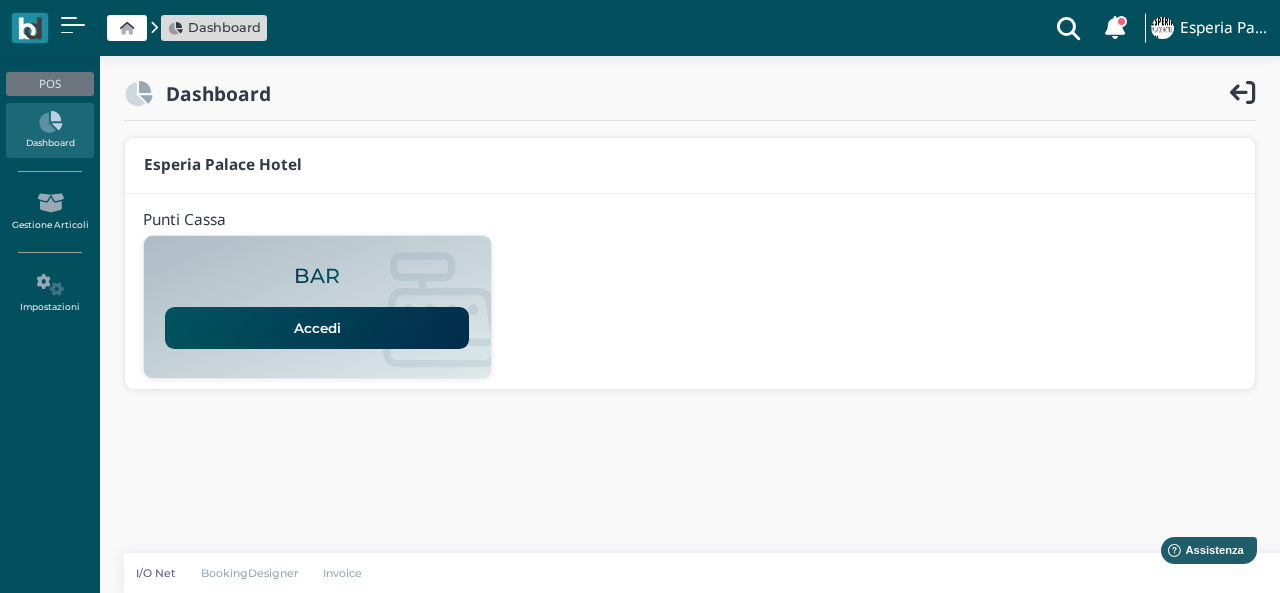 click on "Accedi" at bounding box center (317, 328) 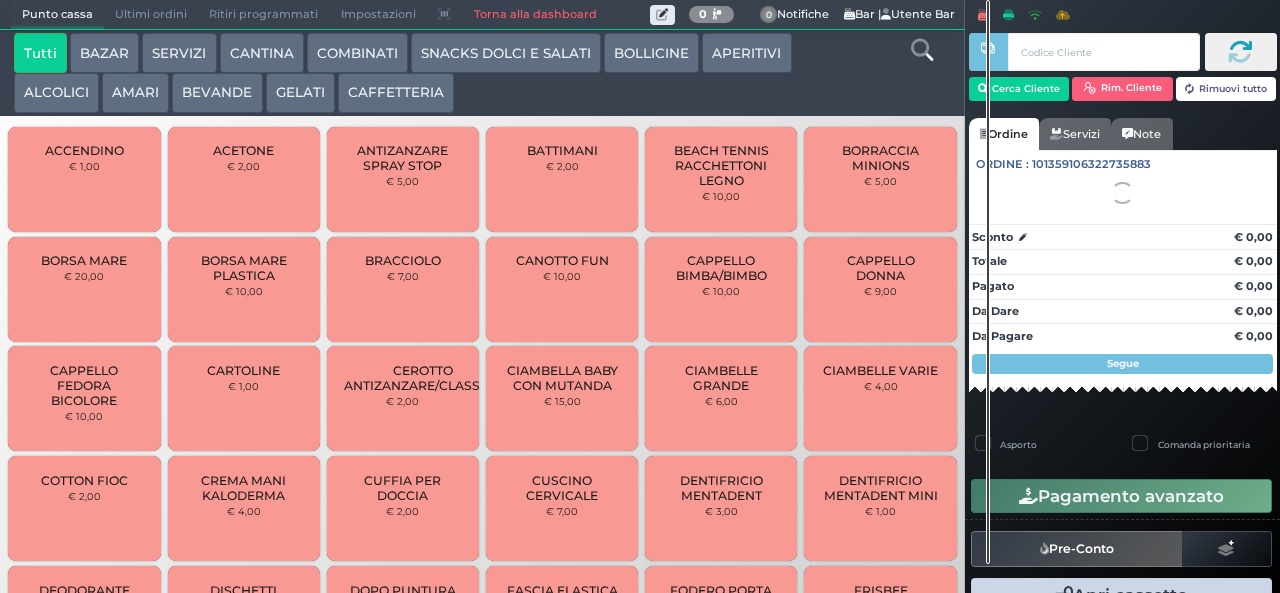 scroll, scrollTop: 0, scrollLeft: 0, axis: both 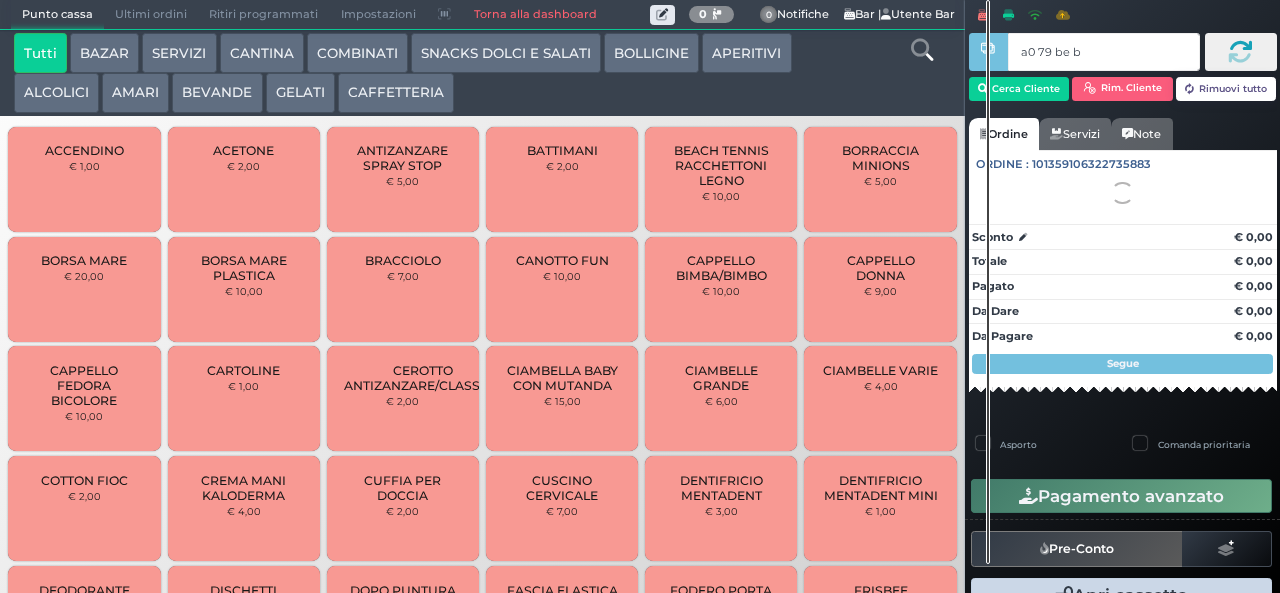 type on "a0 79 be b9" 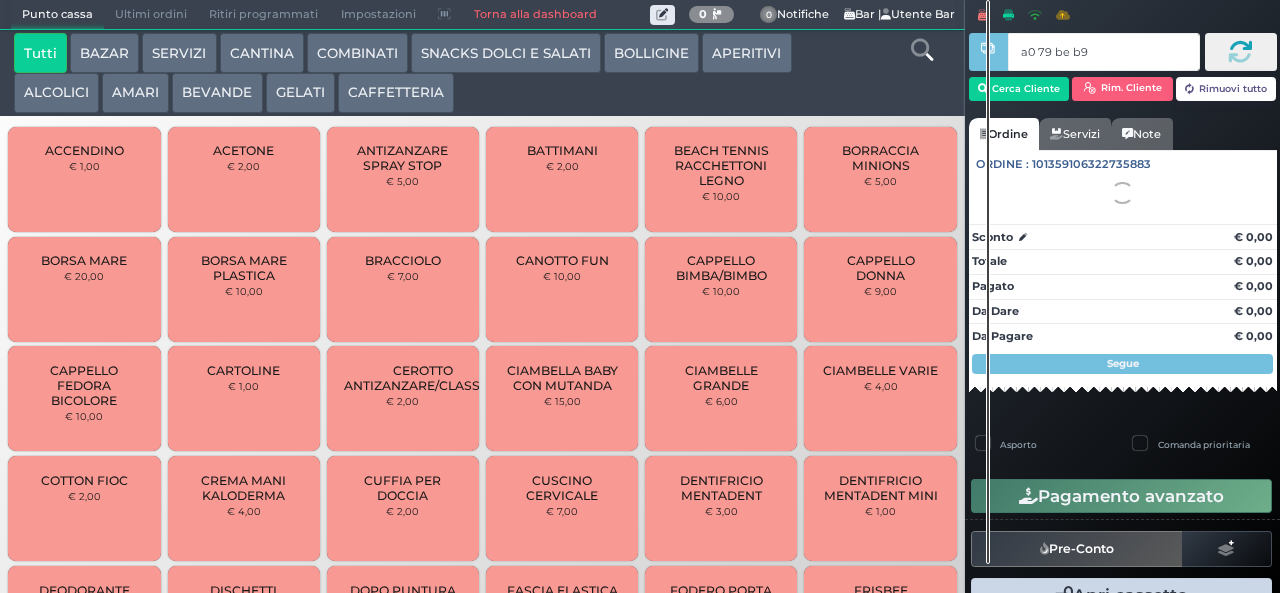 type 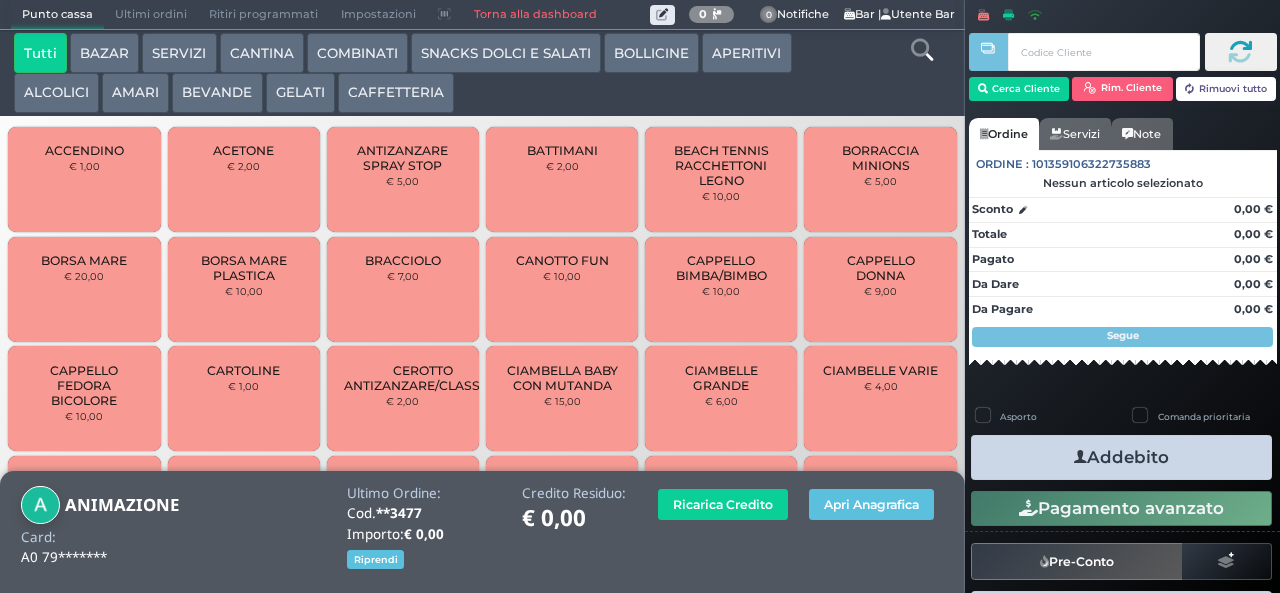 click on "BEVANDE" at bounding box center [217, 93] 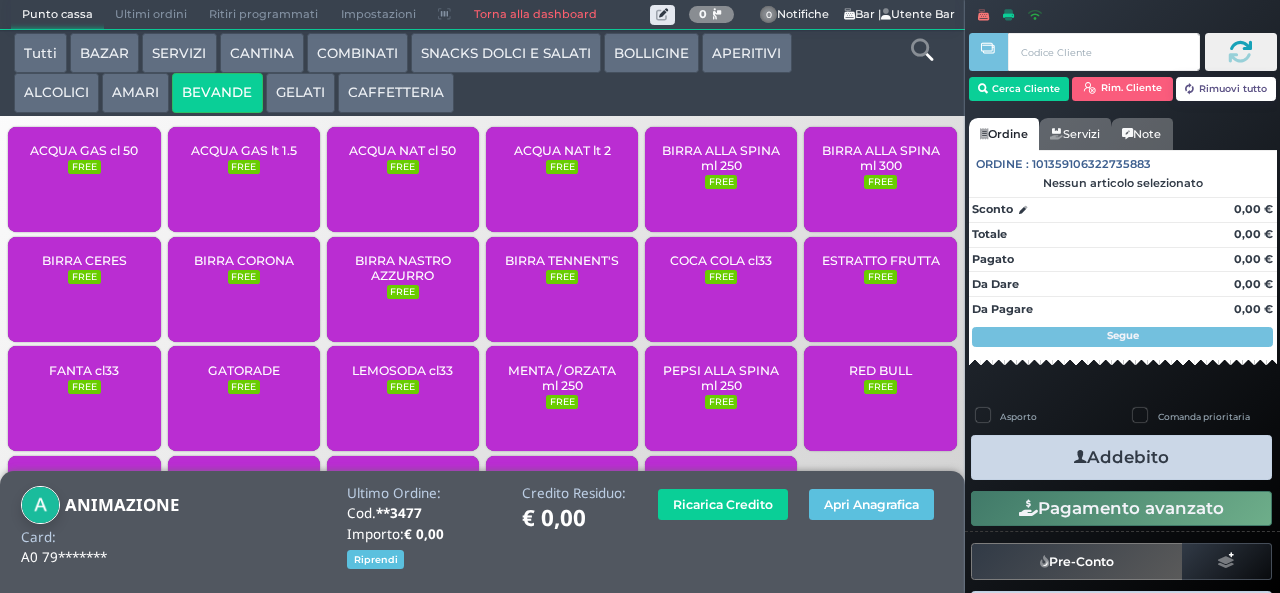 click on "ACQUA NAT lt 2
FREE" at bounding box center [562, 179] 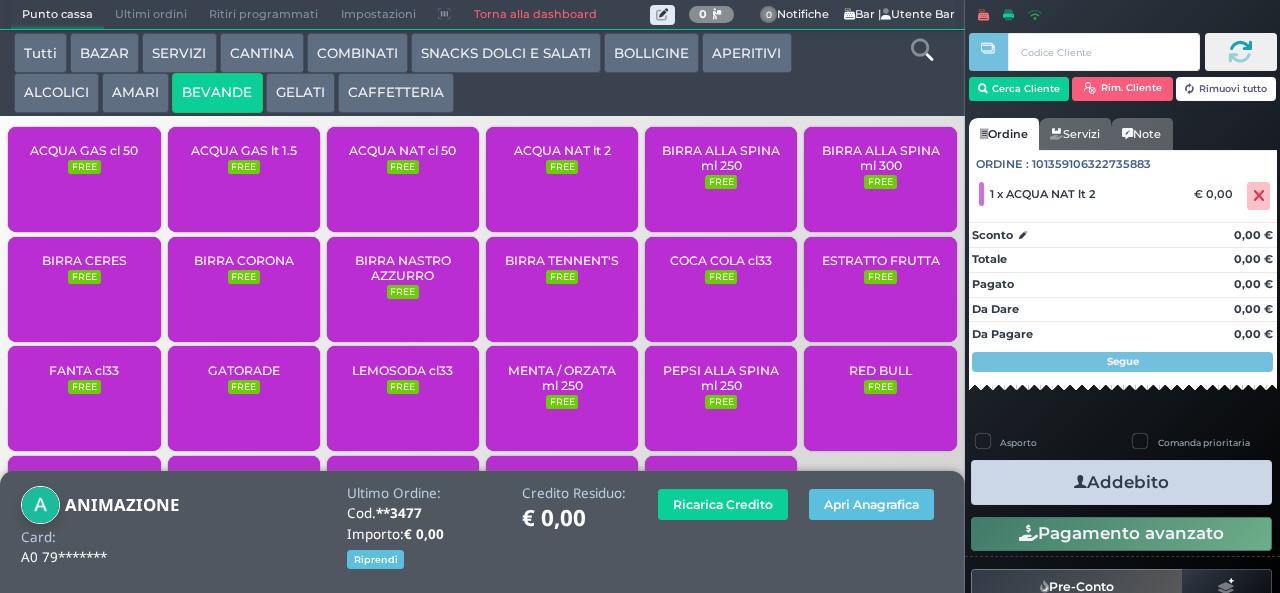 click on "Addebito" at bounding box center [1121, 482] 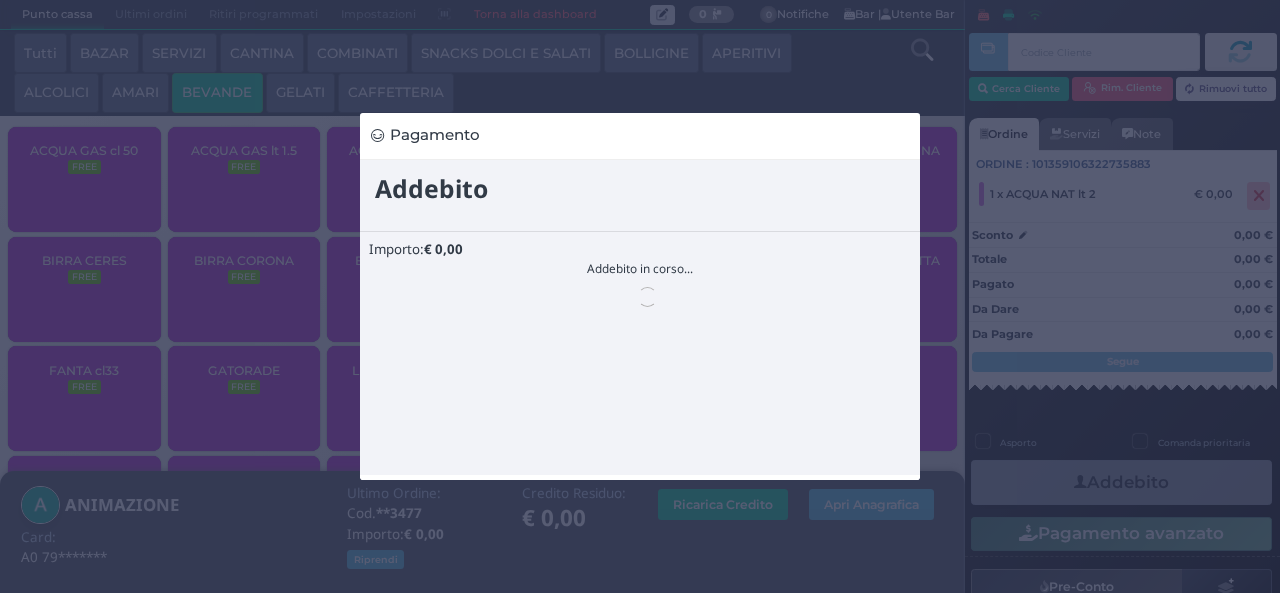 scroll, scrollTop: 0, scrollLeft: 0, axis: both 